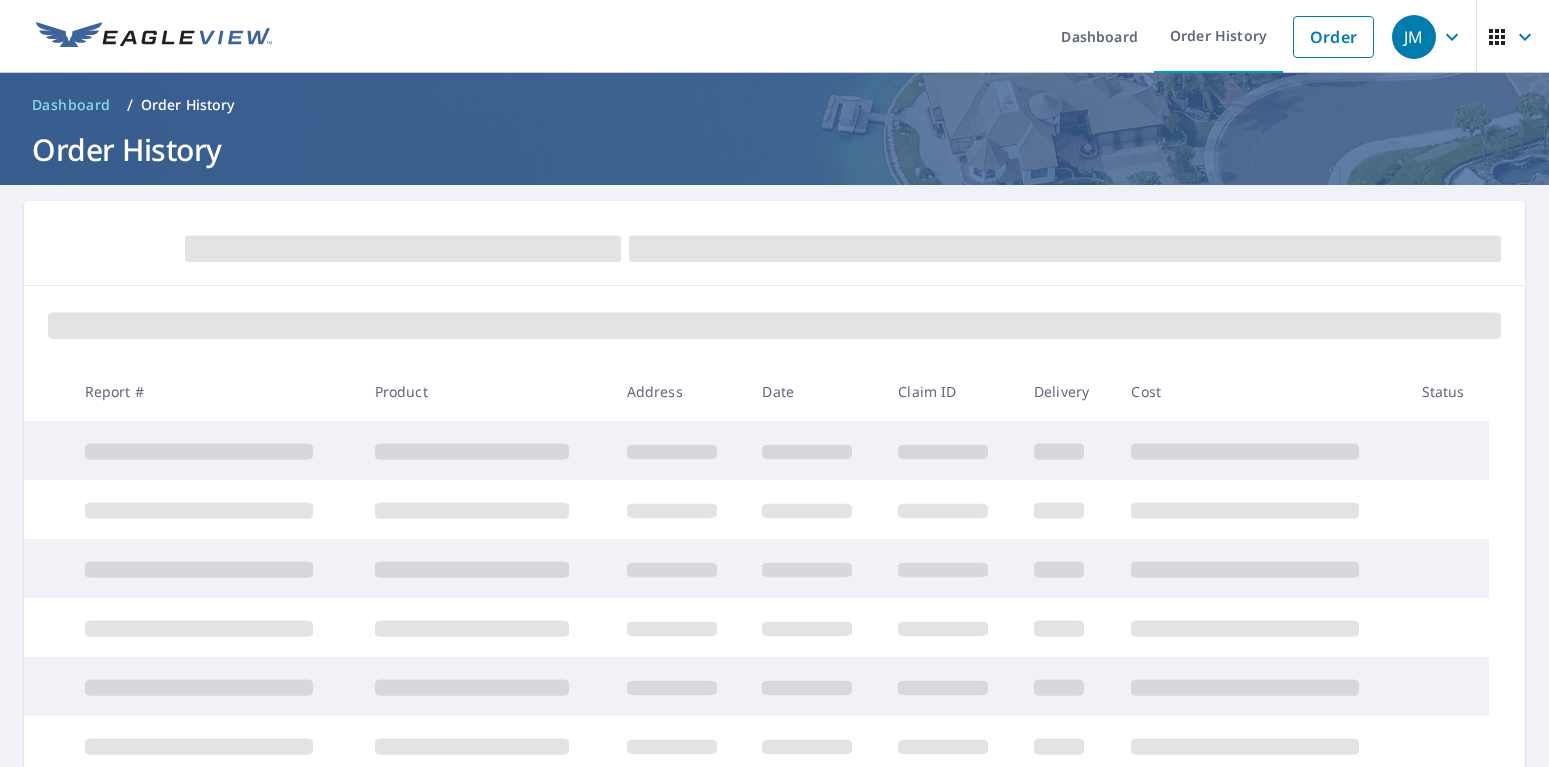scroll, scrollTop: 0, scrollLeft: 0, axis: both 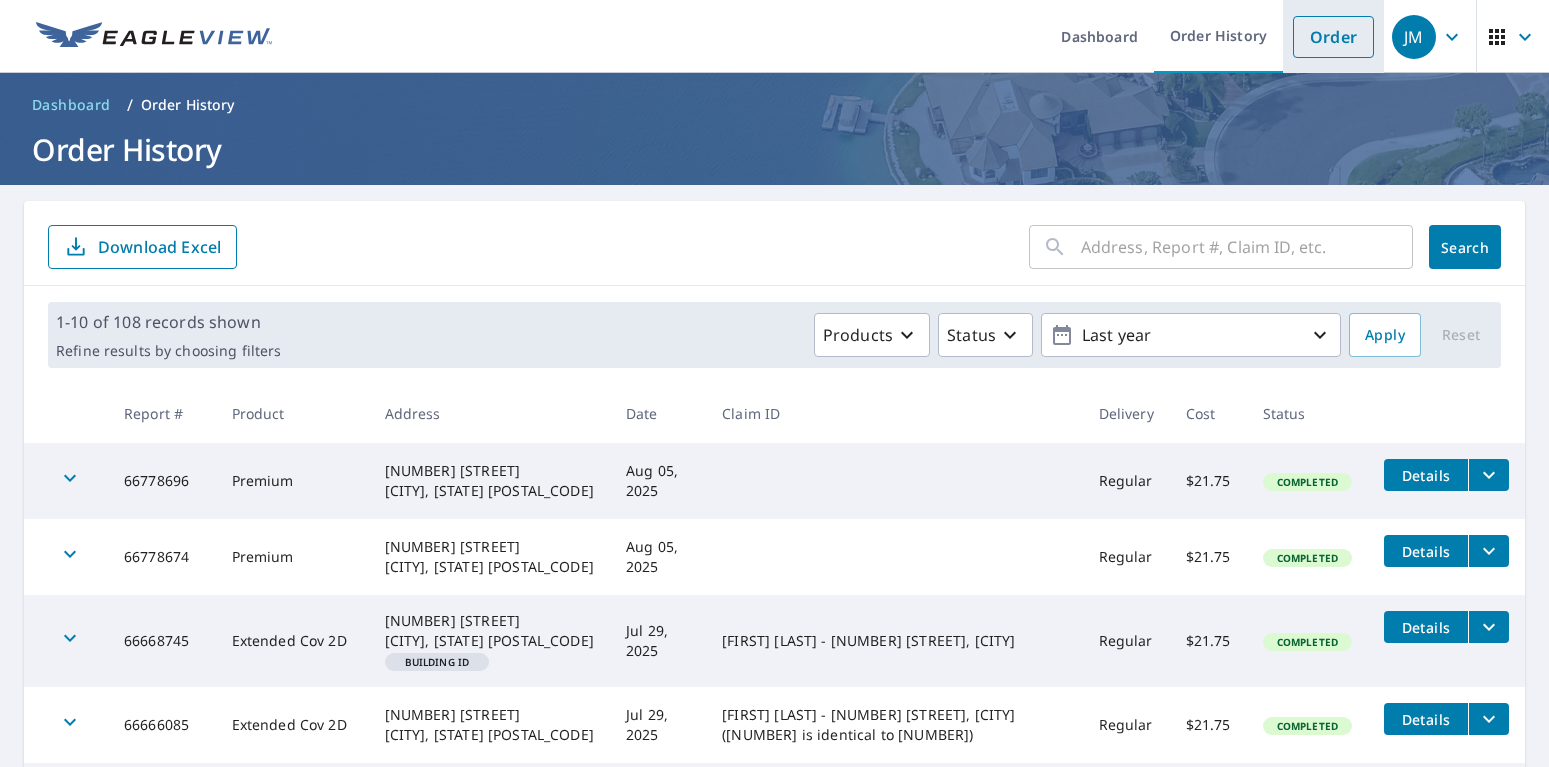 click on "Order" at bounding box center [1333, 37] 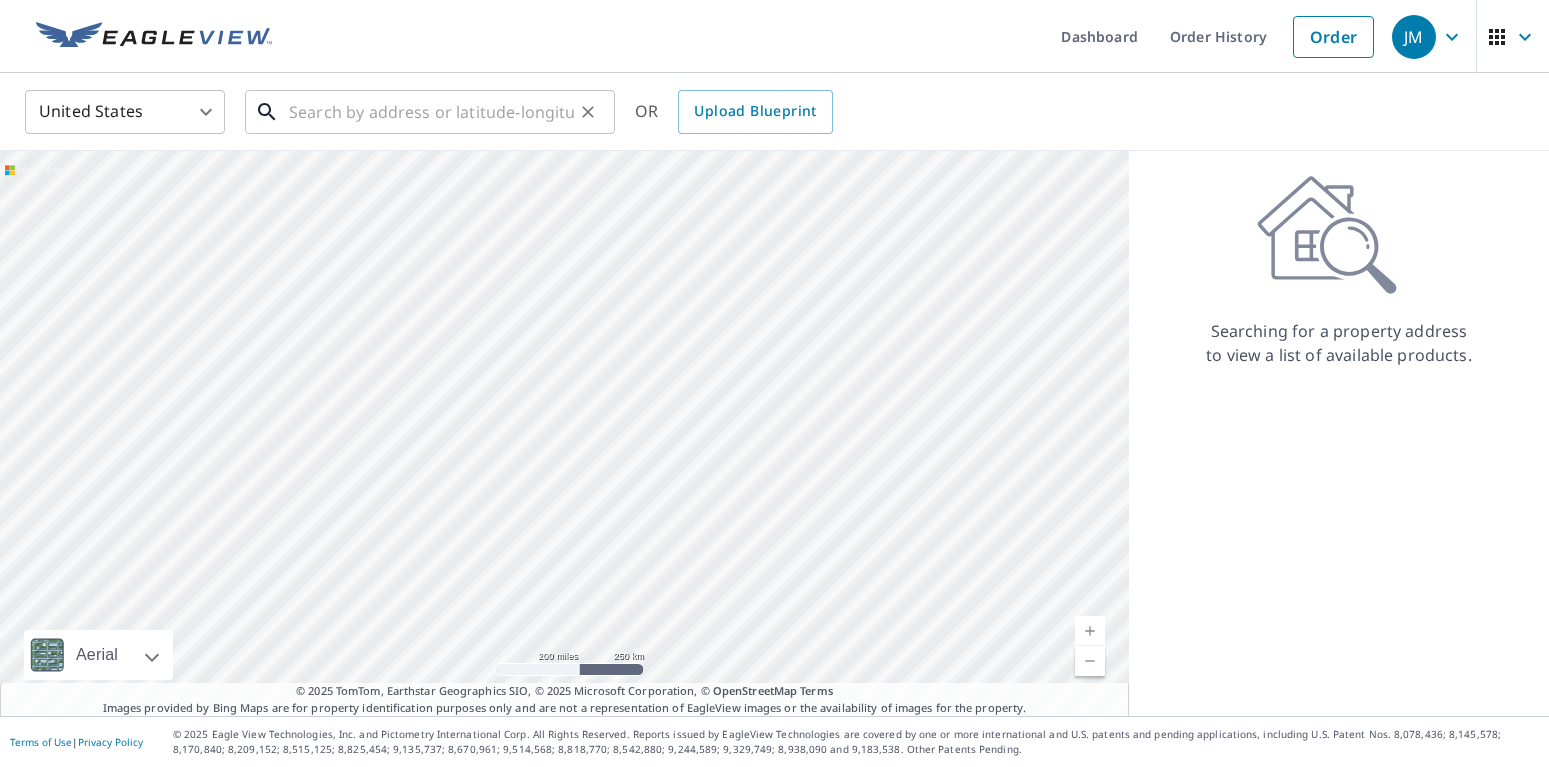 click at bounding box center [431, 112] 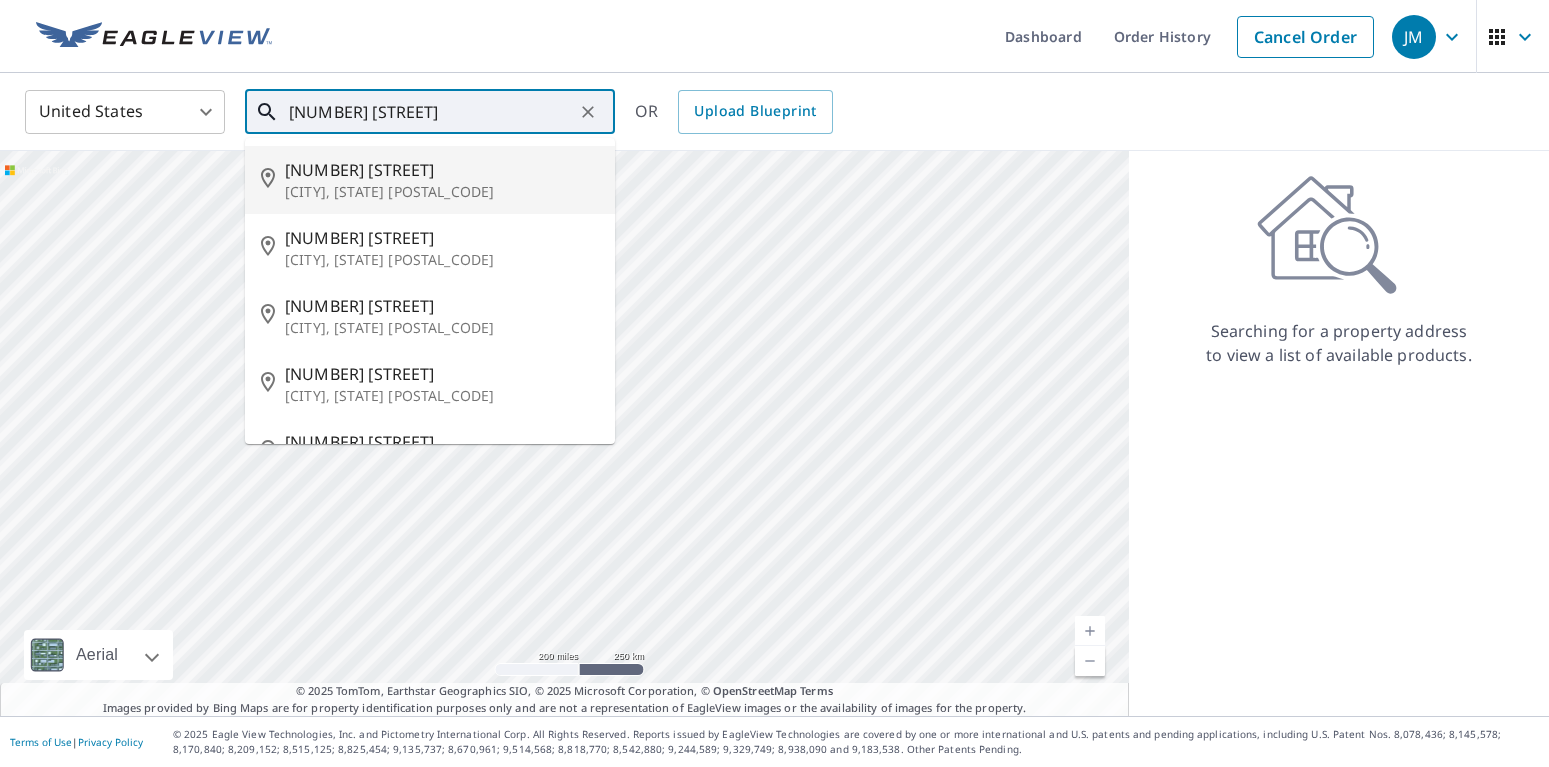 click on "[CITY], [STATE] [POSTAL_CODE]" at bounding box center [442, 192] 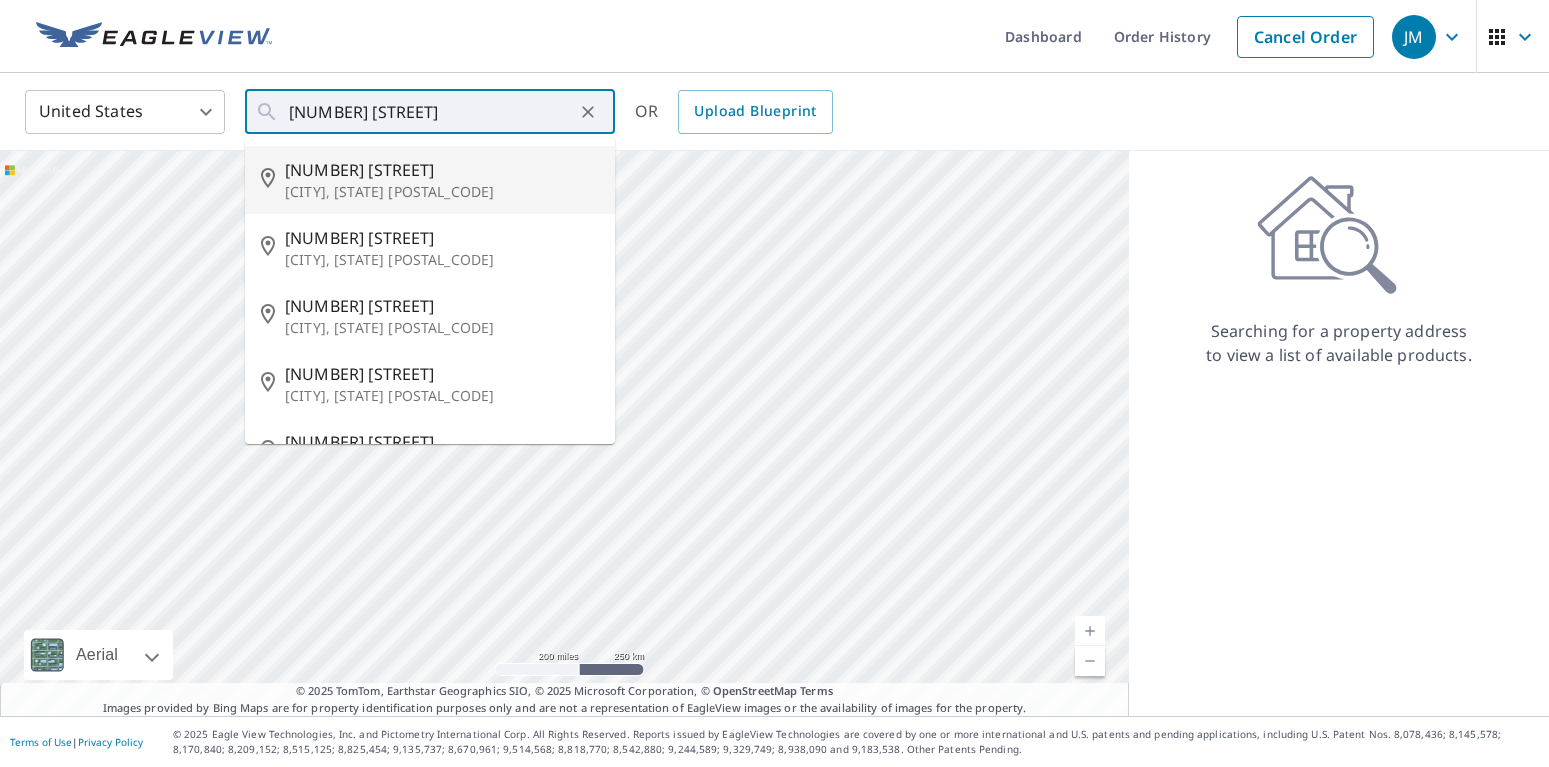 type on "[NUMBER] [STREET] [CITY], [STATE] [POSTAL_CODE]" 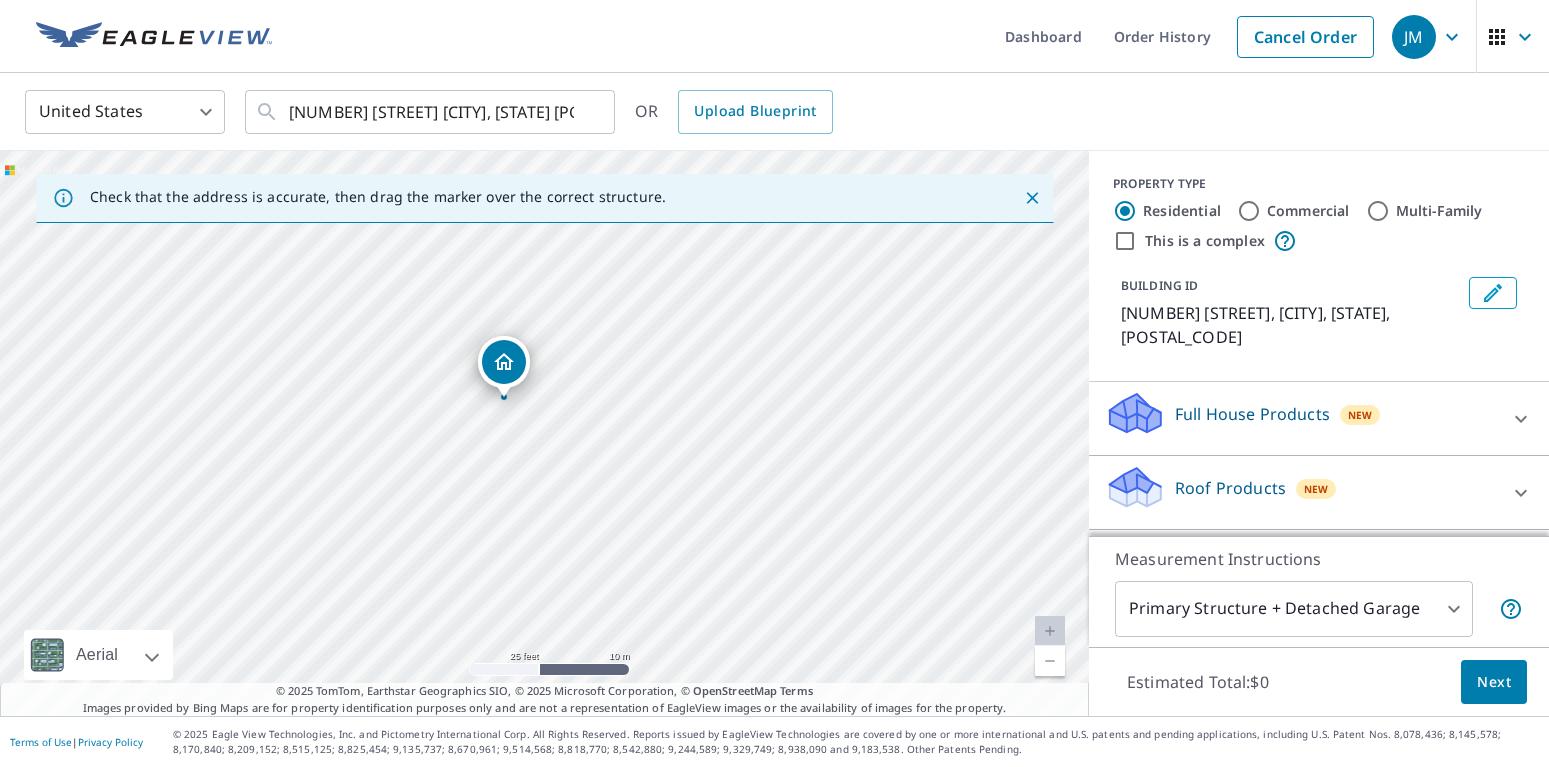 drag, startPoint x: 573, startPoint y: 497, endPoint x: 900, endPoint y: 440, distance: 331.93073 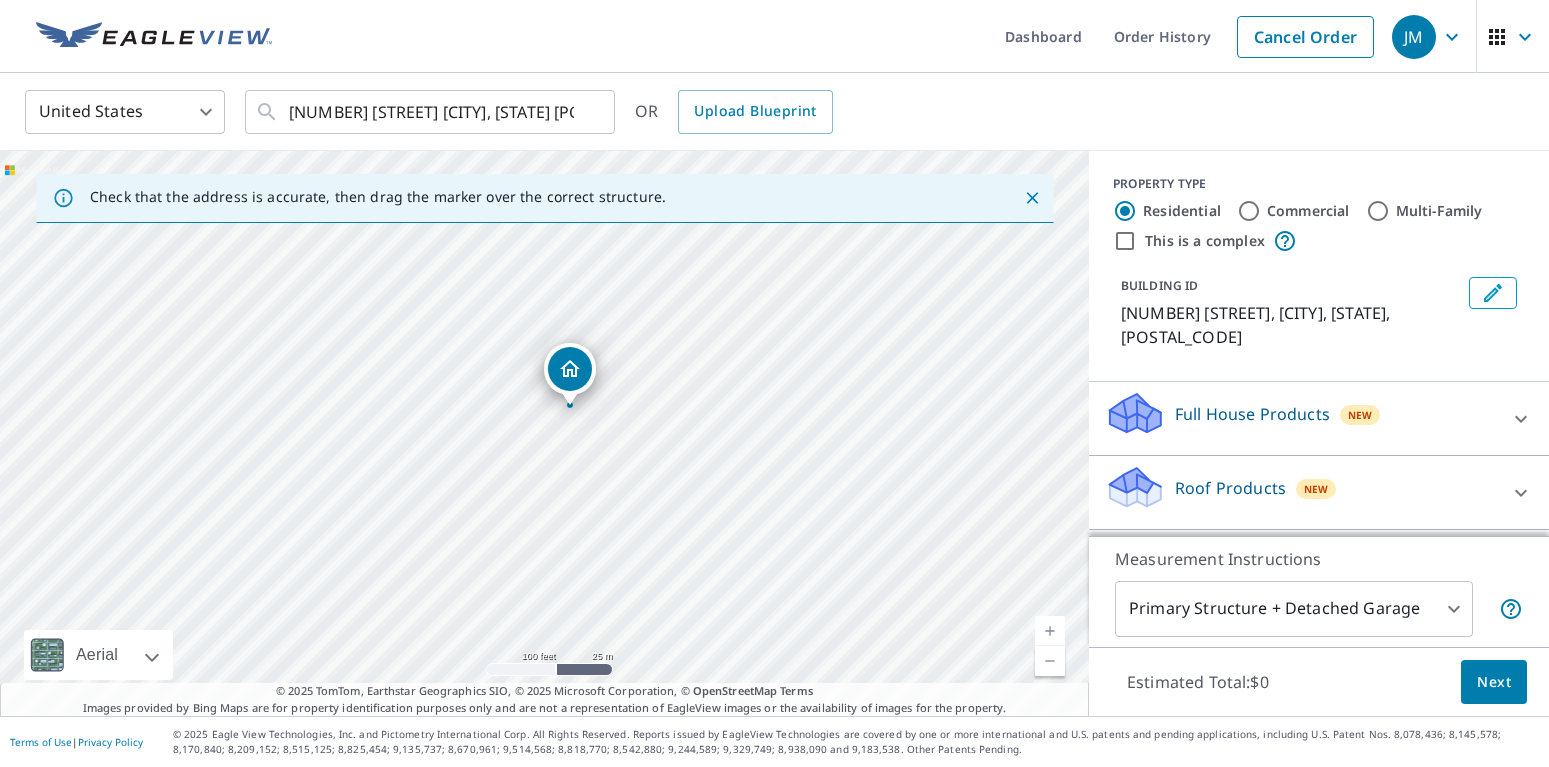 scroll, scrollTop: 118, scrollLeft: 0, axis: vertical 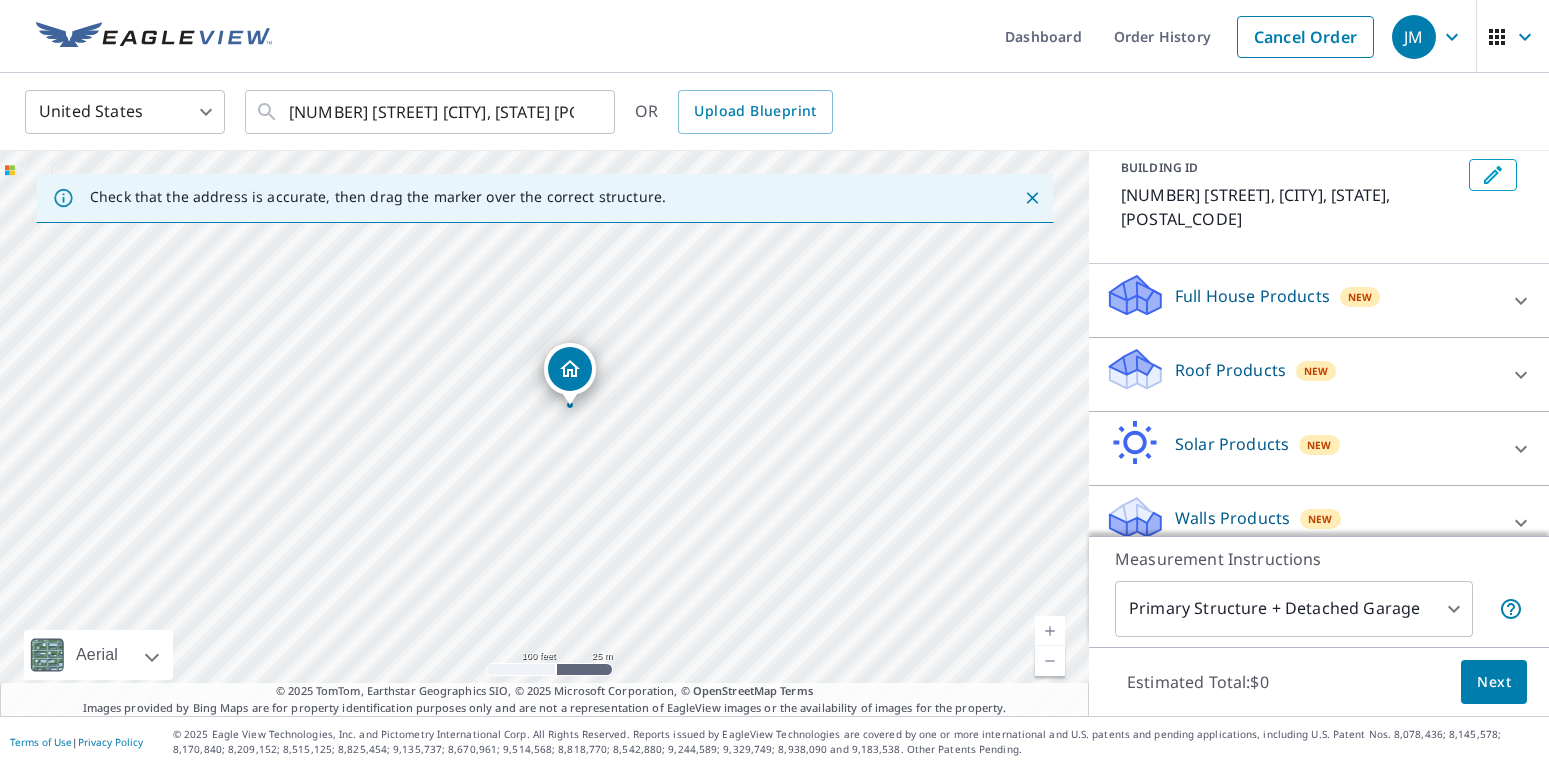 click on "Roof Products New" at bounding box center [1301, 374] 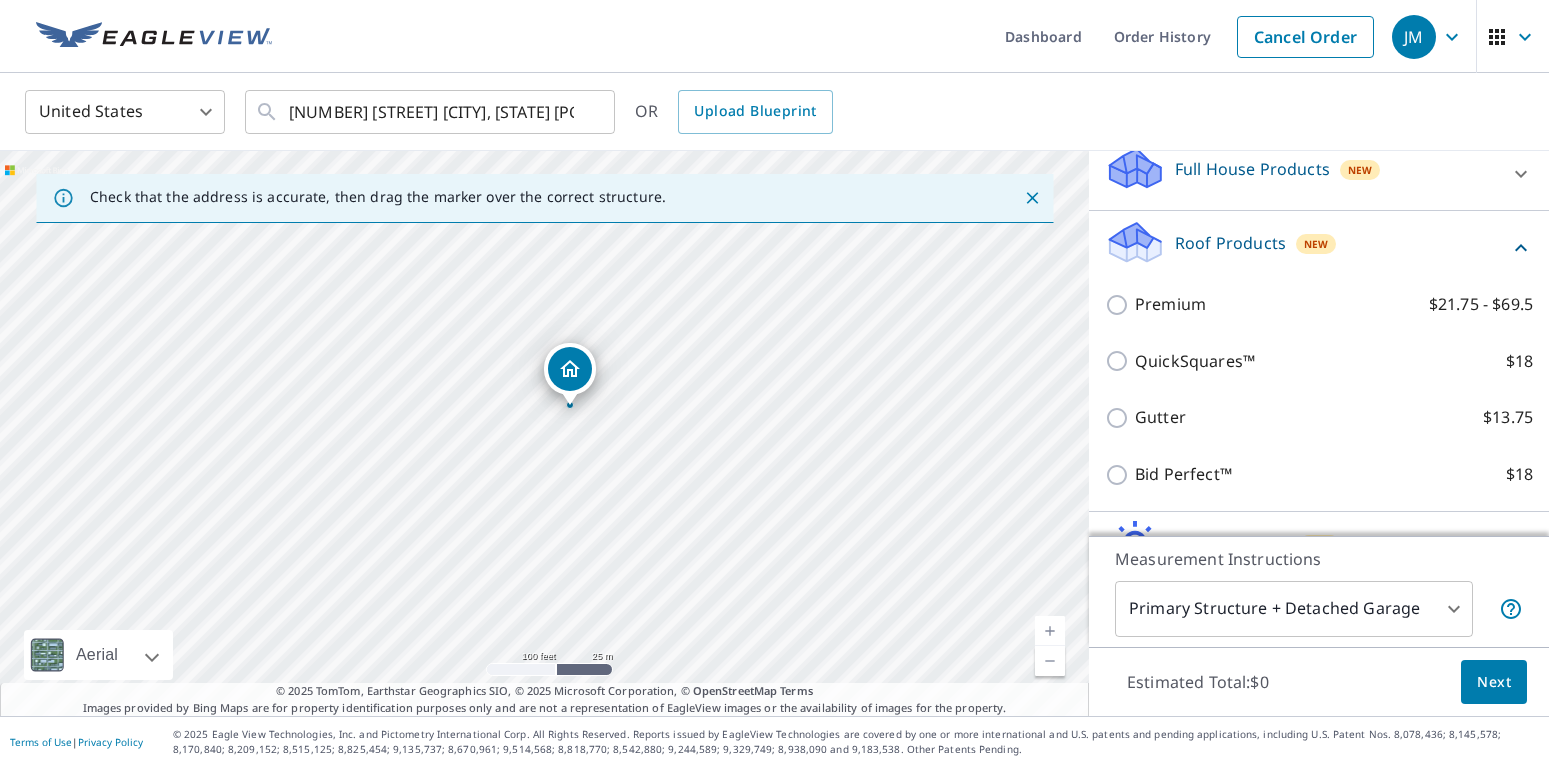 scroll, scrollTop: 250, scrollLeft: 0, axis: vertical 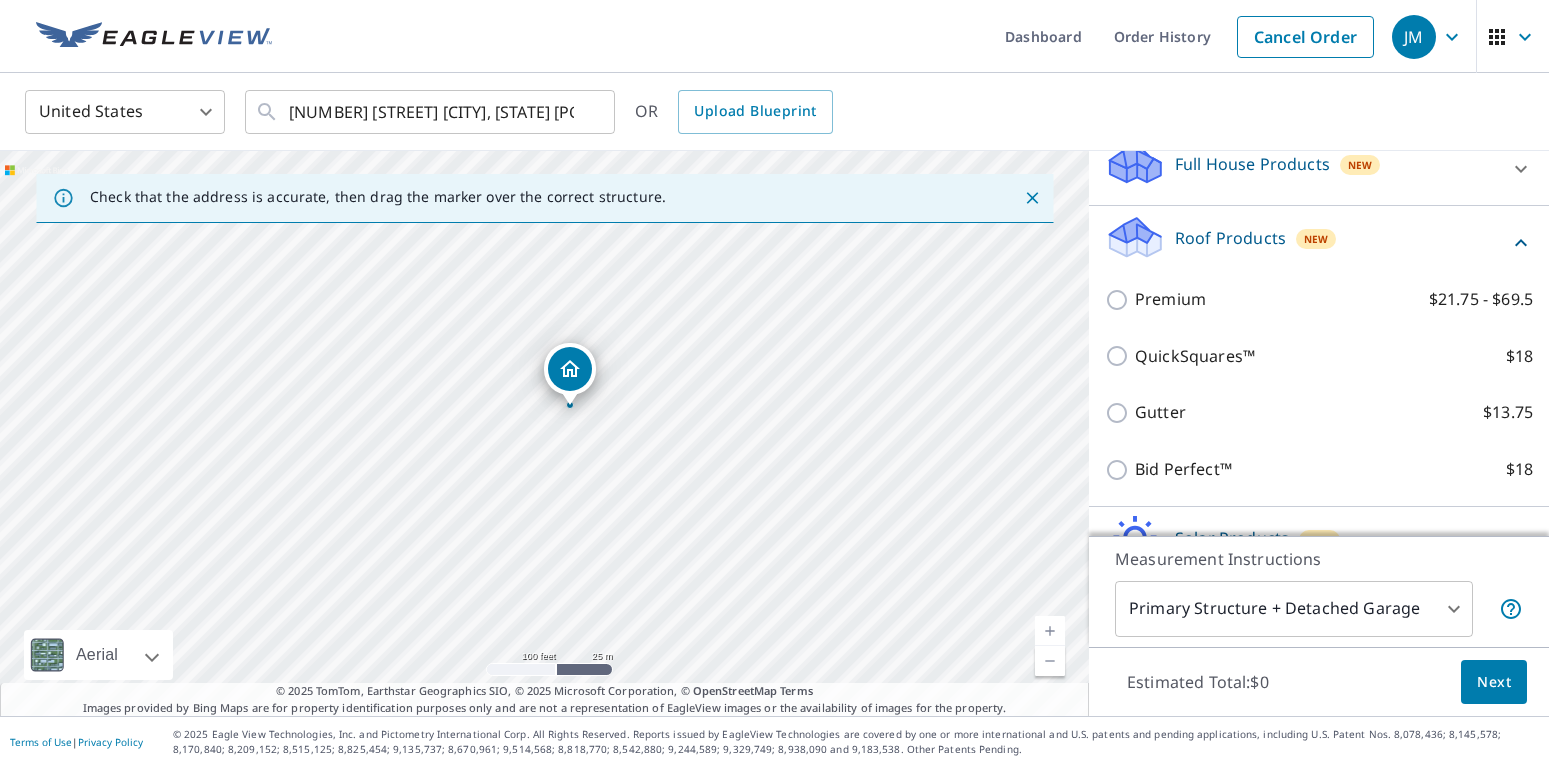 click on "Premium $21.75 - $69.5" at bounding box center [1319, 299] 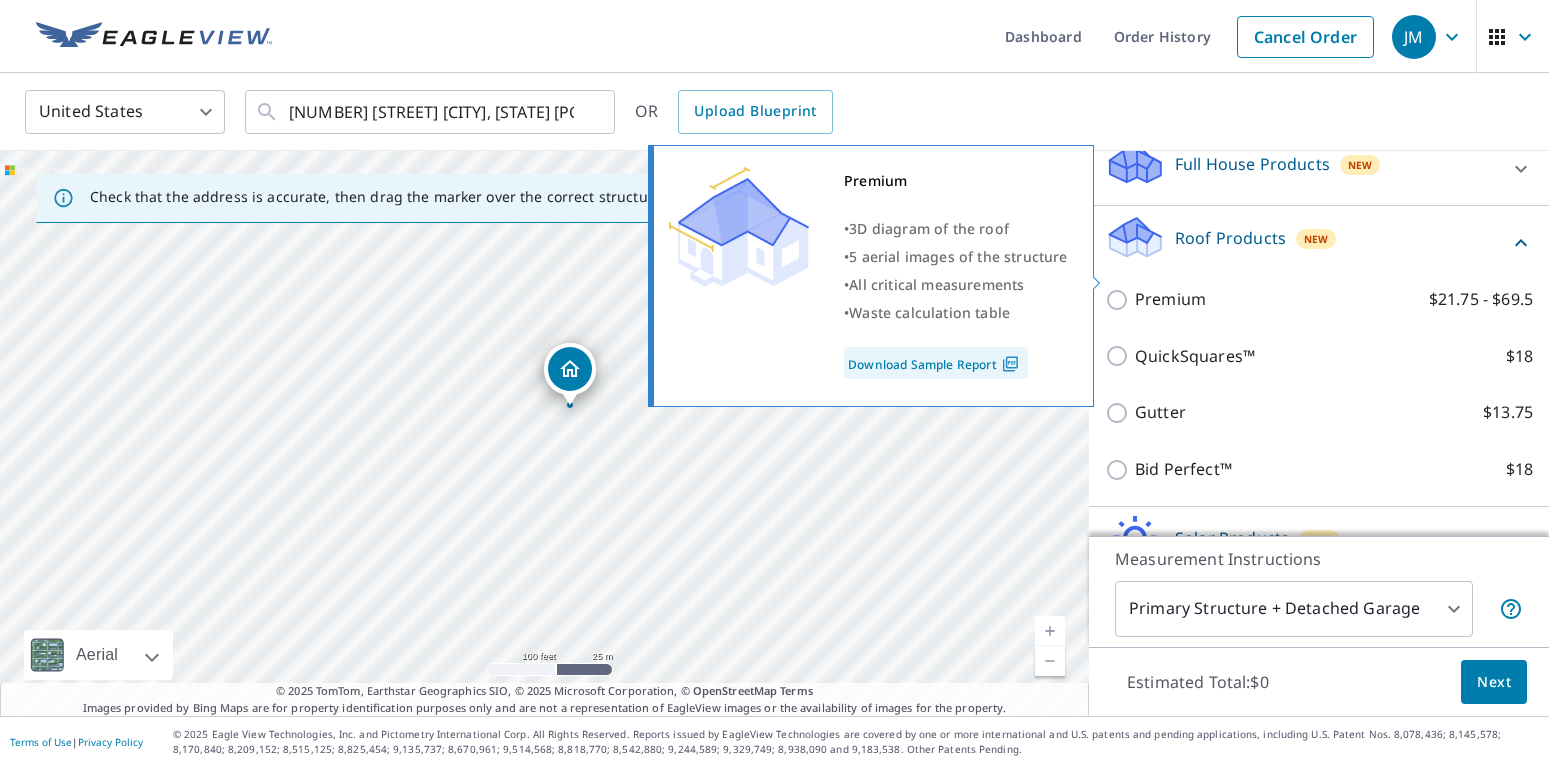 click on "Premium" at bounding box center (1170, 299) 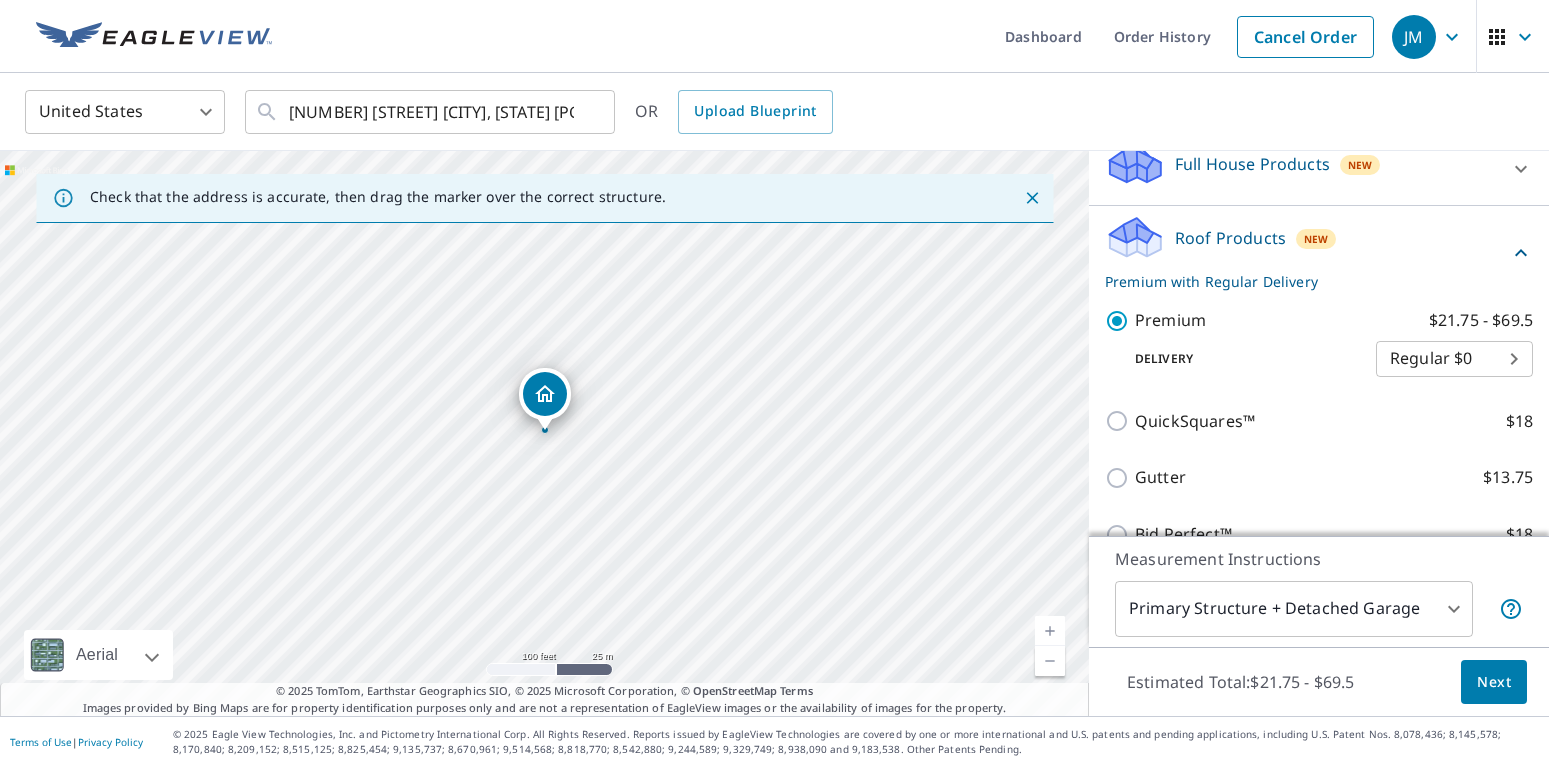 scroll, scrollTop: 382, scrollLeft: 0, axis: vertical 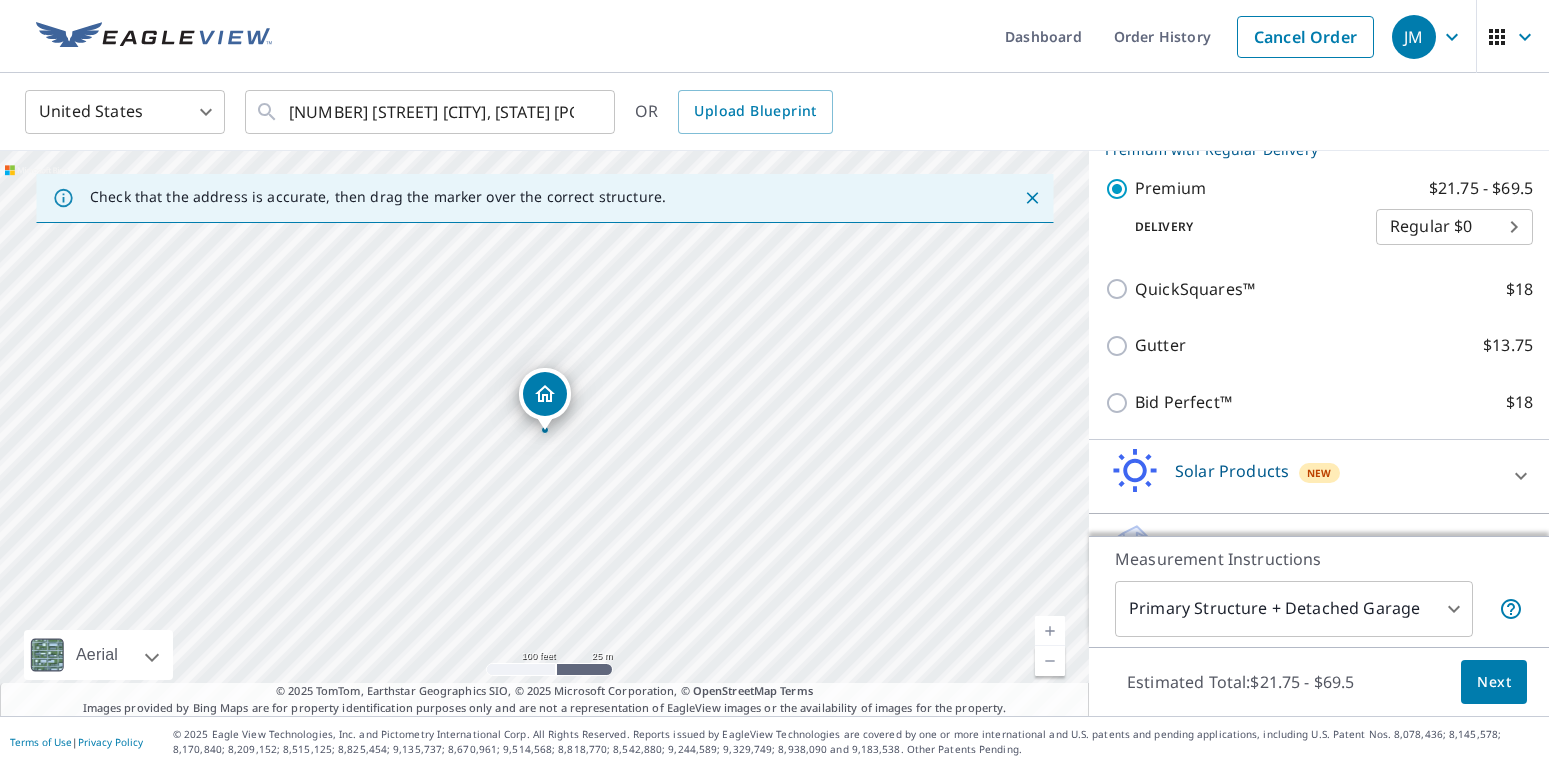 click on "Next" at bounding box center [1494, 682] 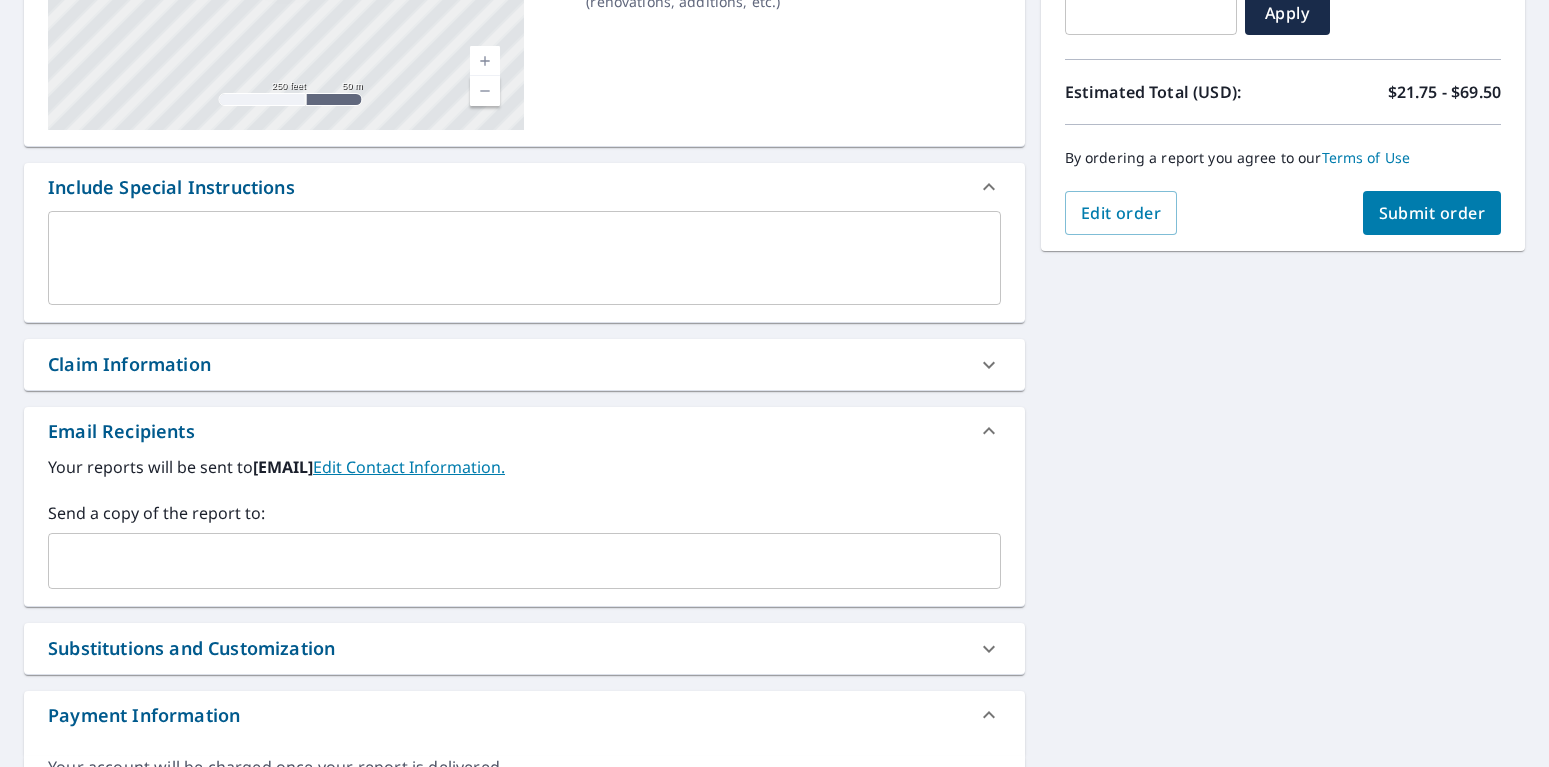 scroll, scrollTop: 396, scrollLeft: 0, axis: vertical 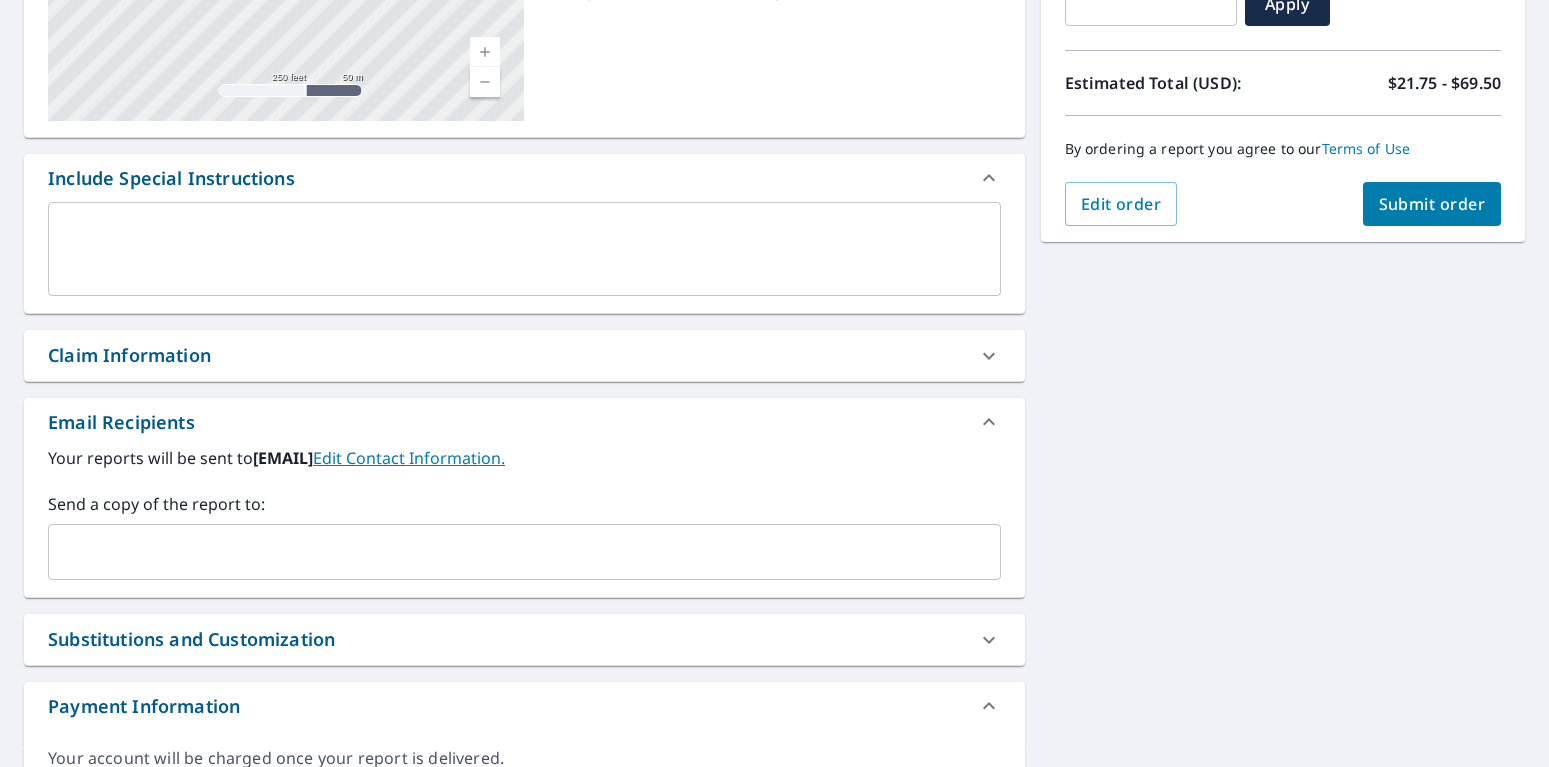 click on "Claim Information" at bounding box center (506, 355) 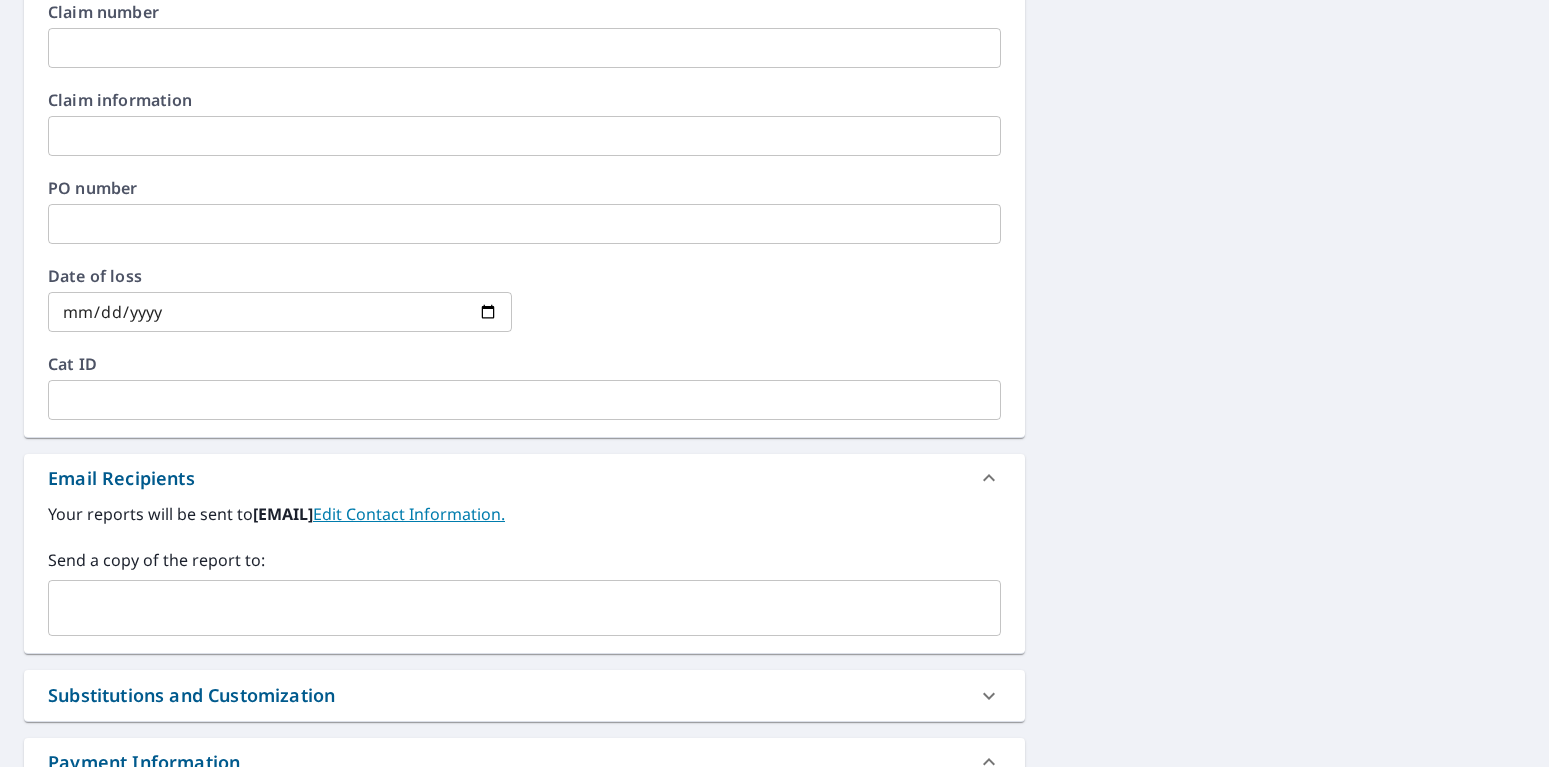 scroll, scrollTop: 792, scrollLeft: 0, axis: vertical 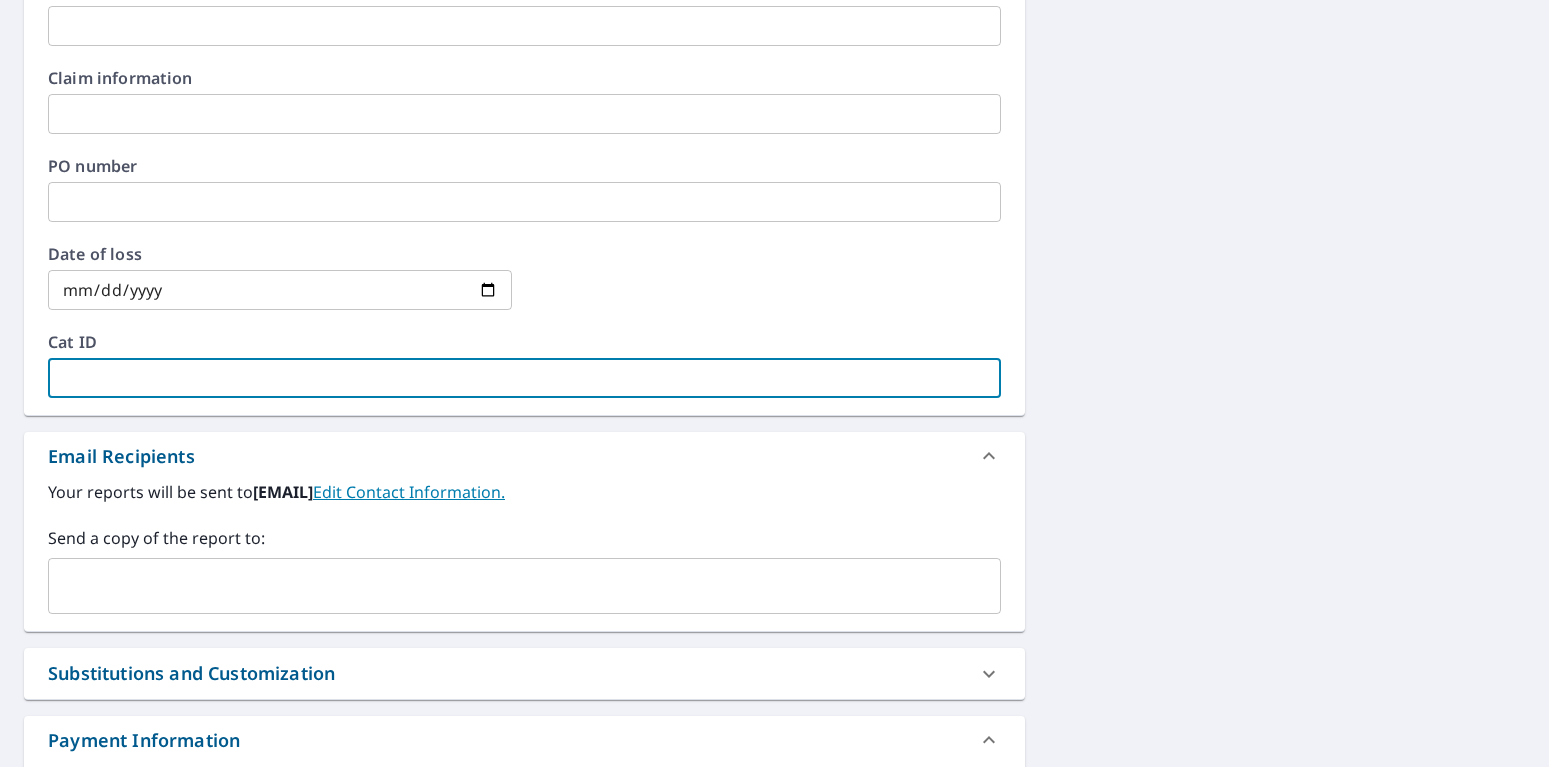 click at bounding box center (524, 378) 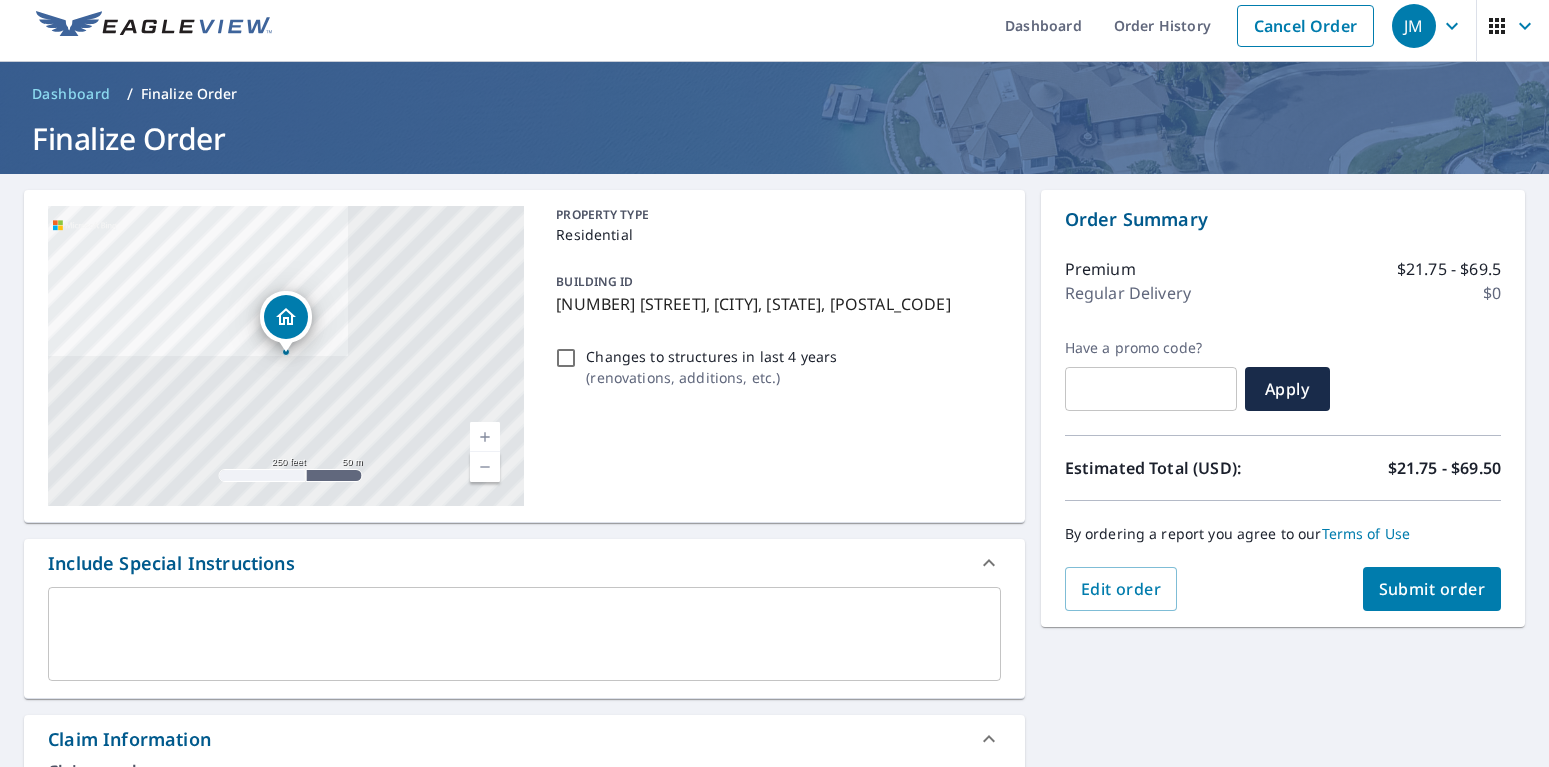 scroll, scrollTop: 0, scrollLeft: 0, axis: both 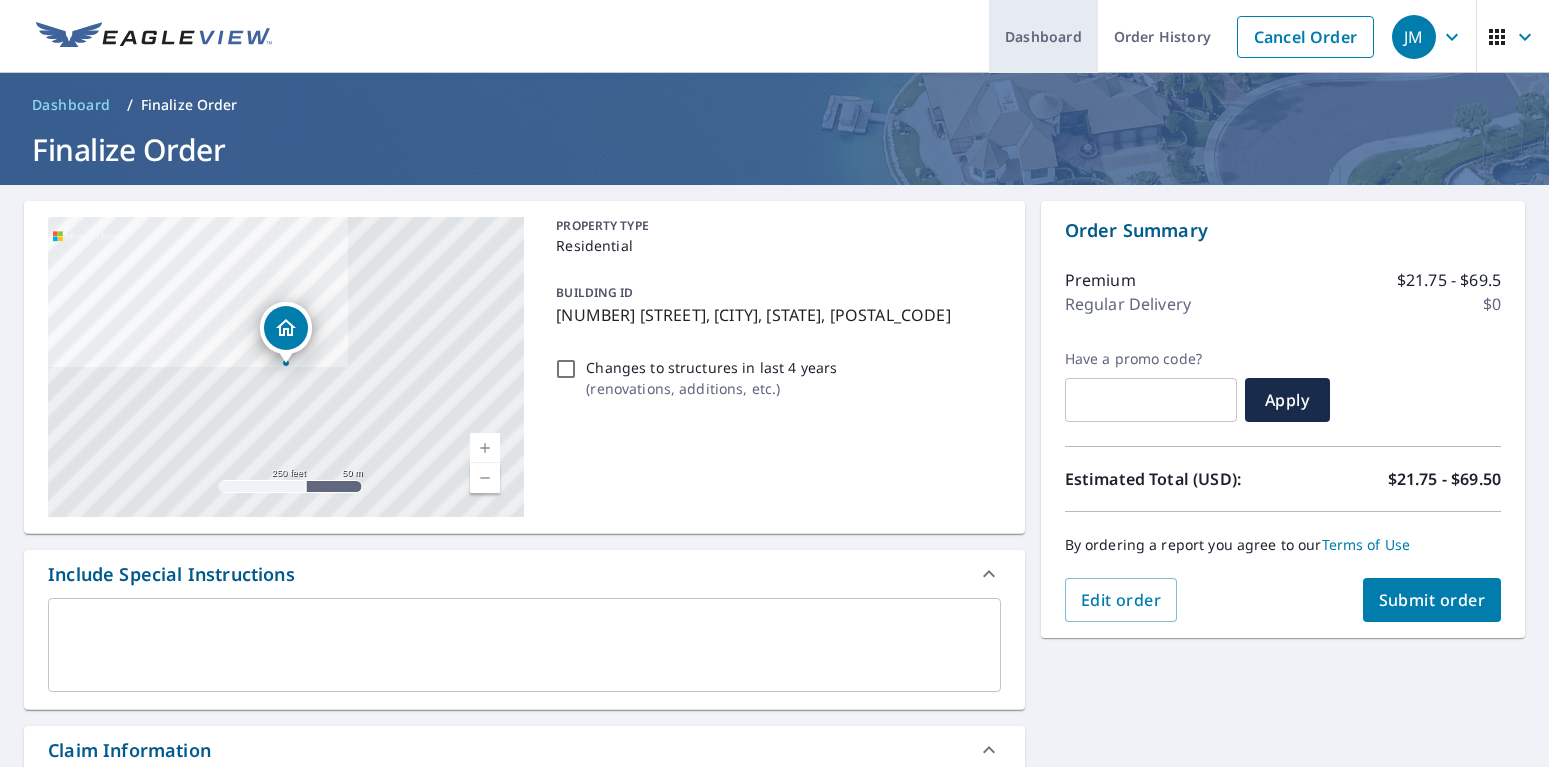 click on "Dashboard" at bounding box center (1043, 36) 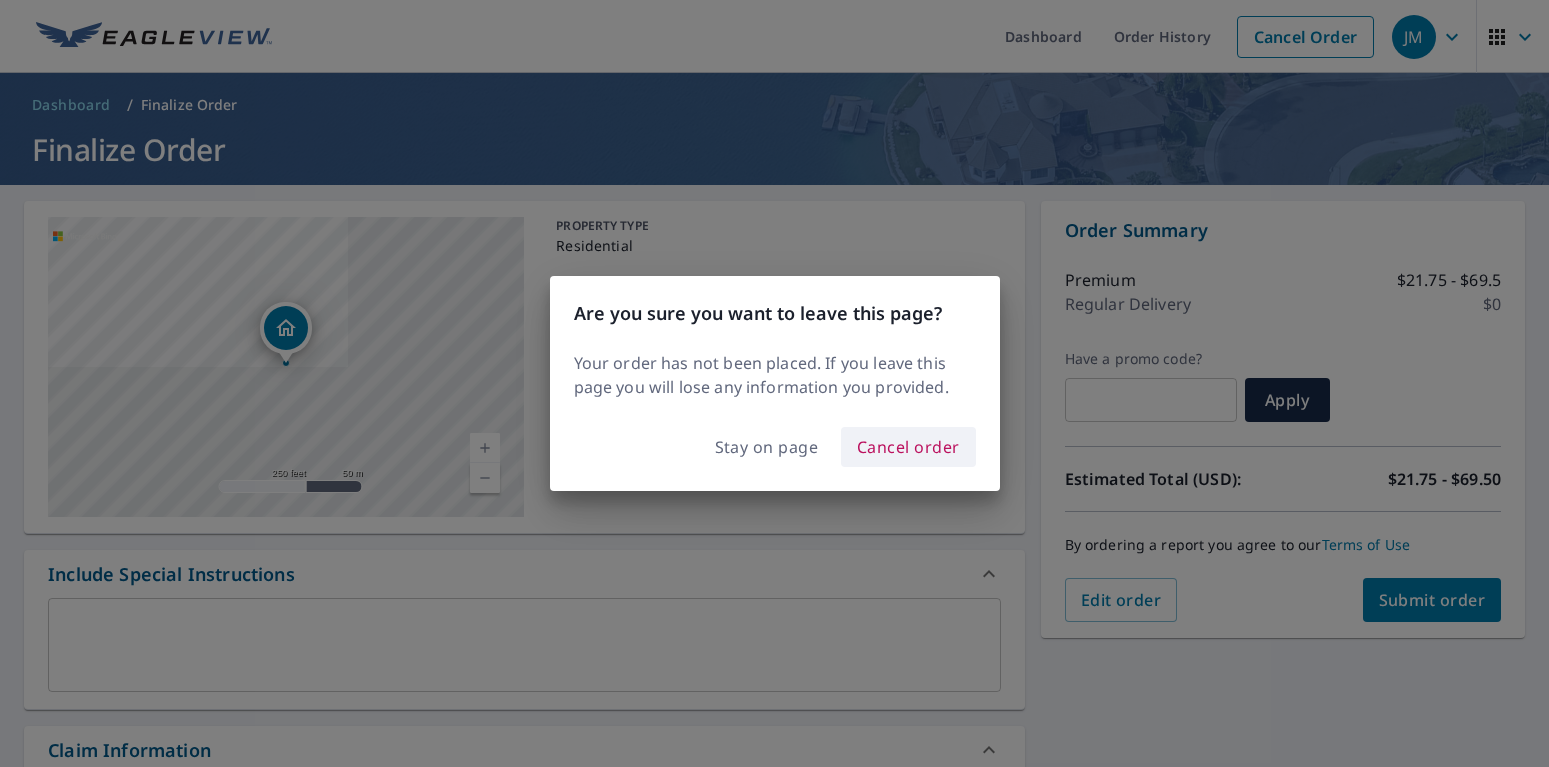 click on "Cancel order" at bounding box center (908, 447) 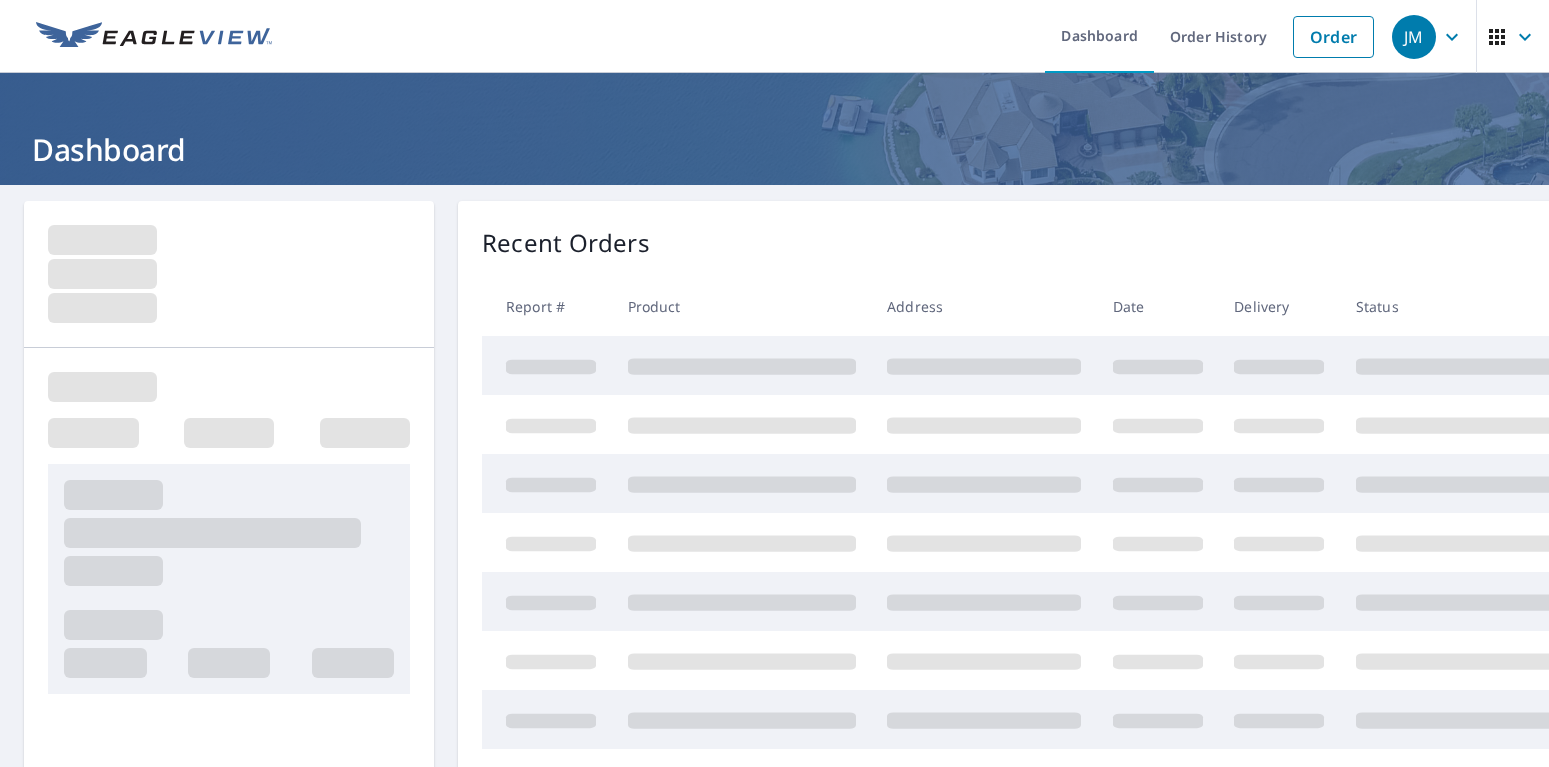 scroll, scrollTop: 132, scrollLeft: 0, axis: vertical 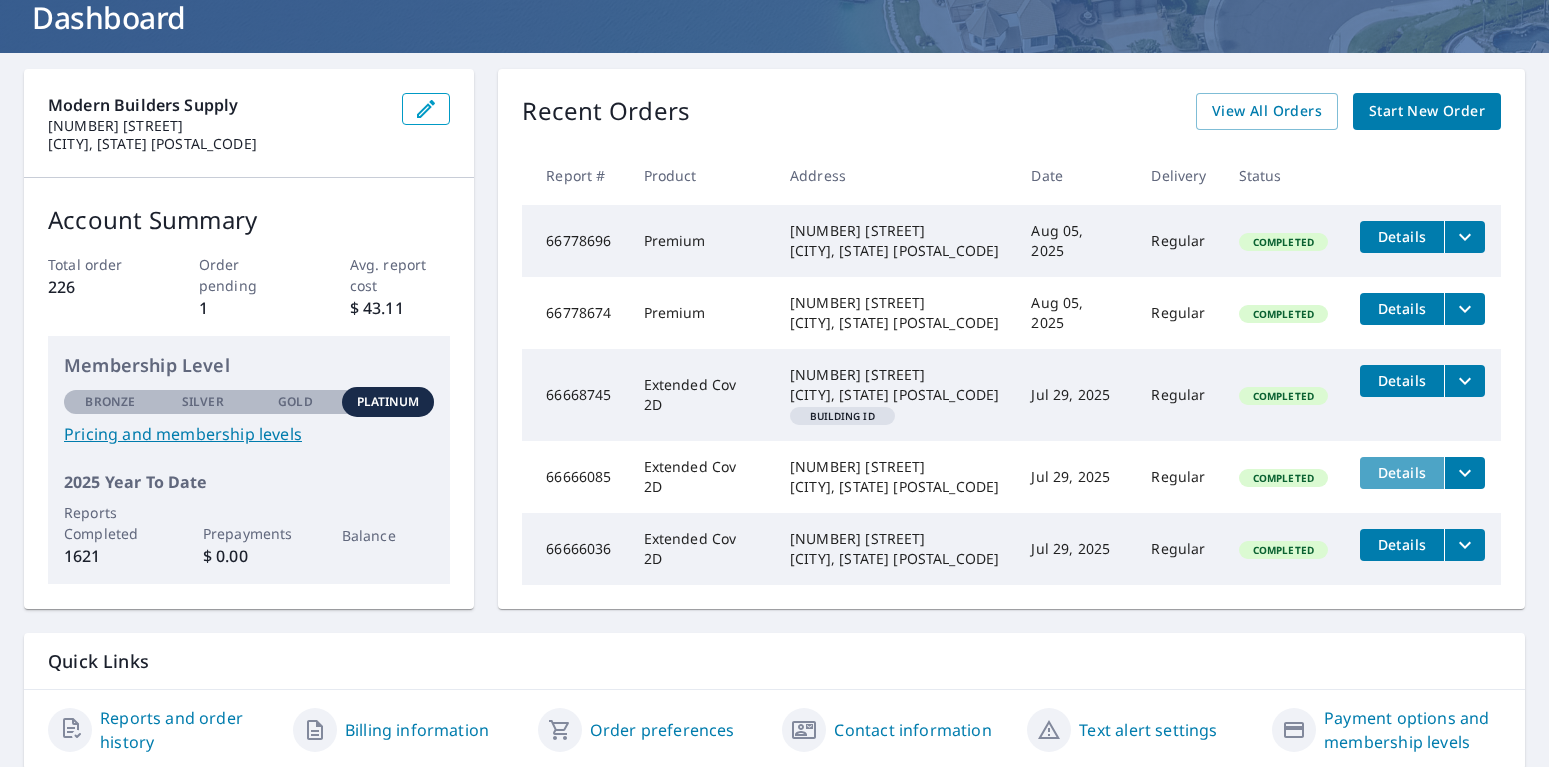 click on "Details" at bounding box center [1402, 472] 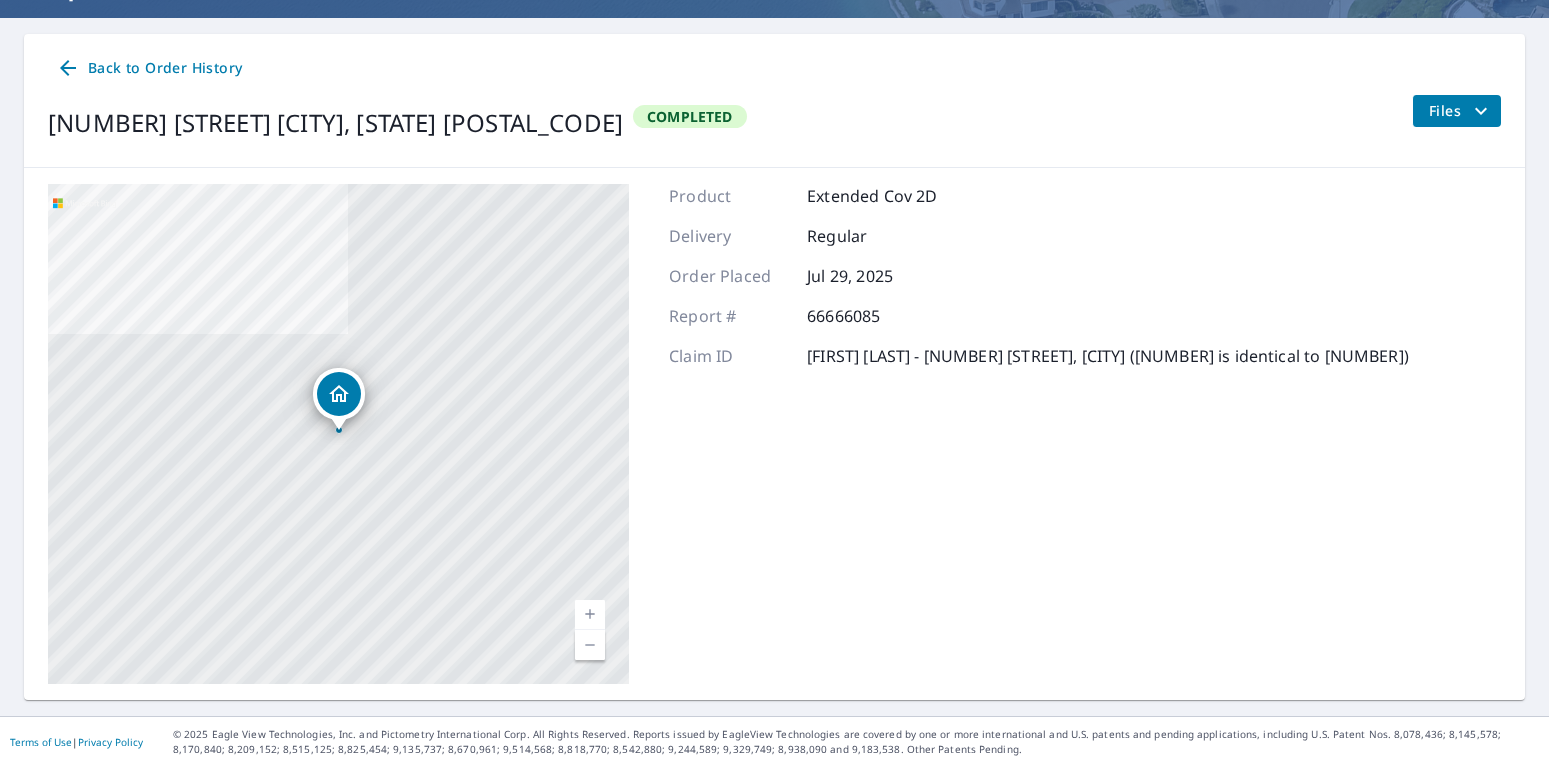 scroll, scrollTop: 0, scrollLeft: 0, axis: both 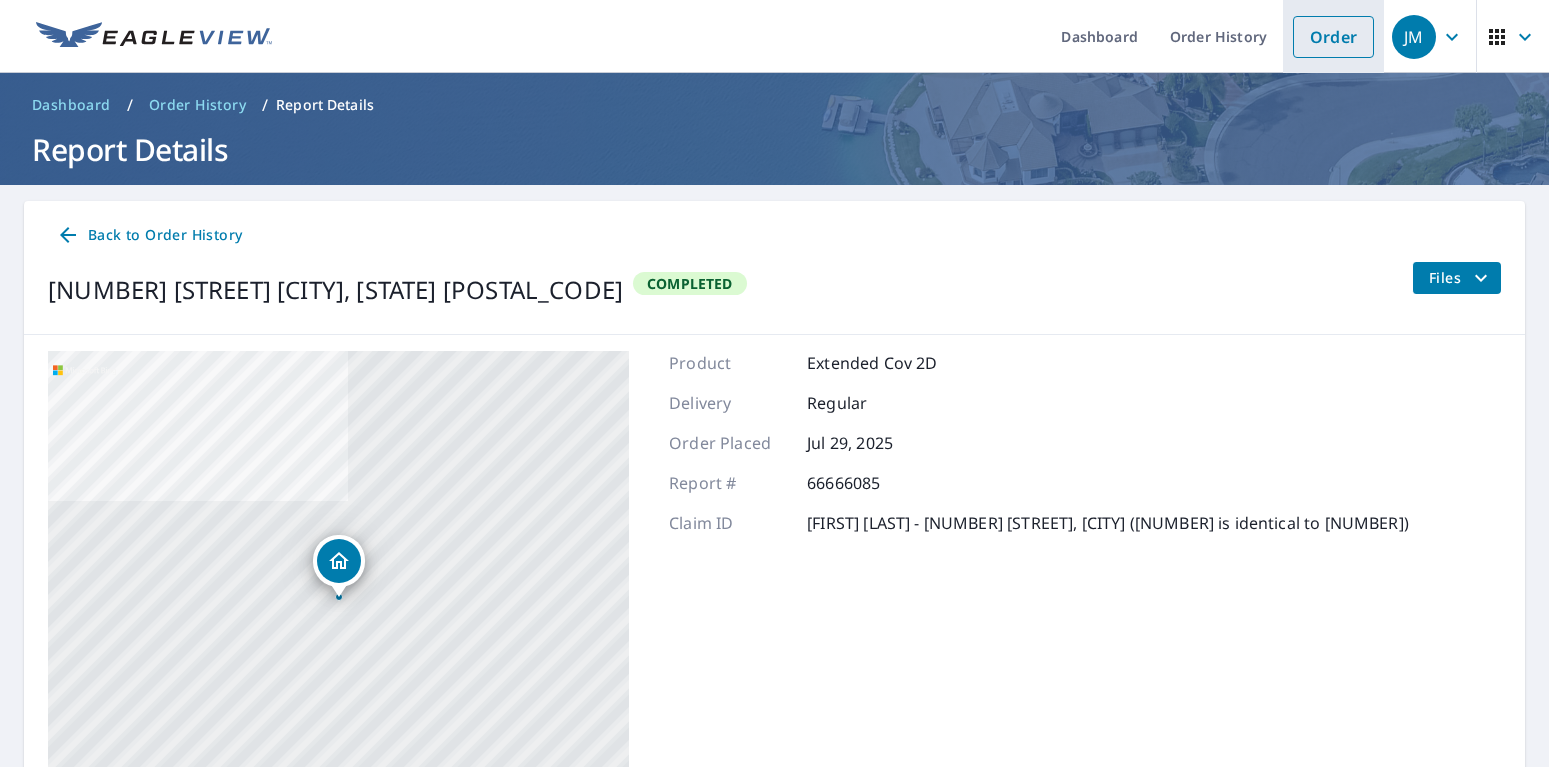 click on "Order" at bounding box center [1333, 37] 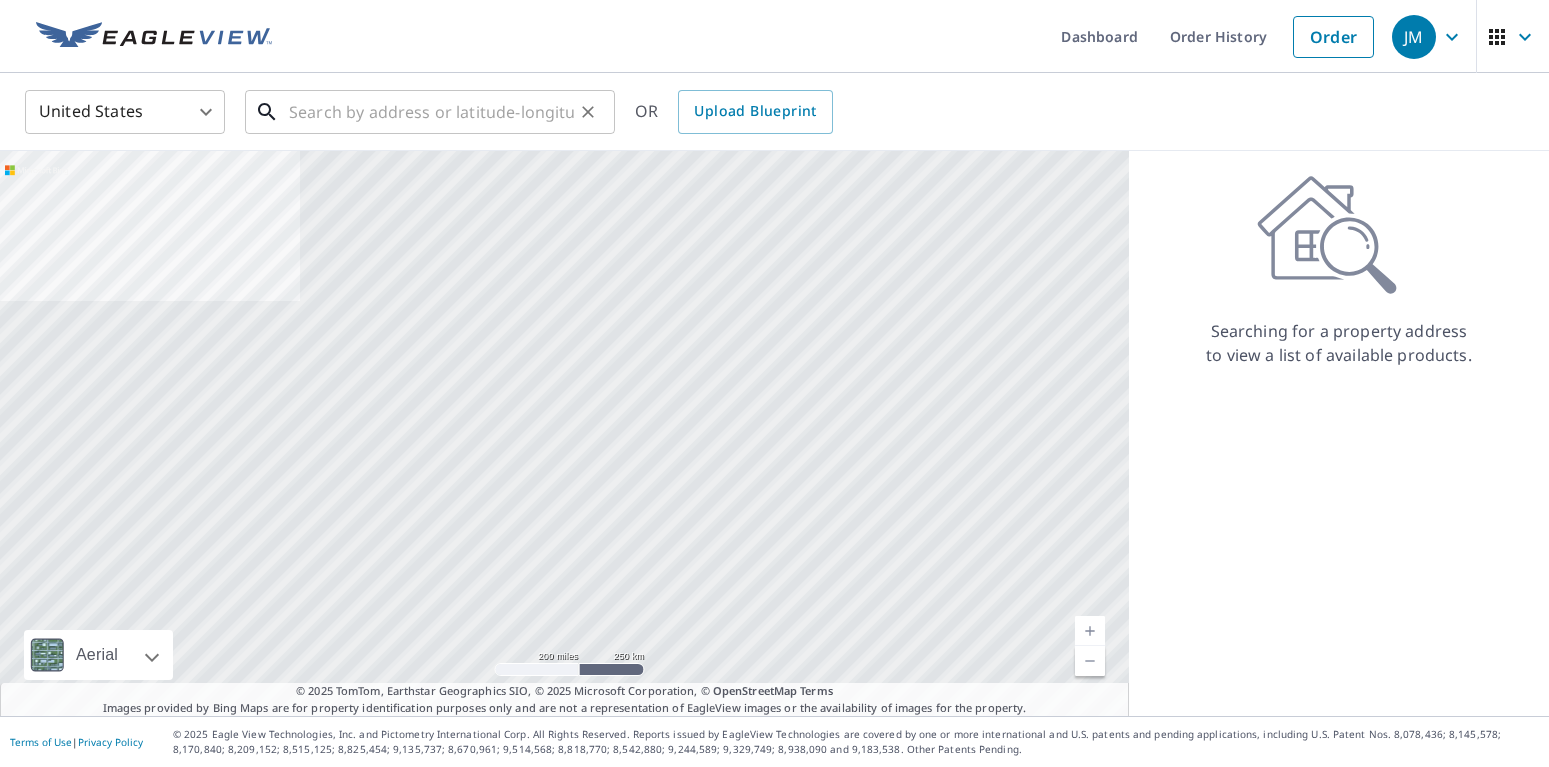 click at bounding box center (431, 112) 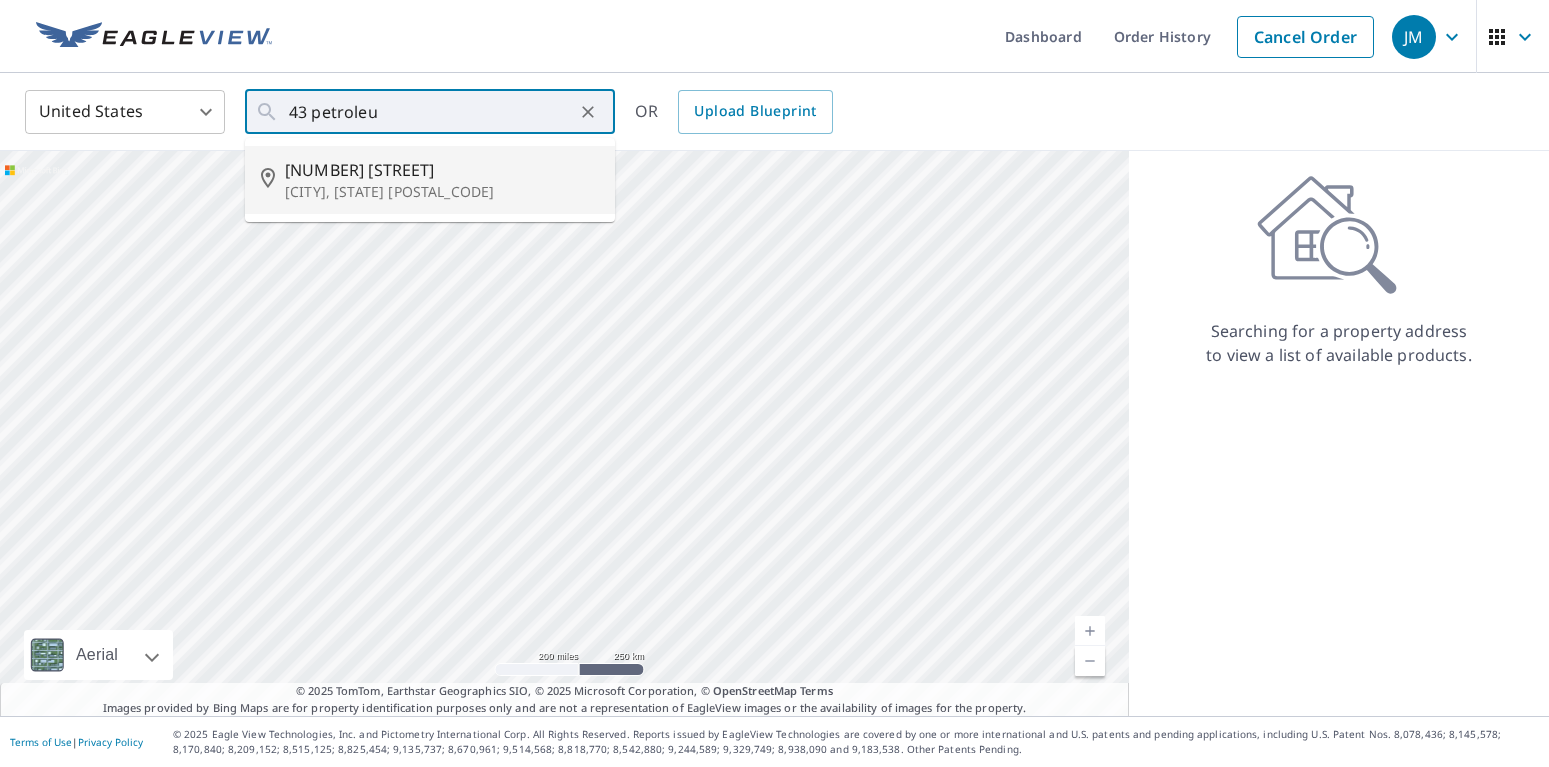 type on "[NUMBER] [STREET] [CITY], [STATE] [POSTAL_CODE]" 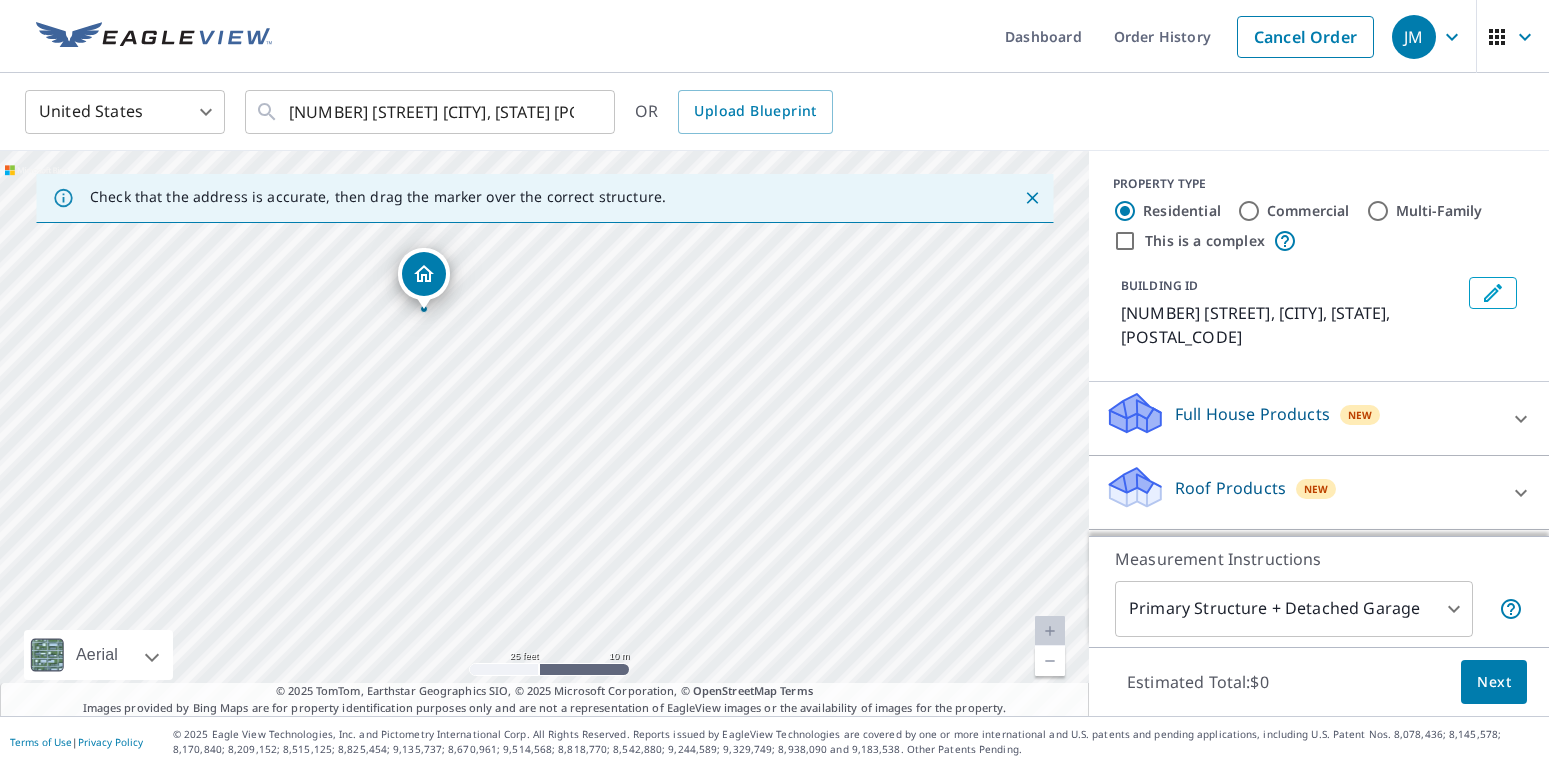 drag, startPoint x: 487, startPoint y: 454, endPoint x: 858, endPoint y: 433, distance: 371.59387 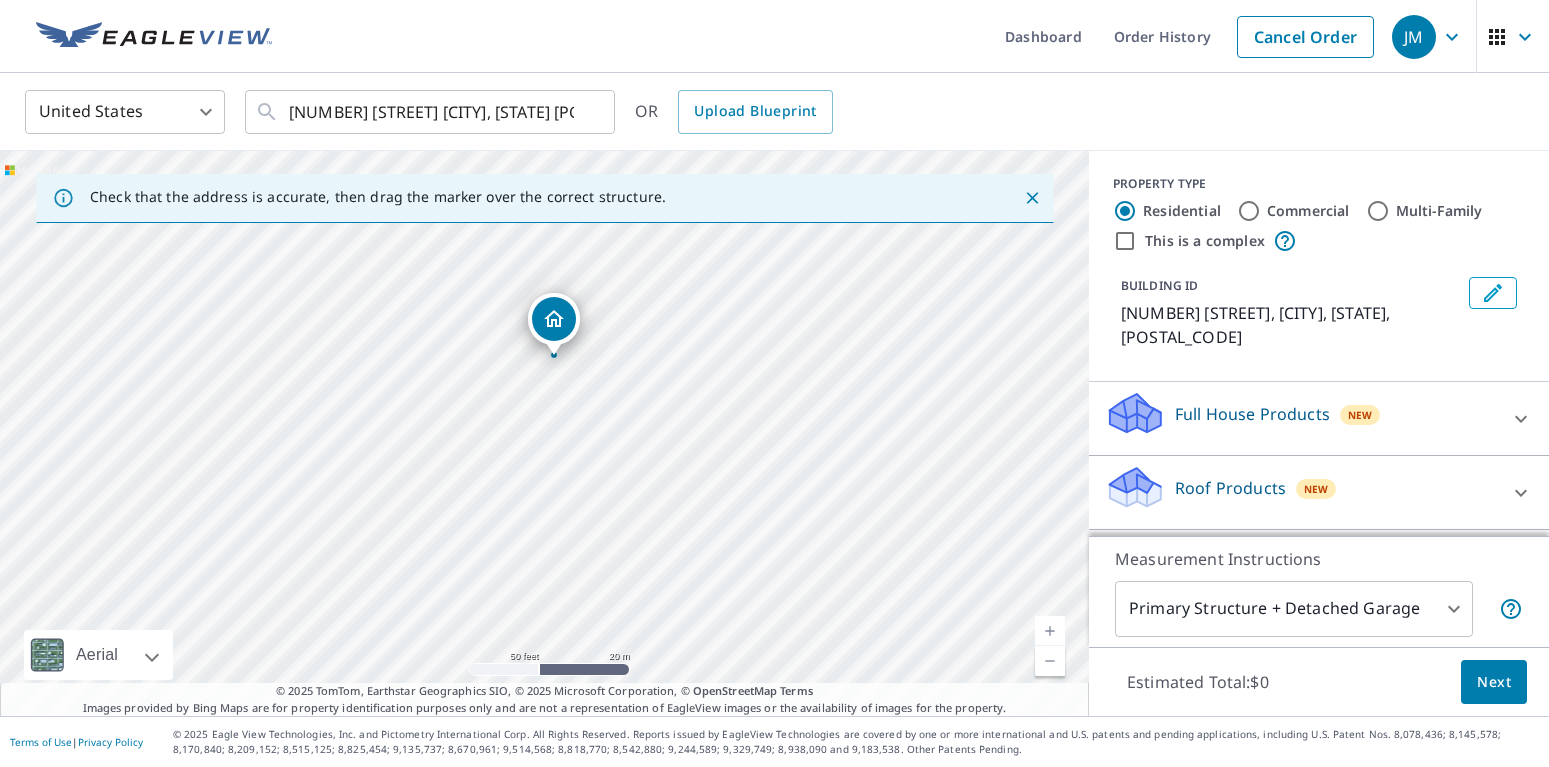 click on "New" at bounding box center [1316, 489] 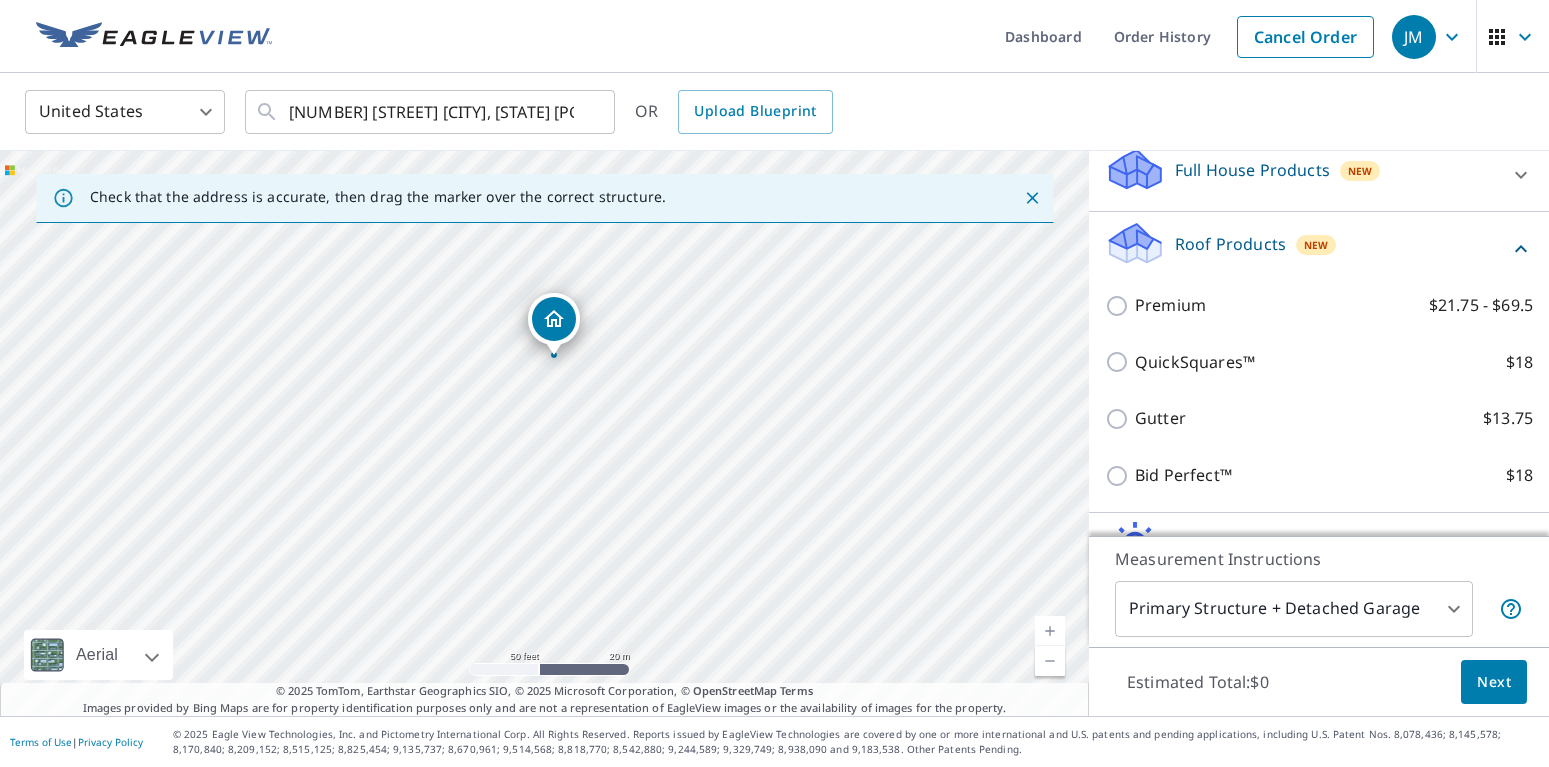 scroll, scrollTop: 264, scrollLeft: 0, axis: vertical 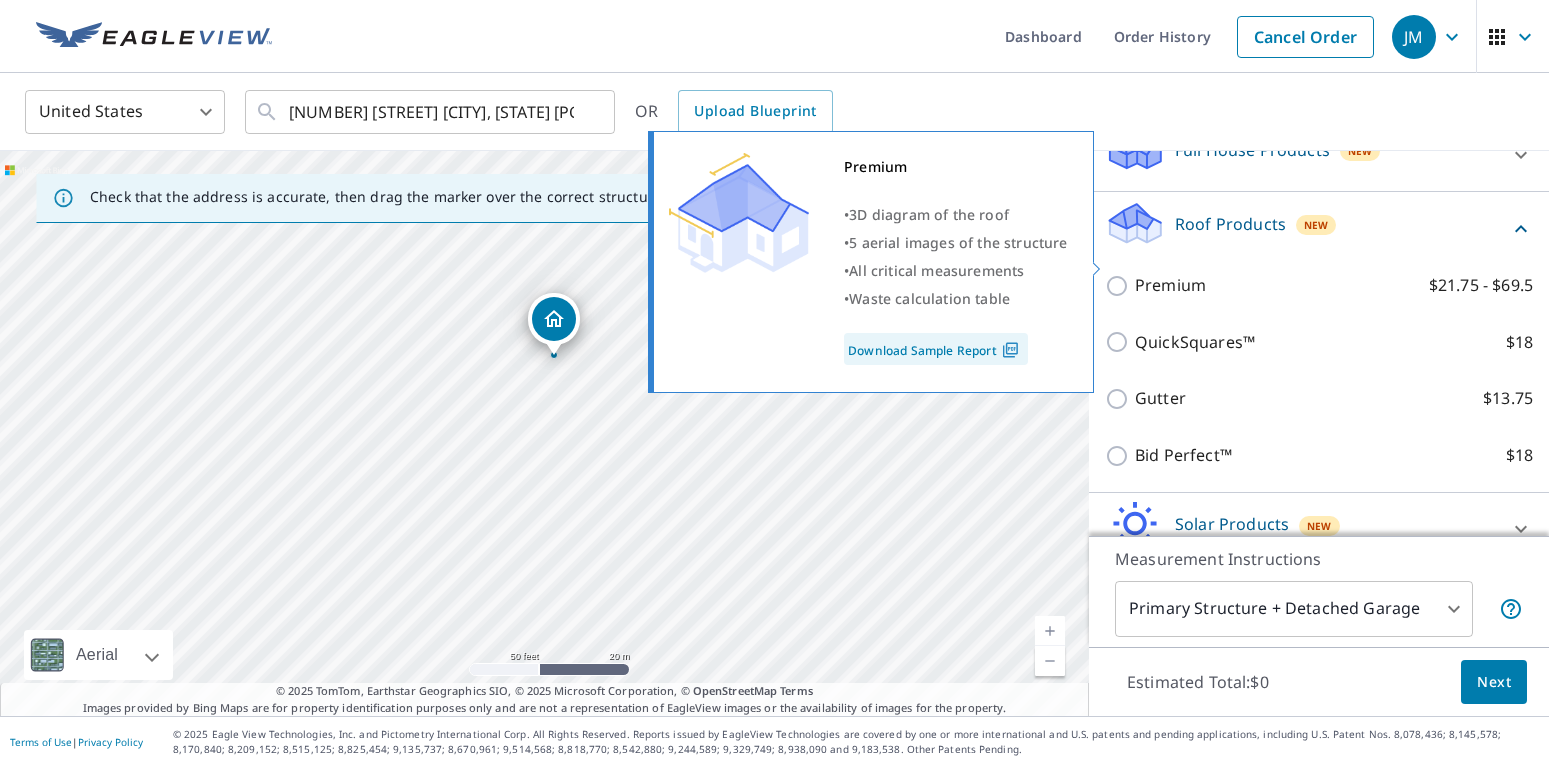 click on "Premium" at bounding box center [1170, 285] 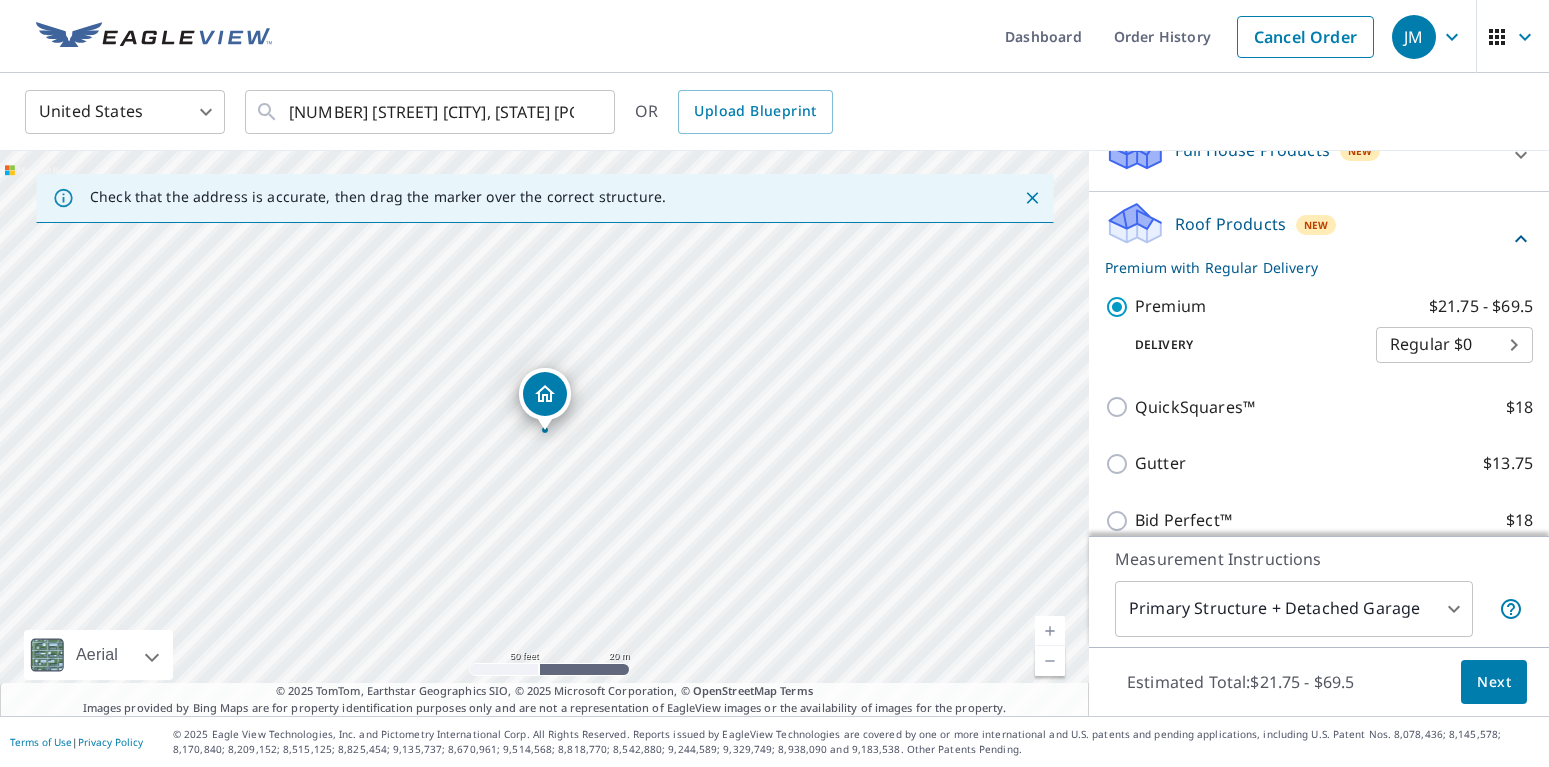 click on "[COMPANY] - [NUMBER] [STREET] [CITY], [STATE] [POSTAL_CODE] OR Upload Blueprint Check that the address is accurate, then drag the marker over the correct structure. [NUMBER] [STREET] [CITY], [STATE] [POSTAL_CODE] Aerial Road A standard road map Aerial A detailed look from above Labels Labels 50 feet 20 m © 2025 TomTom, © Vexcel Imaging, © 2025 Microsoft Corporation,  © OpenStreetMap Terms © 2025 TomTom, Earthstar Geographics SIO, © 2025 Microsoft Corporation, ©   OpenStreetMap   Terms Images provided by Bing Maps are for property identification purposes only and are not a representation of EagleView images or the availability of images for the property. PROPERTY TYPE Residential Commercial Multi-Family This is a complex BUILDING ID [NUMBER] [STREET], [CITY], [STATE], [POSTAL_CODE] Full House Products New Full House™ $84 Roof Products New Premium with Regular Delivery Premium $21.75 - $69.5 Delivery Regular $0 8 ​ QuickSquares™ $18 Gutter $13.75 $18 1" at bounding box center [774, 383] 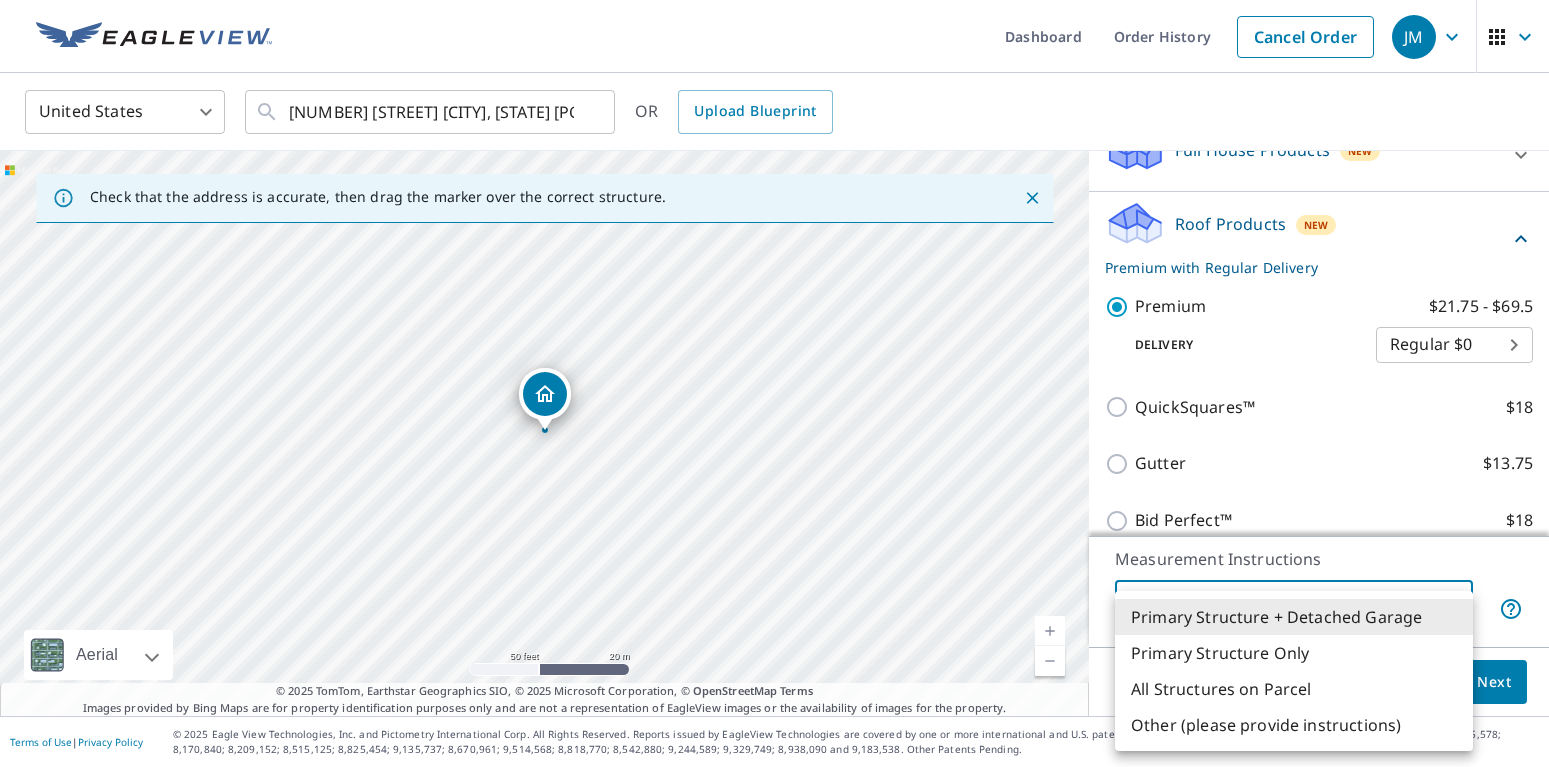 click on "Primary Structure Only" at bounding box center [1294, 653] 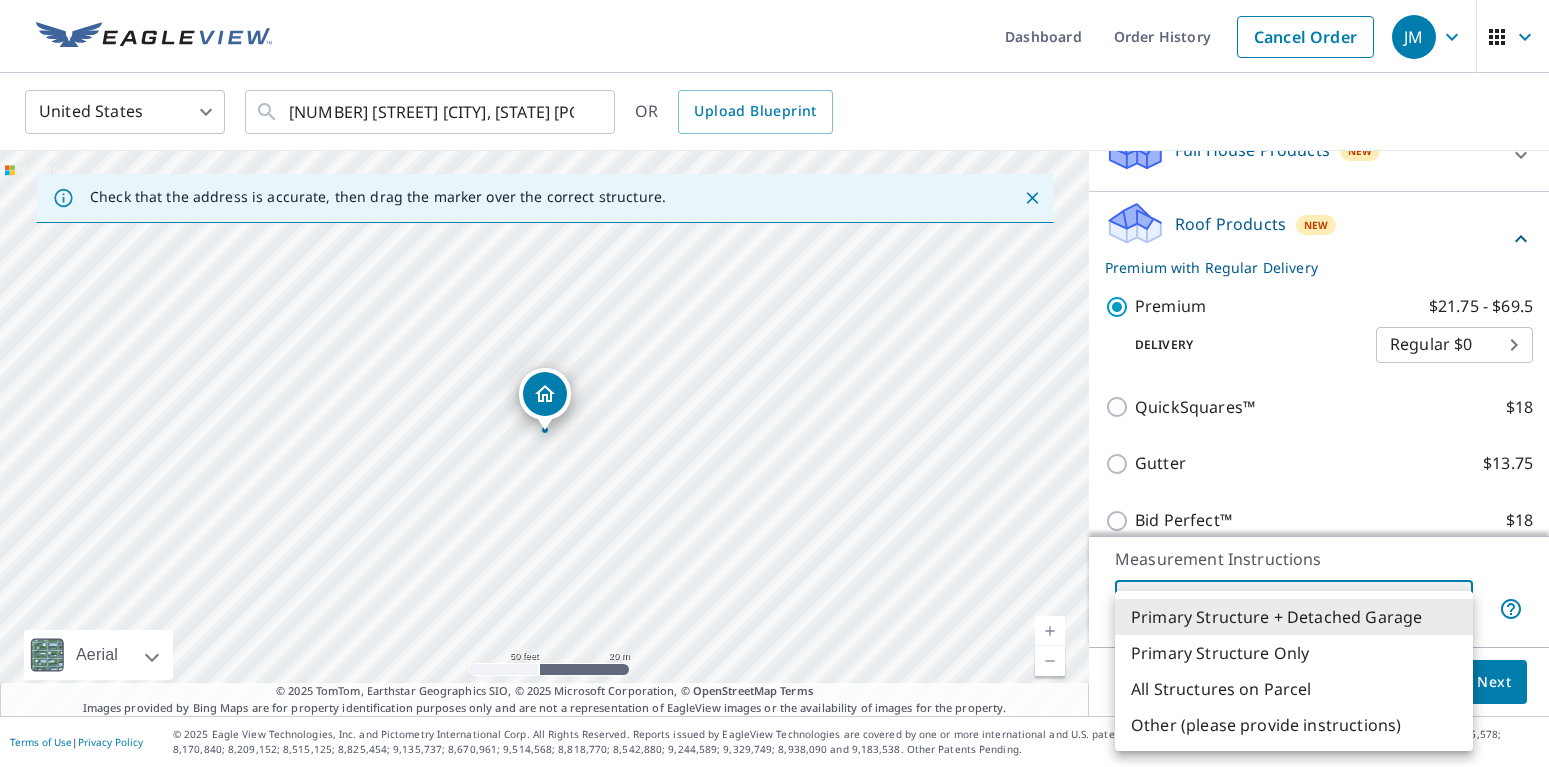 type on "2" 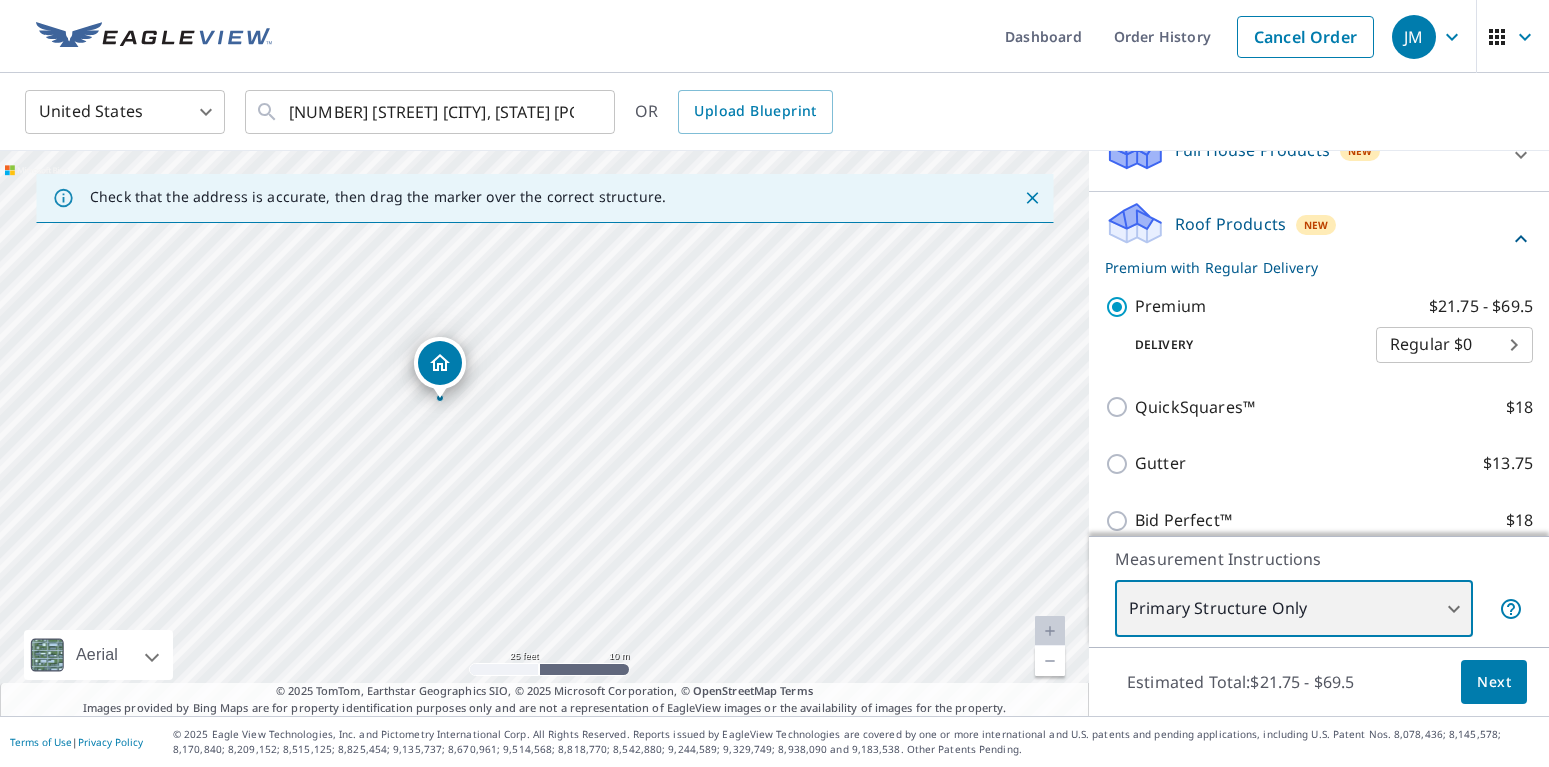 drag, startPoint x: 446, startPoint y: 482, endPoint x: 444, endPoint y: 424, distance: 58.034473 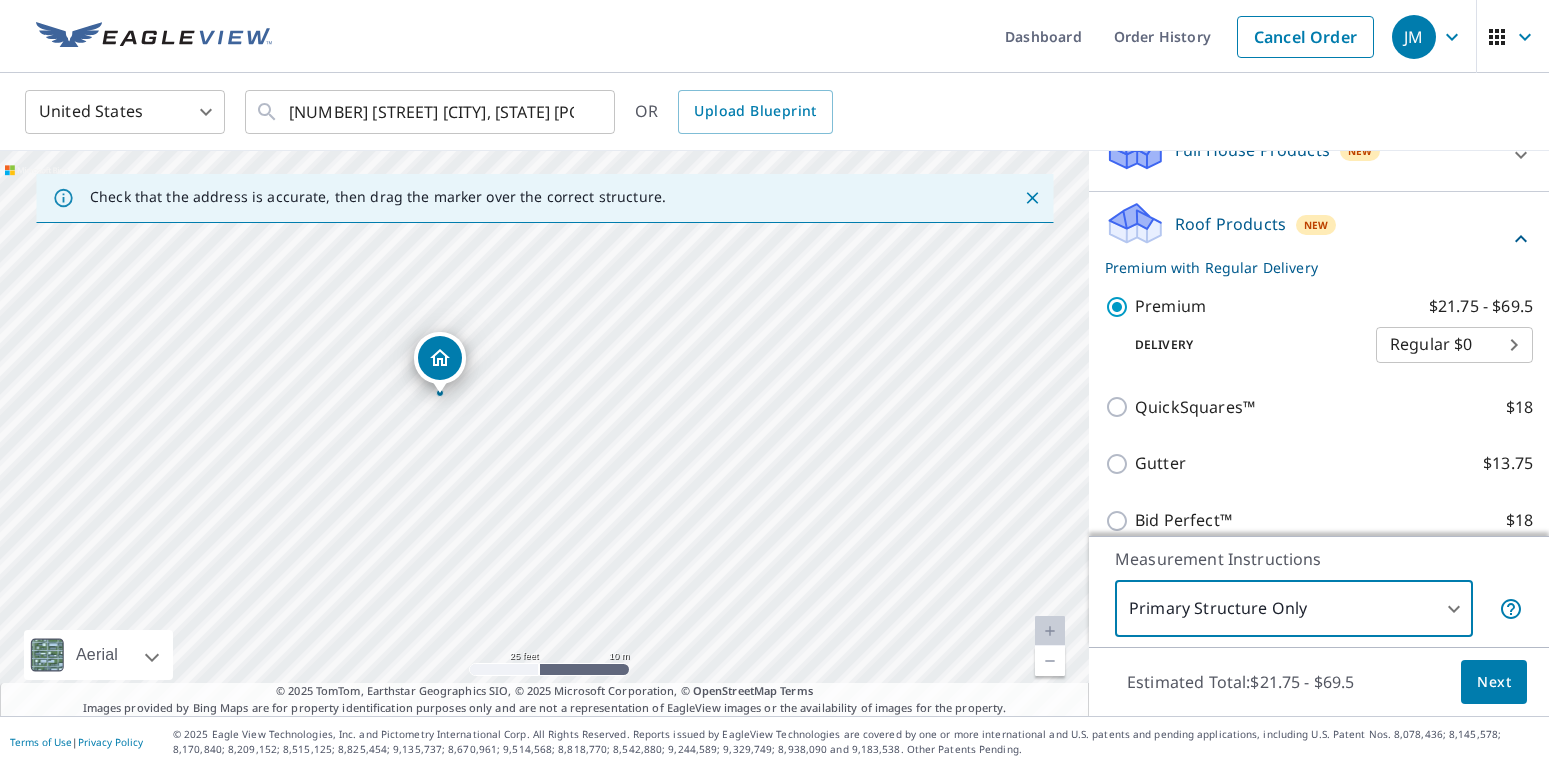 click on "[COMPANY] - [NUMBER] [STREET] [CITY], [STATE] [POSTAL_CODE] OR Upload Blueprint Check that the address is accurate, then drag the marker over the correct structure. [NUMBER] [STREET] [CITY], [STATE] [POSTAL_CODE] Aerial Road A standard road map Aerial A detailed look from above Labels Labels 25 feet 10 m © 2025 TomTom, © Vexcel Imaging, © 2025 Microsoft Corporation,  © OpenStreetMap Terms © 2025 TomTom, Earthstar Geographics SIO, © 2025 Microsoft Corporation, ©   OpenStreetMap   Terms Images provided by Bing Maps are for property identification purposes only and are not a representation of EagleView images or the availability of images for the property. PROPERTY TYPE Residential Commercial Multi-Family This is a complex BUILDING ID [NUMBER] [STREET], [CITY], [STATE], [POSTAL_CODE] Full House Products New Full House™ $84 Roof Products New Premium with Regular Delivery Premium $21.75 - $69.5 Delivery Regular $0 8 ​ QuickSquares™ $18 Gutter $13.75 $18 2" at bounding box center (774, 383) 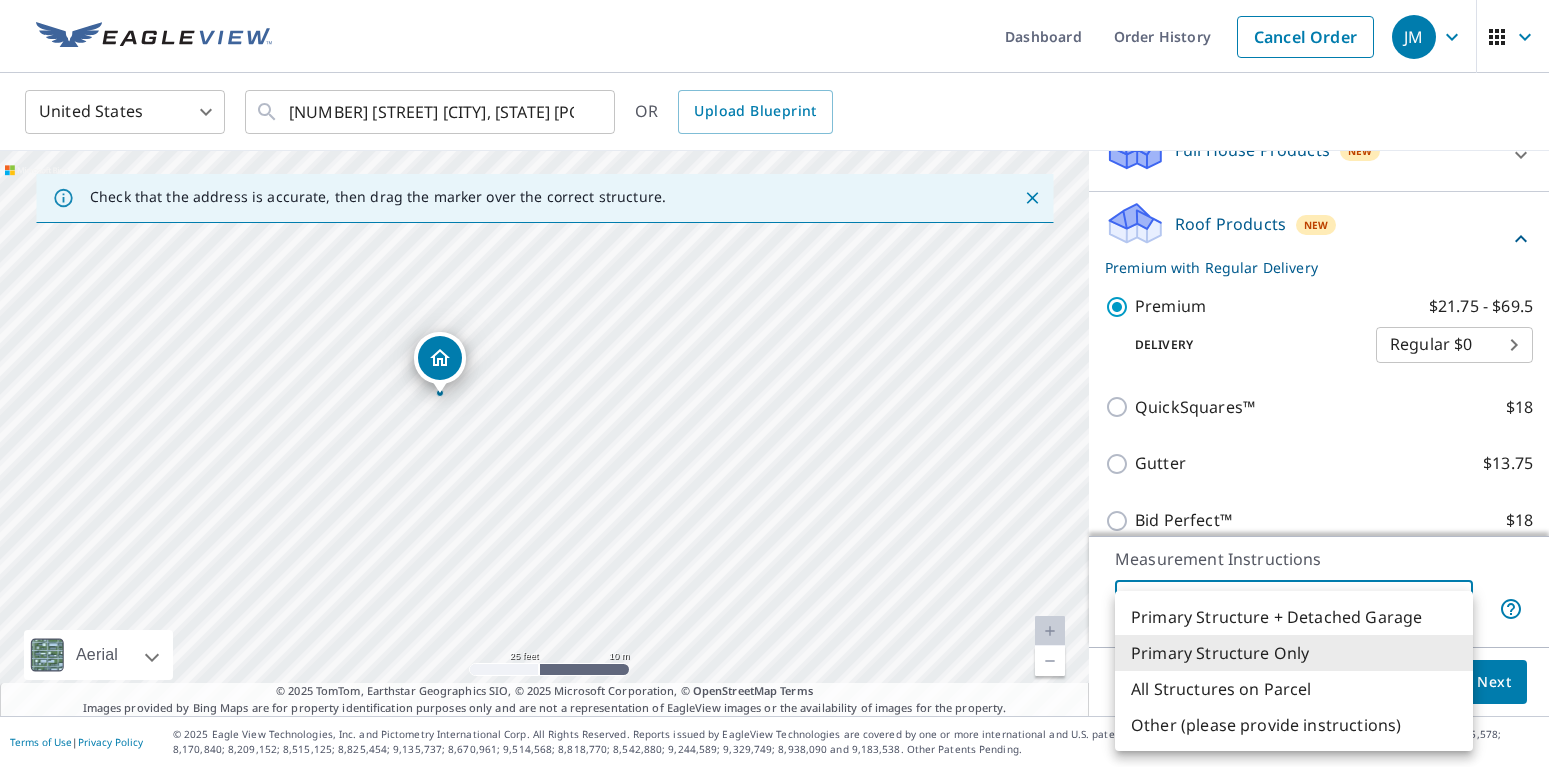 click at bounding box center (774, 383) 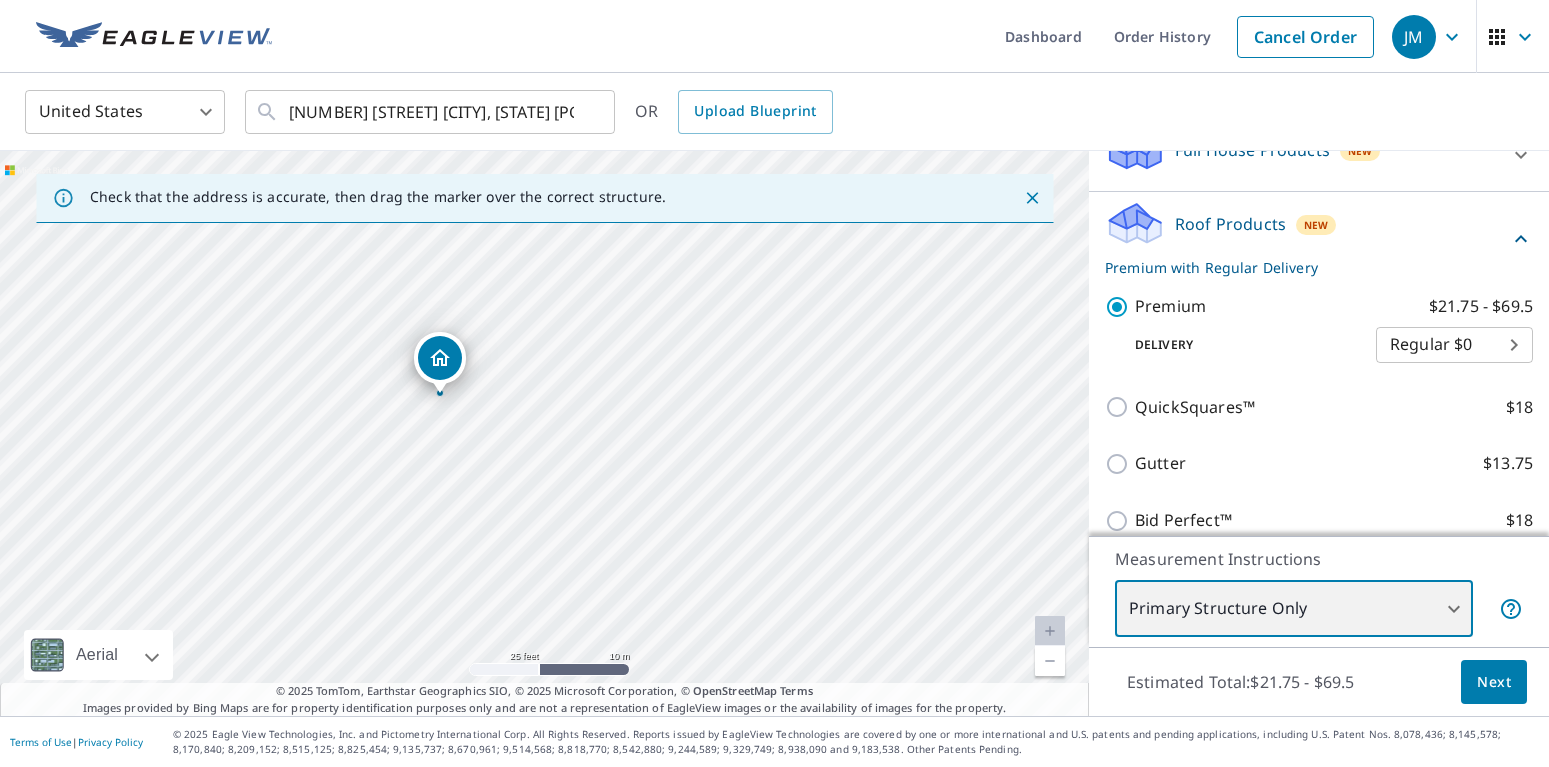 click on "[NUMBER] [STREET] [CITY], [STATE] [POSTAL_CODE]" at bounding box center (544, 433) 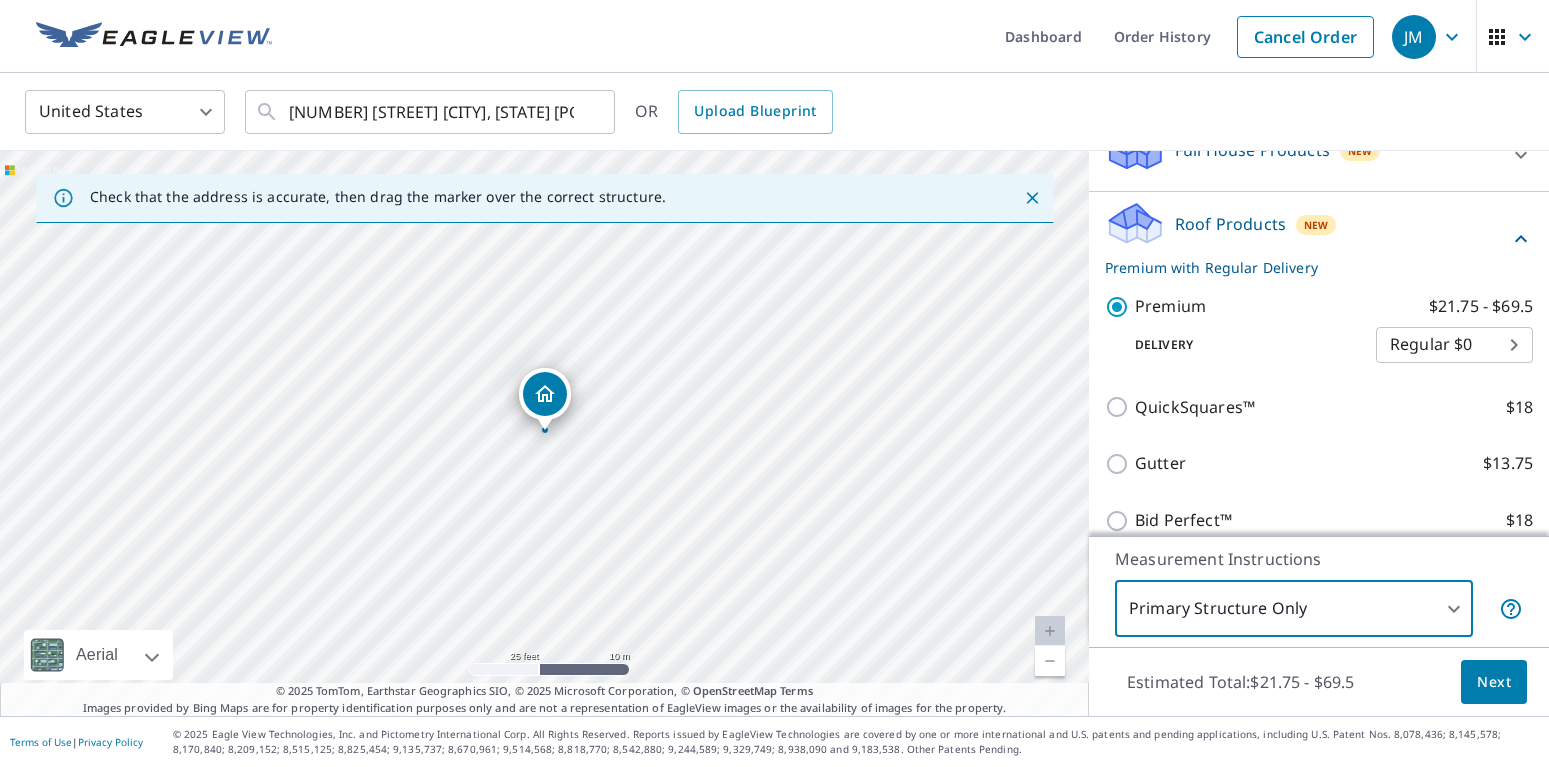 click on "[NUMBER] [STREET] [CITY], [STATE] [POSTAL_CODE]" at bounding box center [545, 399] 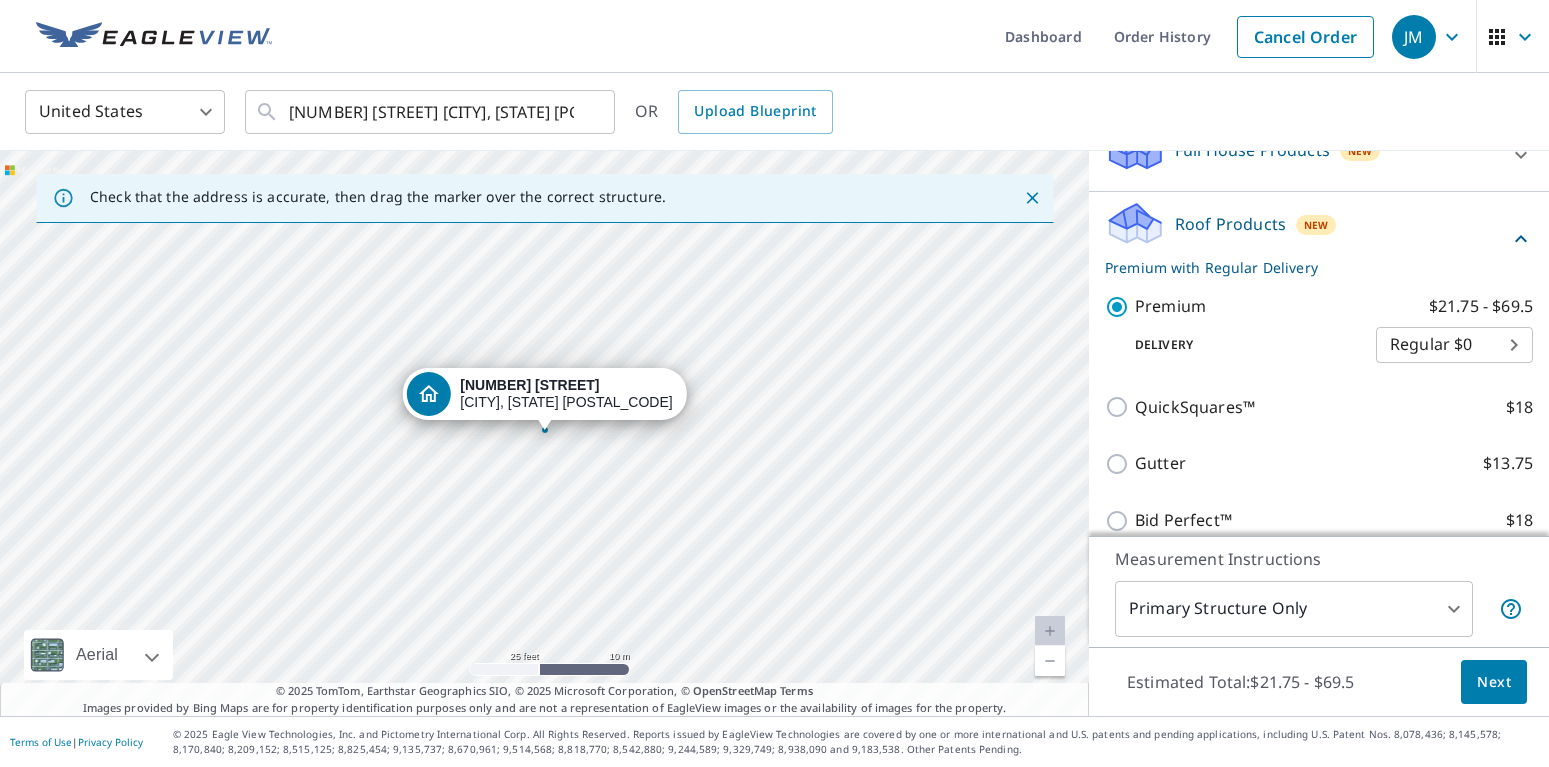 click on "[NUMBER] [STREET] [CITY], [STATE] [POSTAL_CODE]" at bounding box center (544, 433) 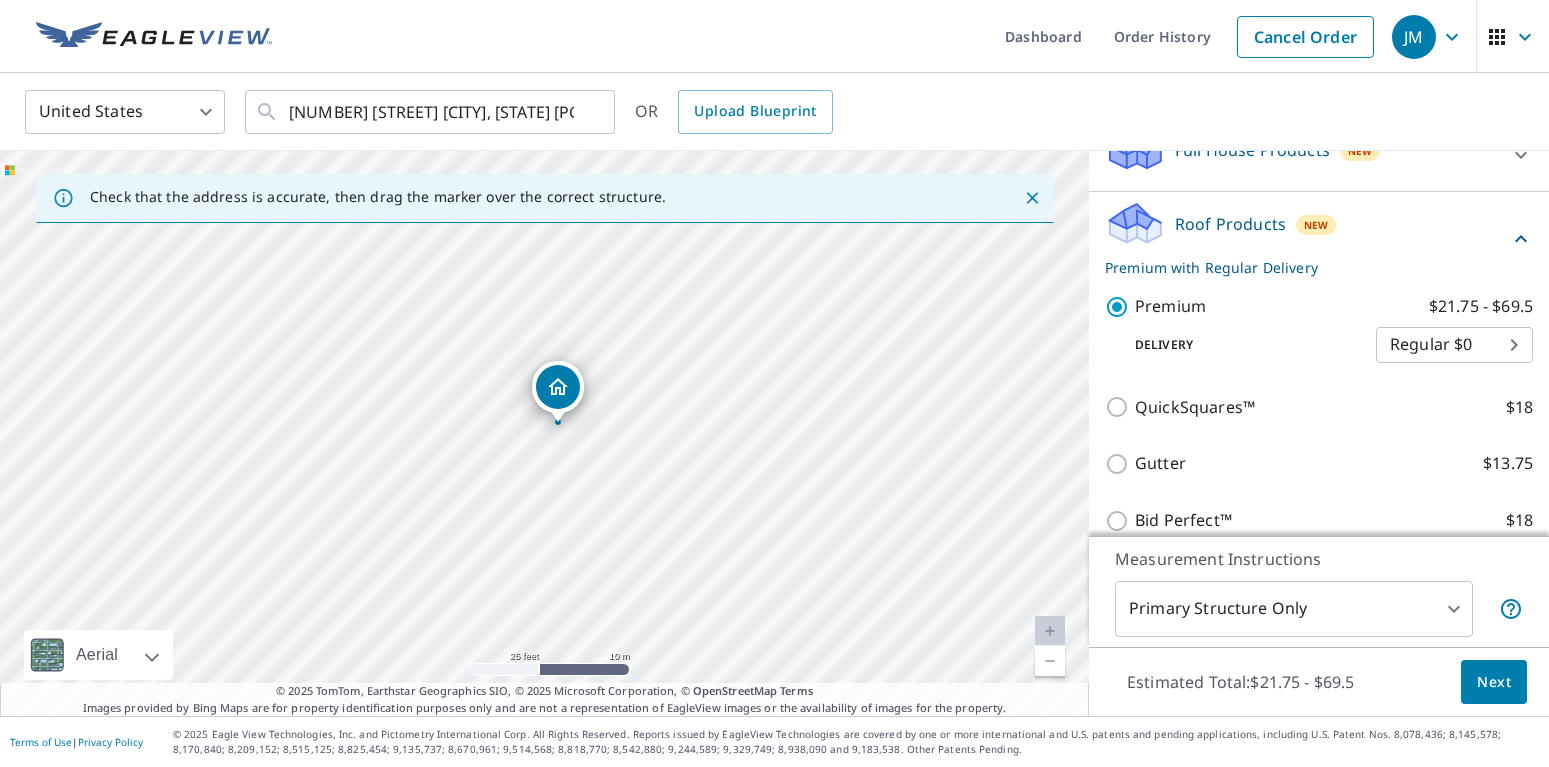 drag, startPoint x: 549, startPoint y: 396, endPoint x: 560, endPoint y: 388, distance: 13.601471 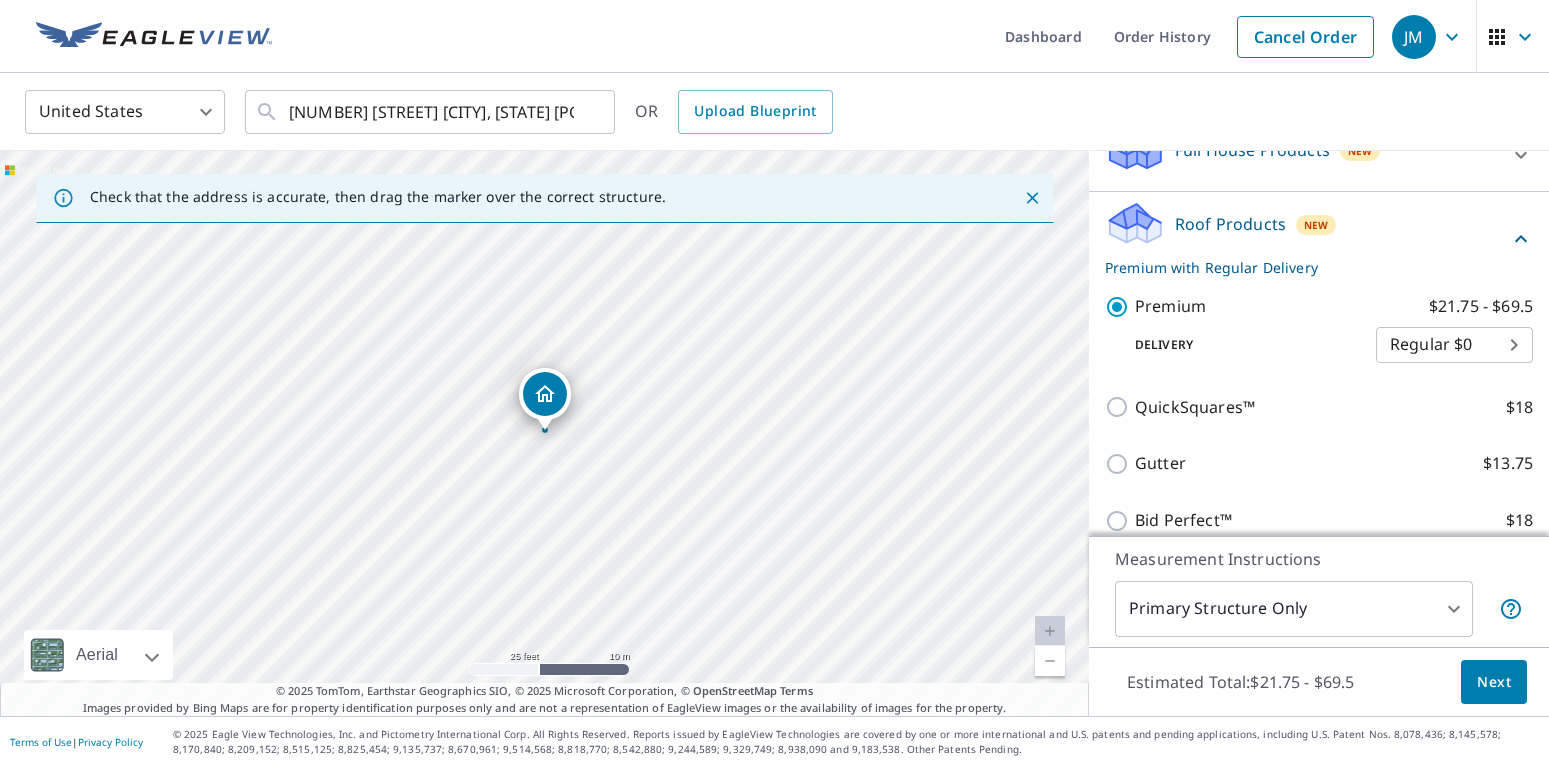 scroll, scrollTop: 264, scrollLeft: 0, axis: vertical 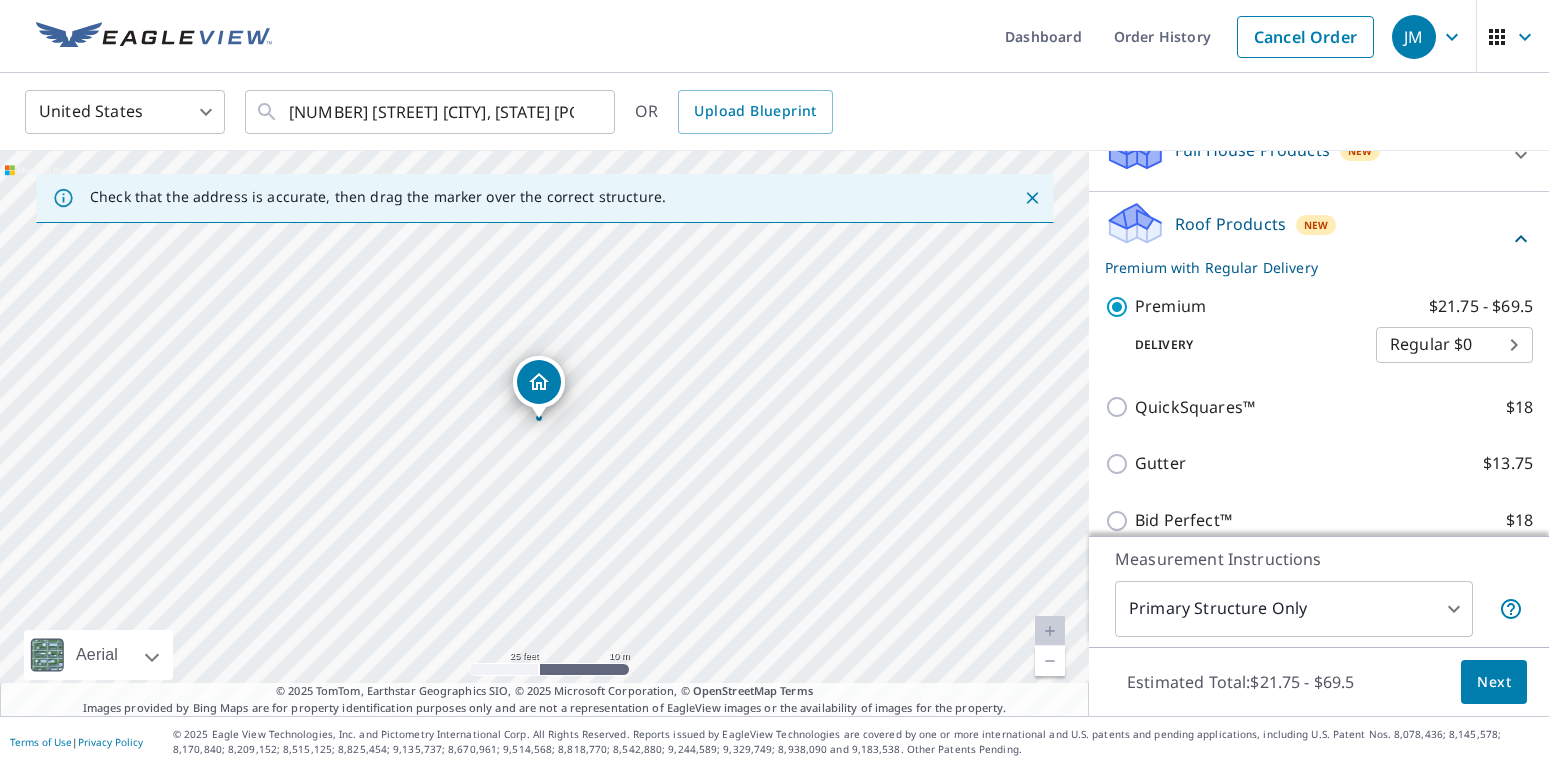 click on "[NUMBER] [STREET] [CITY], [STATE] [POSTAL_CODE]" at bounding box center (544, 433) 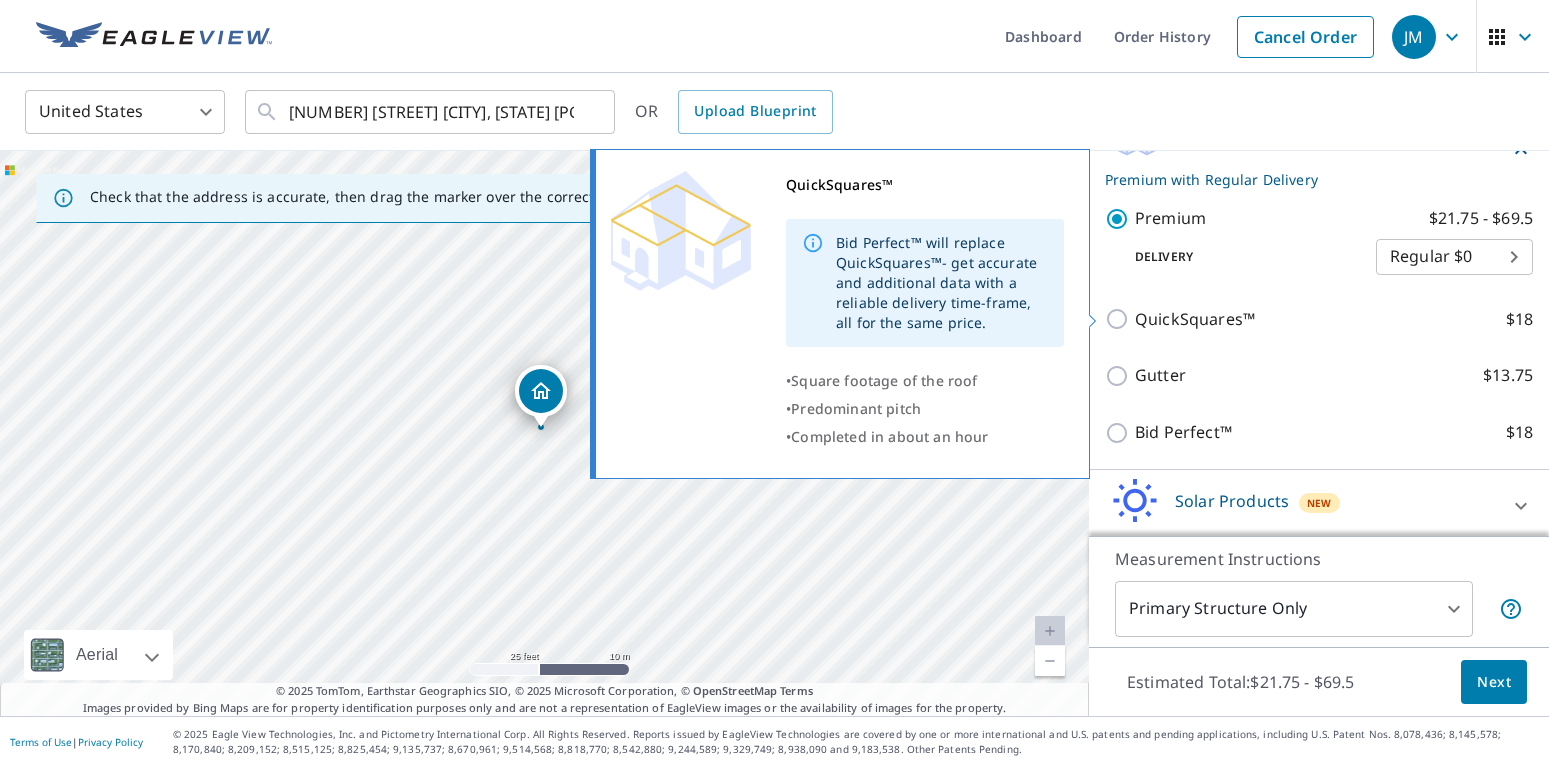 scroll, scrollTop: 412, scrollLeft: 0, axis: vertical 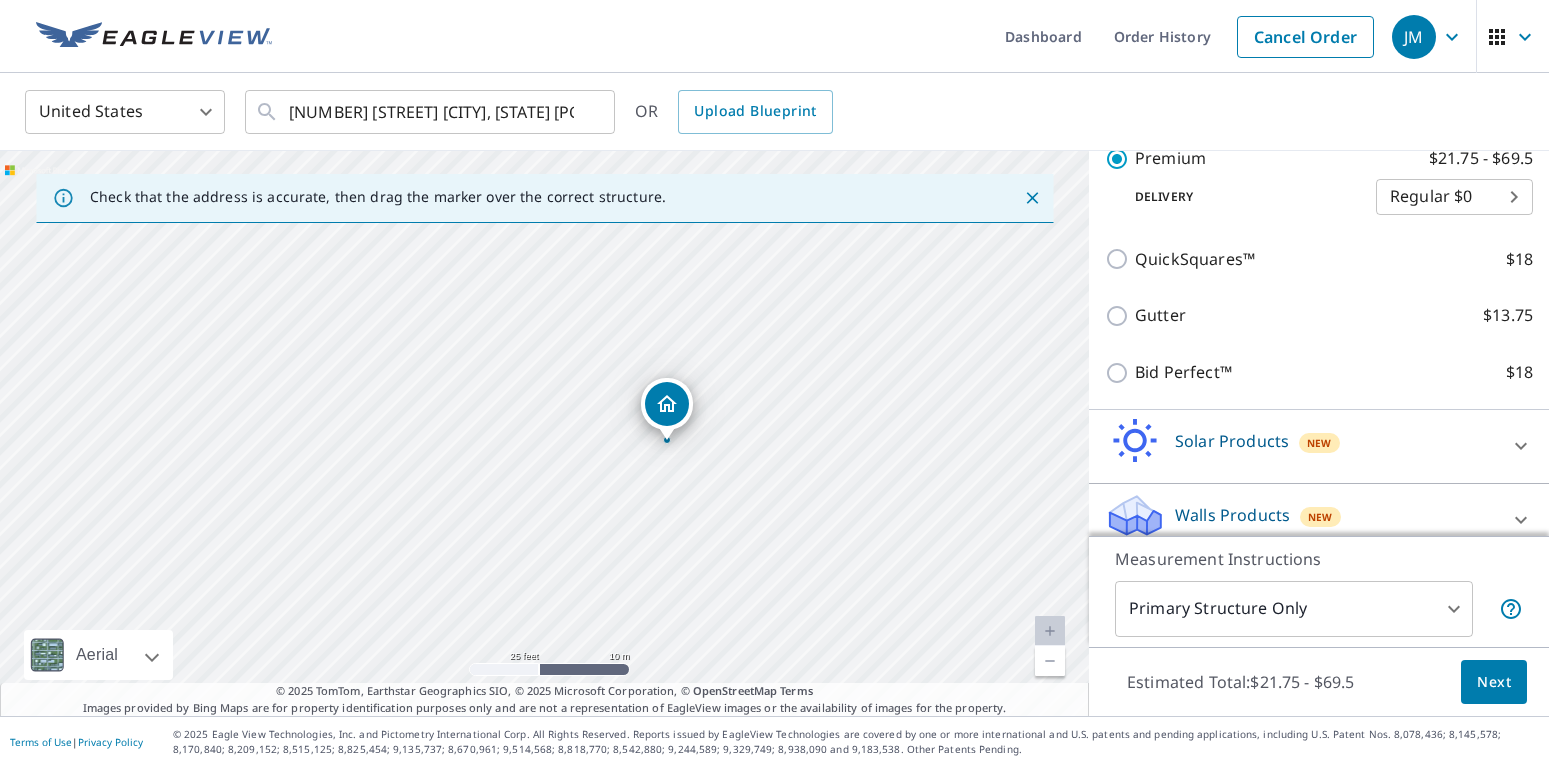 drag, startPoint x: 722, startPoint y: 443, endPoint x: 848, endPoint y: 452, distance: 126.32102 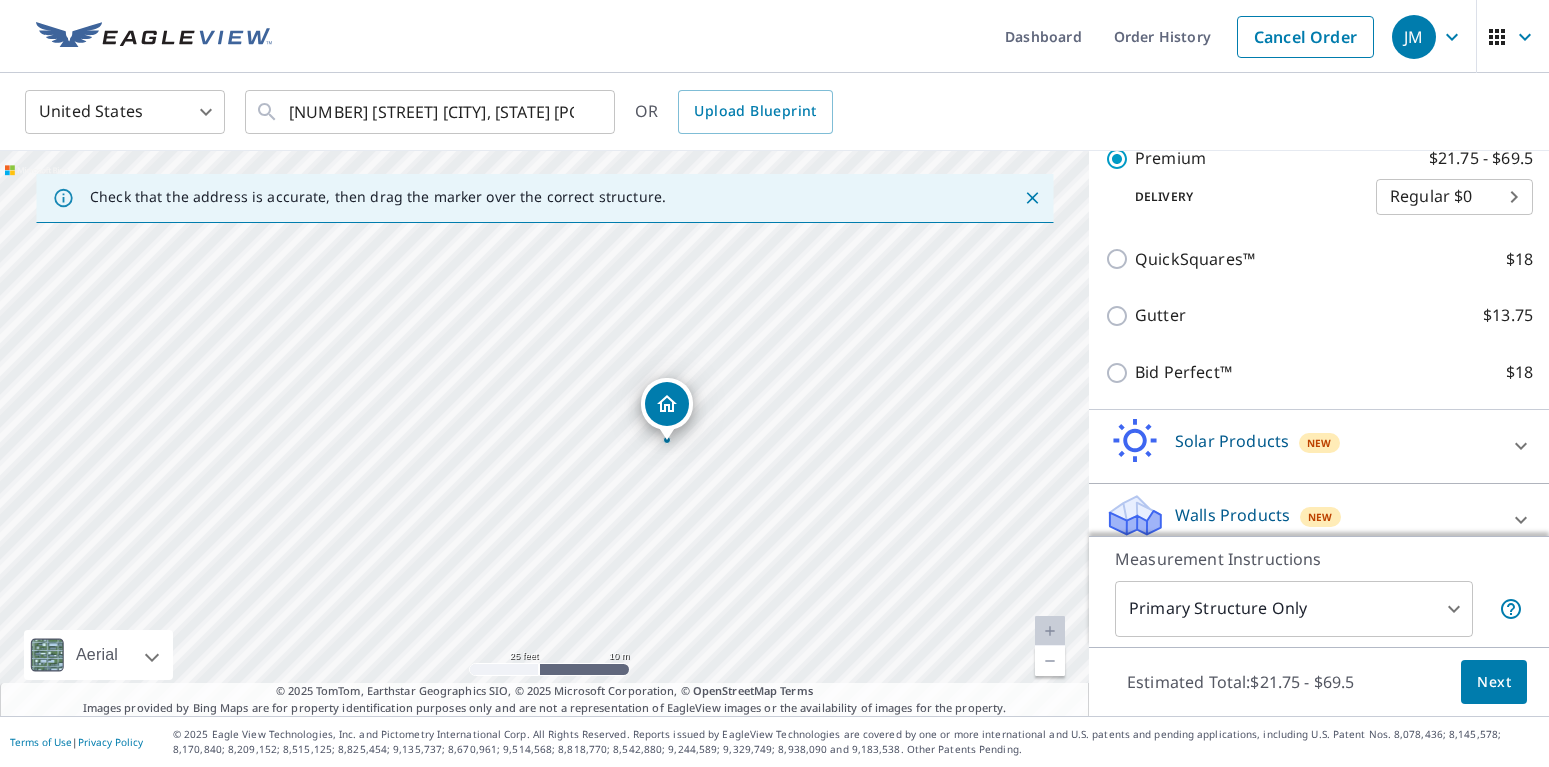 click on "[COMPANY] - [NUMBER] [STREET] [CITY], [STATE] [POSTAL_CODE] OR Upload Blueprint Check that the address is accurate, then drag the marker over the correct structure. [NUMBER] [STREET] [CITY], [STATE] [POSTAL_CODE] Aerial Road A standard road map Aerial A detailed look from above Labels Labels 25 feet 10 m © 2025 TomTom, © Vexcel Imaging, © 2025 Microsoft Corporation,  © OpenStreetMap Terms © 2025 TomTom, Earthstar Geographics SIO, © 2025 Microsoft Corporation, ©   OpenStreetMap   Terms Images provided by Bing Maps are for property identification purposes only and are not a representation of EagleView images or the availability of images for the property. PROPERTY TYPE Residential Commercial Multi-Family This is a complex BUILDING ID [NUMBER] [STREET], [CITY], [STATE], [POSTAL_CODE] Full House Products New Full House™ $84 Roof Products New Premium with Regular Delivery Premium $21.75 - $69.5 Delivery Regular $0 8 ​ QuickSquares™ $18 Gutter $13.75 $18 2" at bounding box center [774, 383] 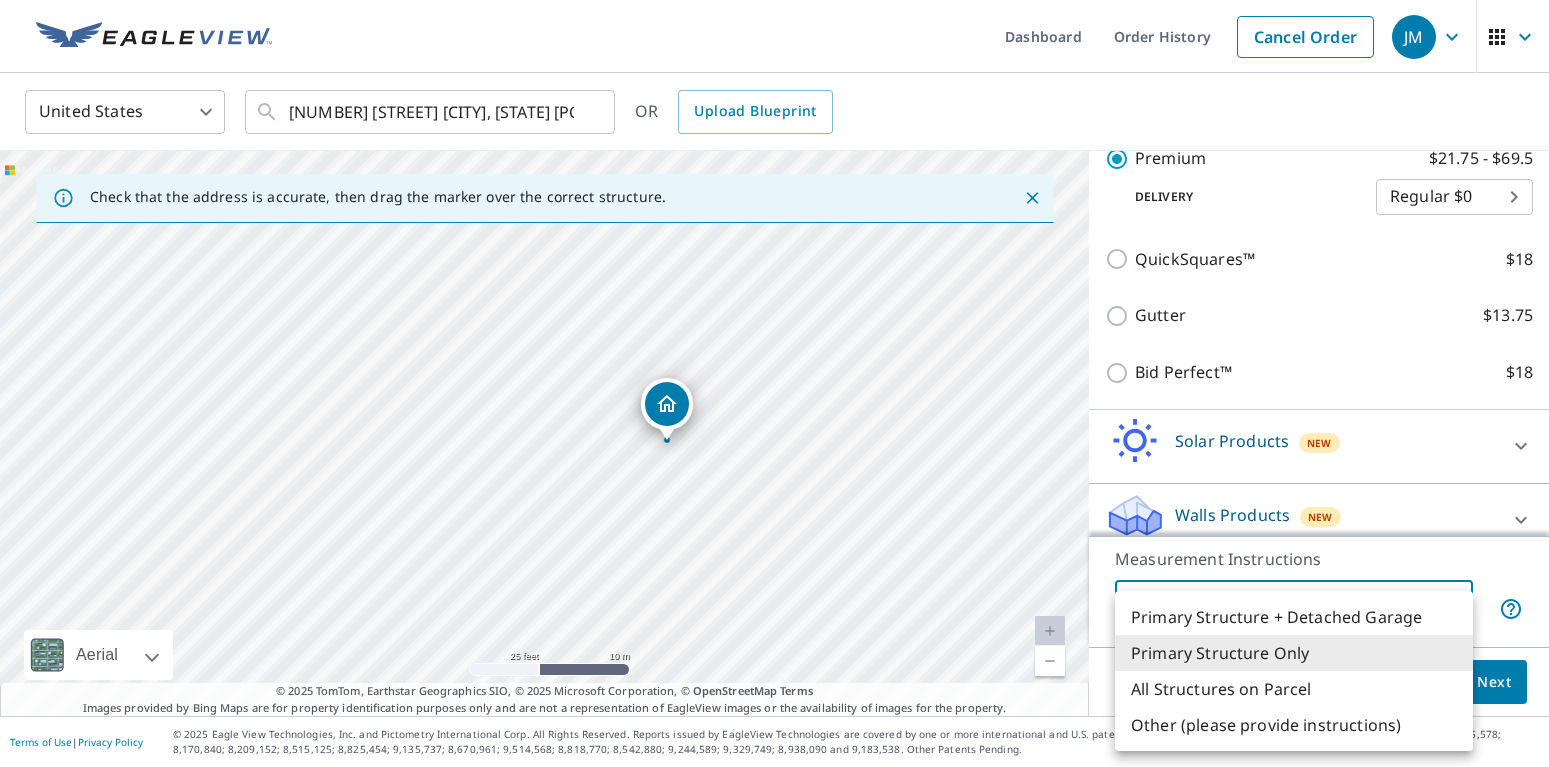 click on "Primary Structure Only" at bounding box center [1294, 653] 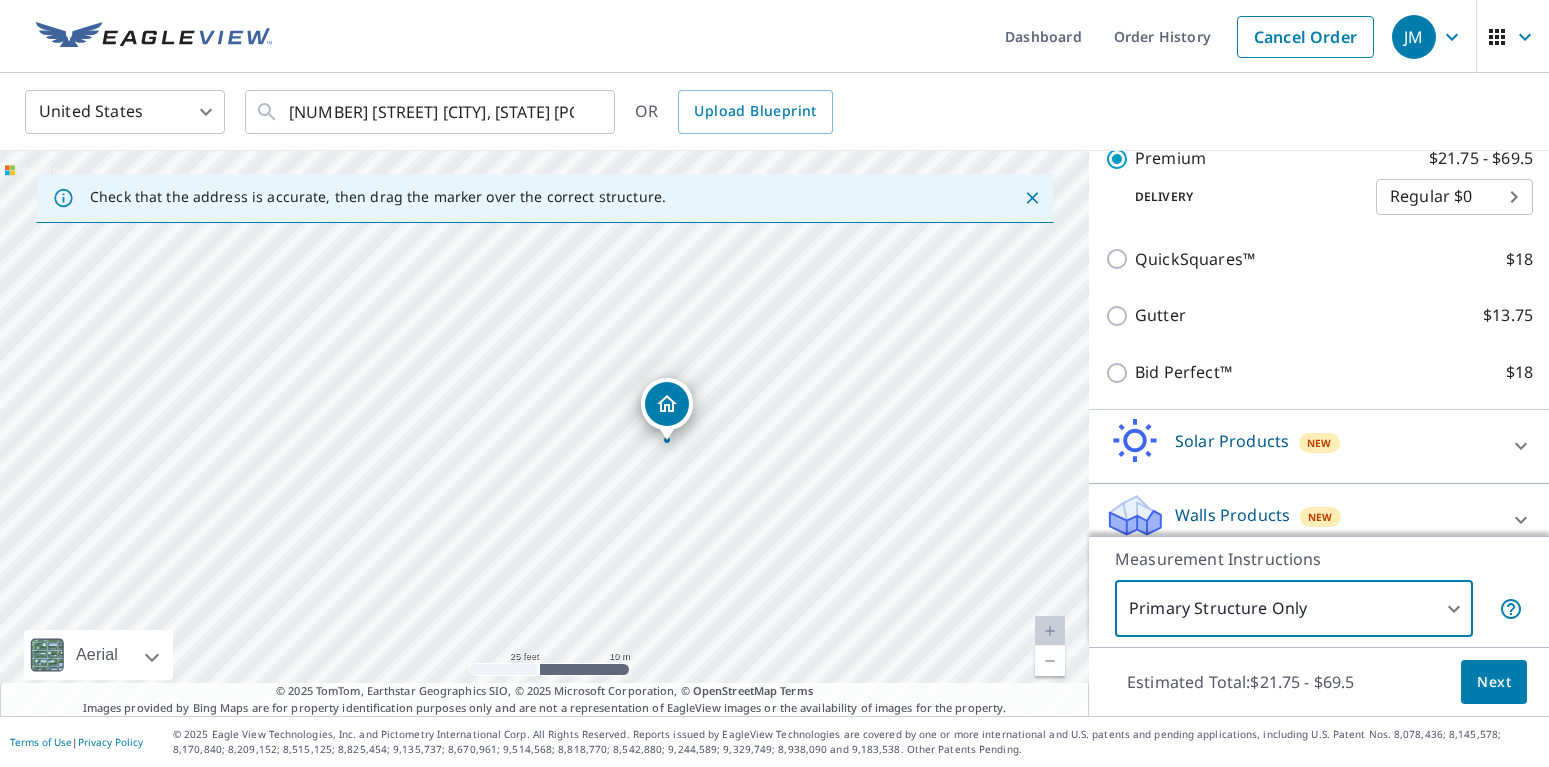 click on "Next" at bounding box center (1494, 682) 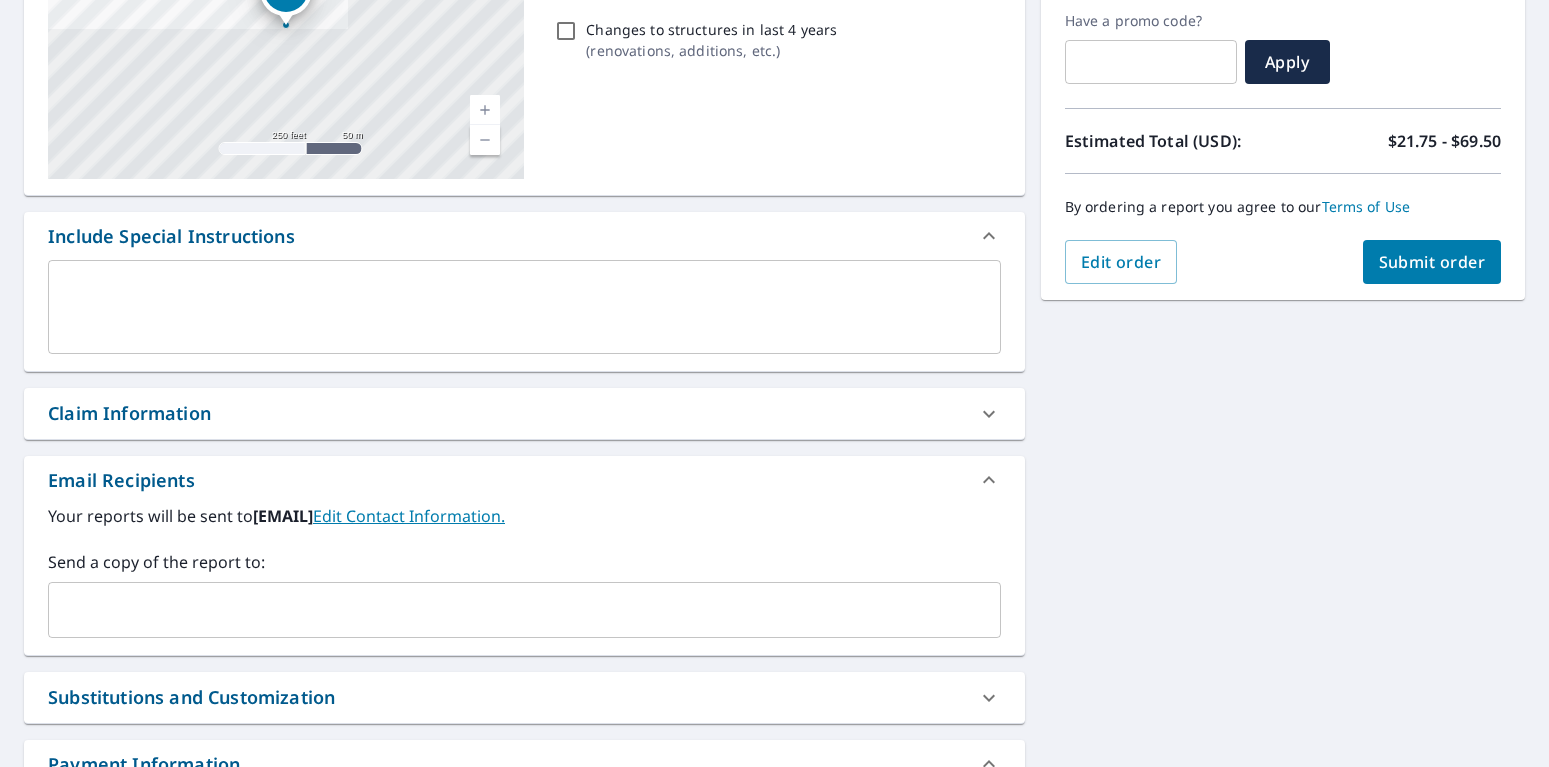 scroll, scrollTop: 396, scrollLeft: 0, axis: vertical 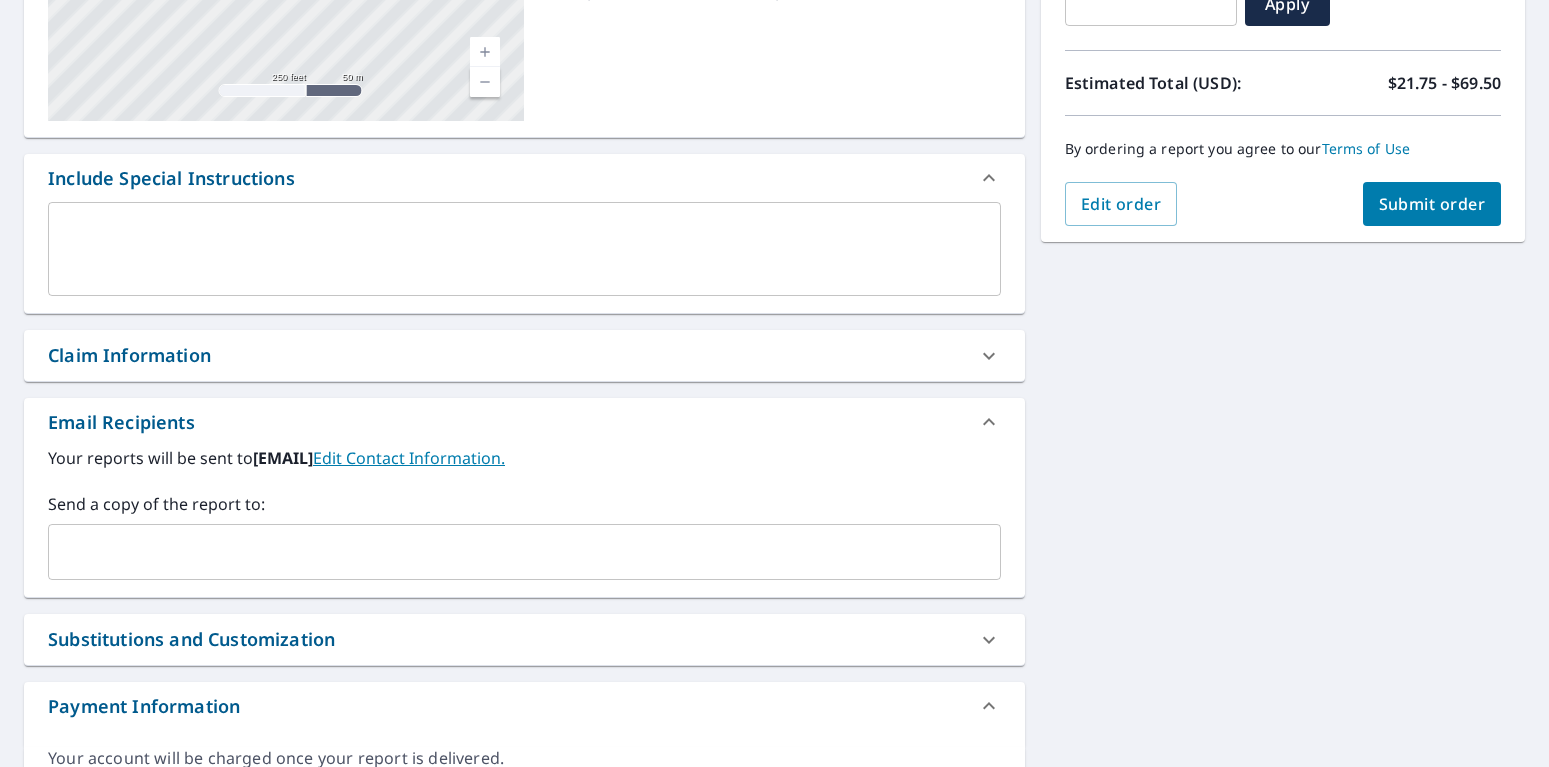 click on "Claim Information" at bounding box center (506, 355) 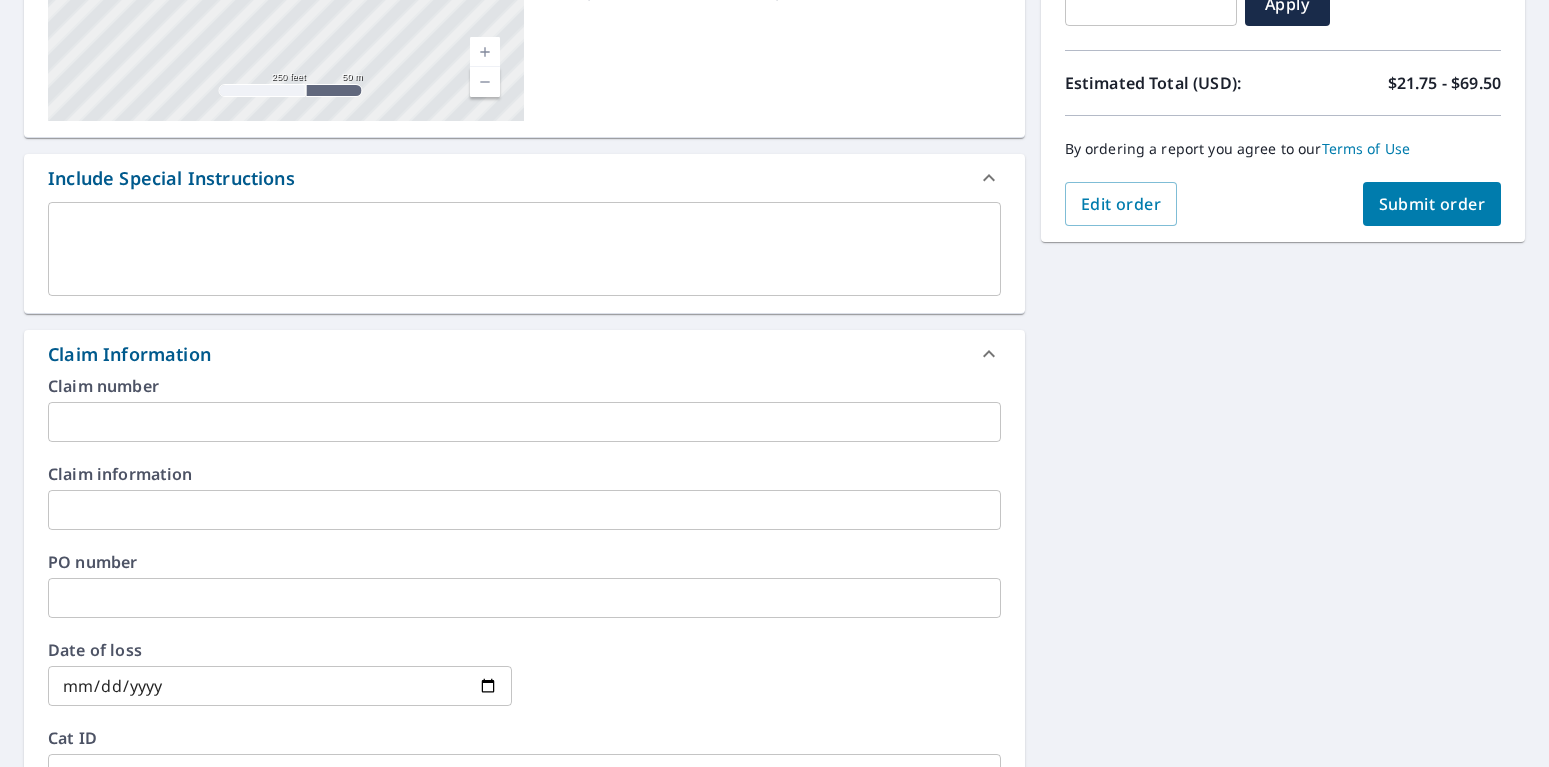 scroll, scrollTop: 0, scrollLeft: 0, axis: both 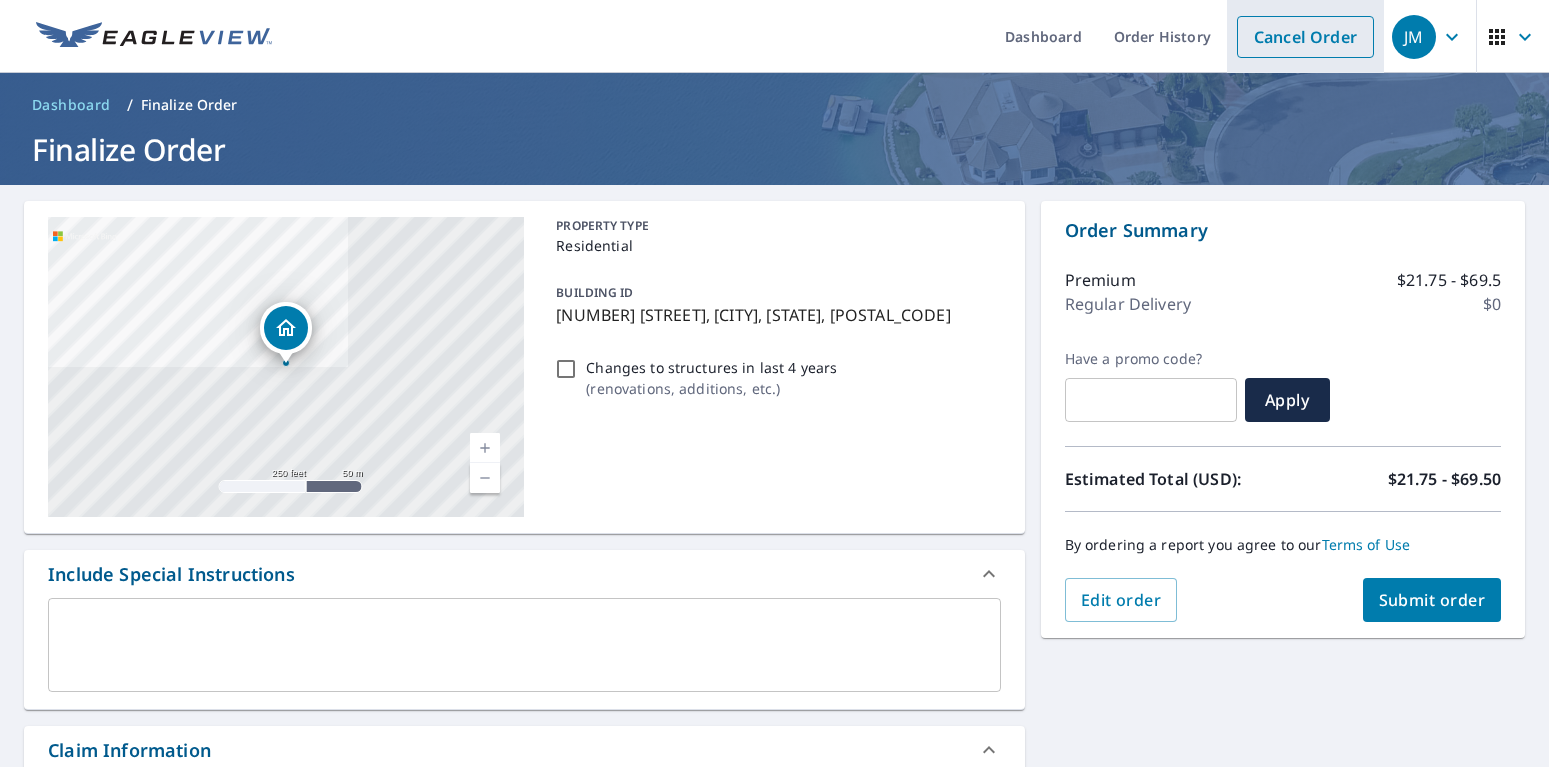 click on "Cancel Order" at bounding box center [1305, 37] 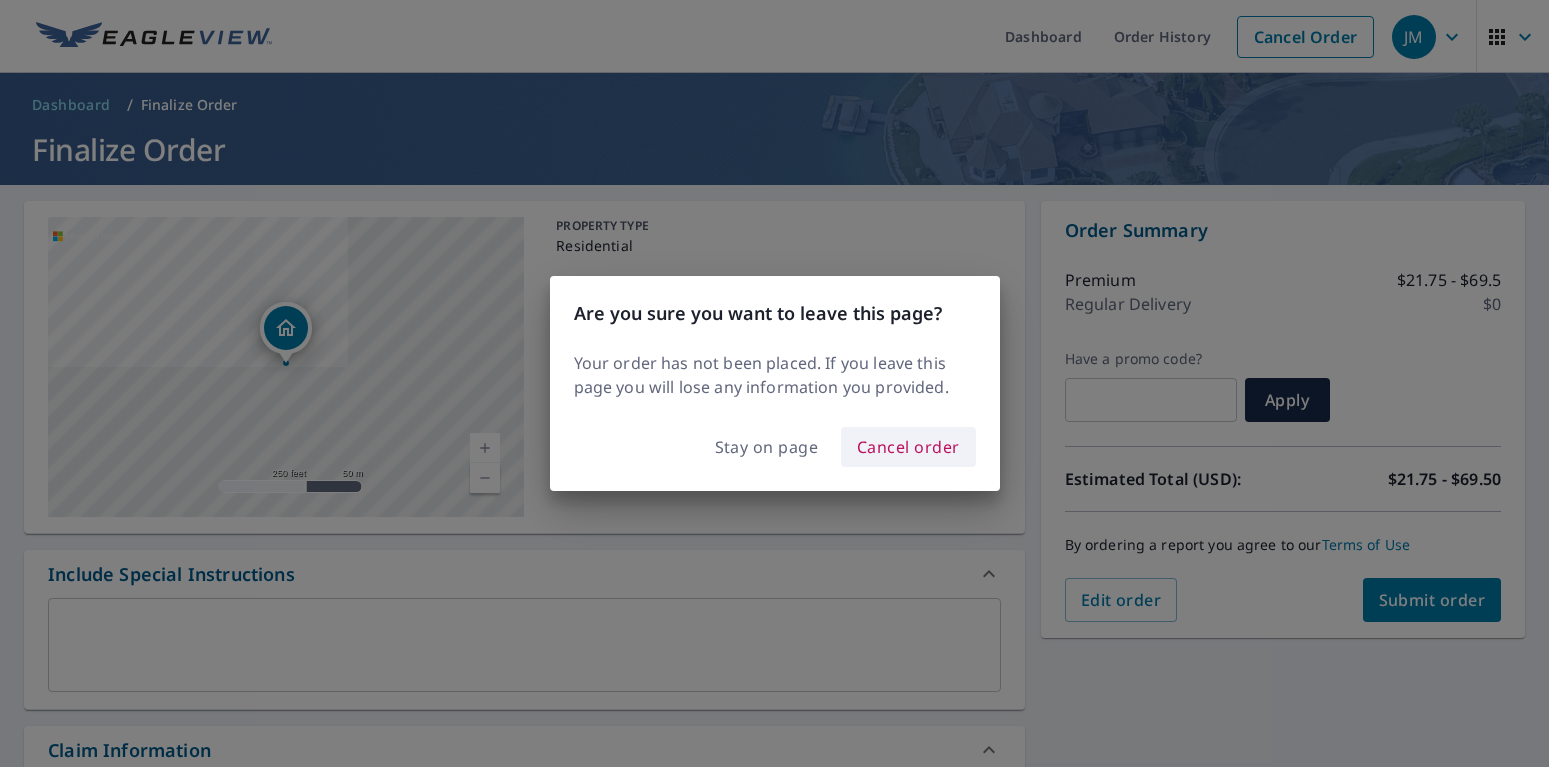click on "Cancel order" at bounding box center [908, 447] 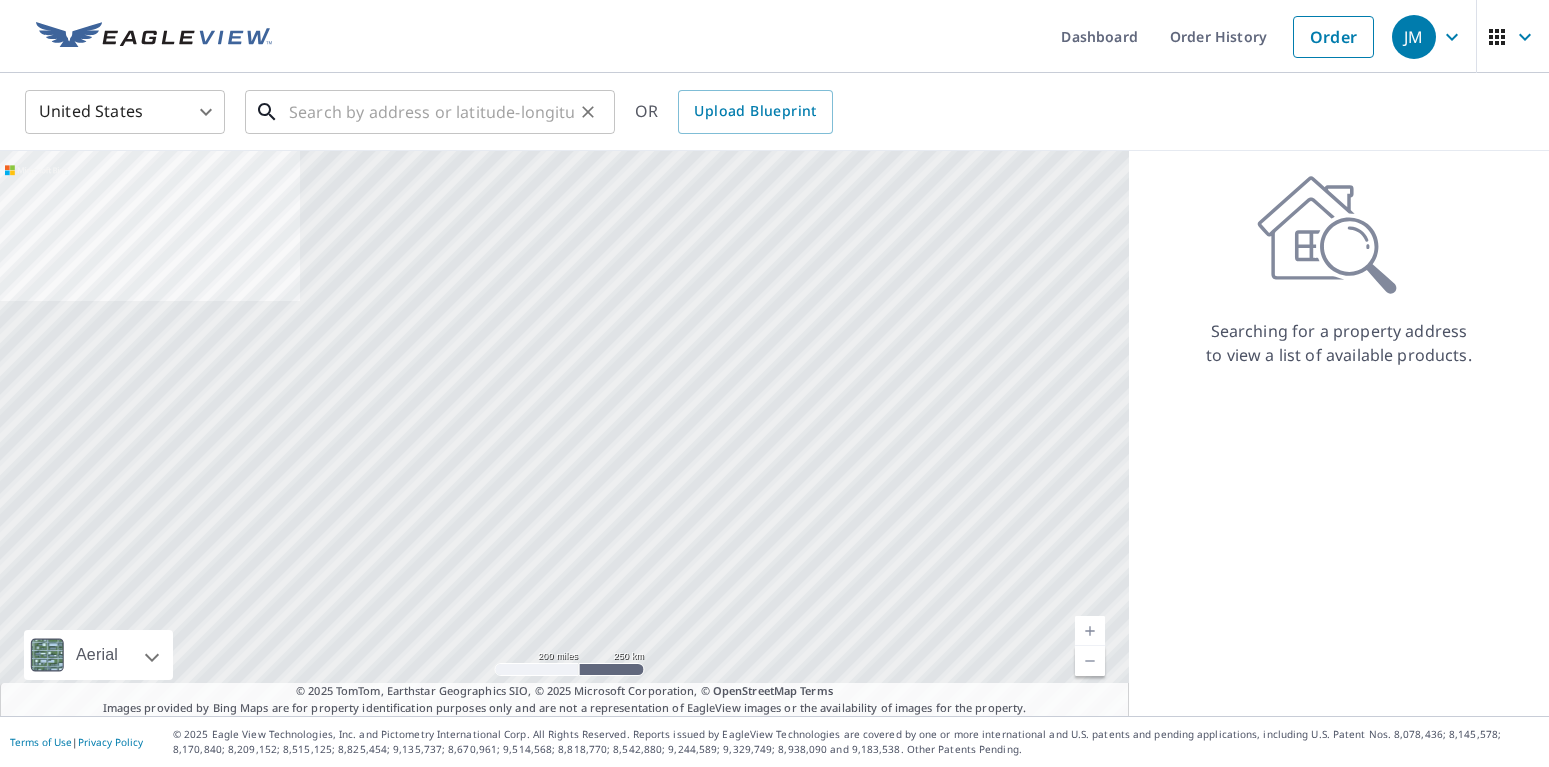 click at bounding box center (431, 112) 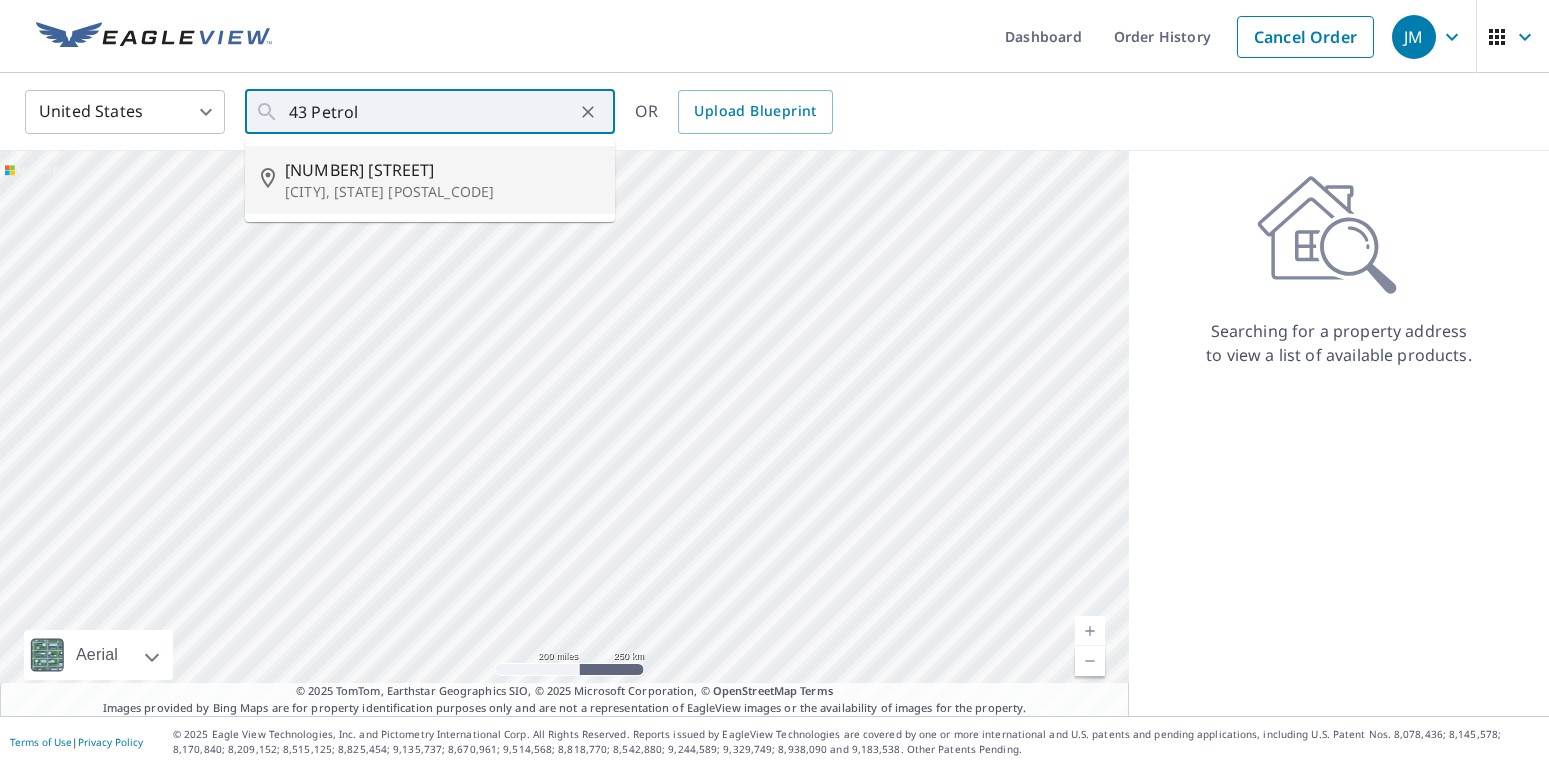 type on "[NUMBER] [STREET] [CITY], [STATE] [POSTAL_CODE]" 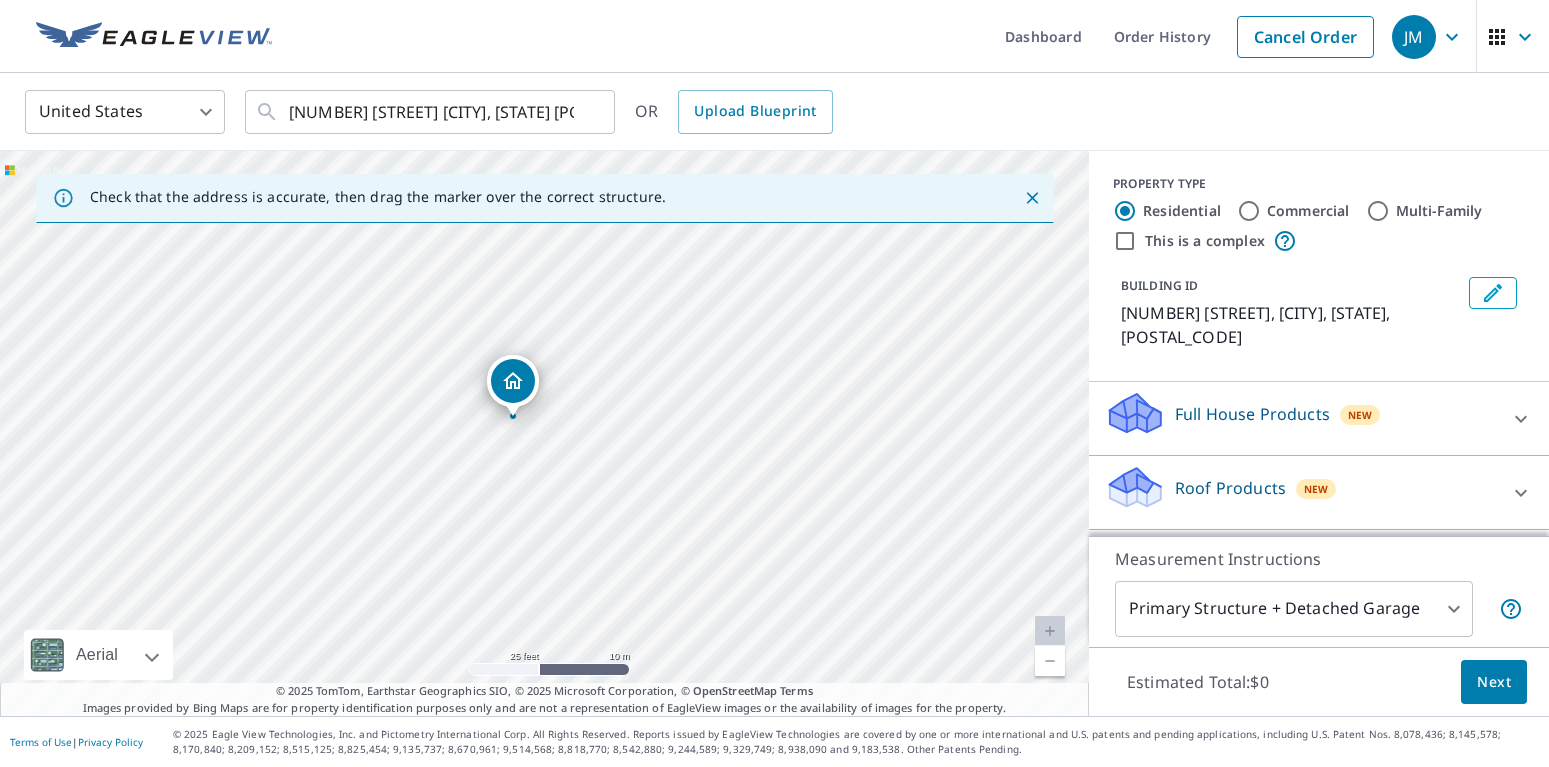 drag, startPoint x: 485, startPoint y: 373, endPoint x: 511, endPoint y: 370, distance: 26.172504 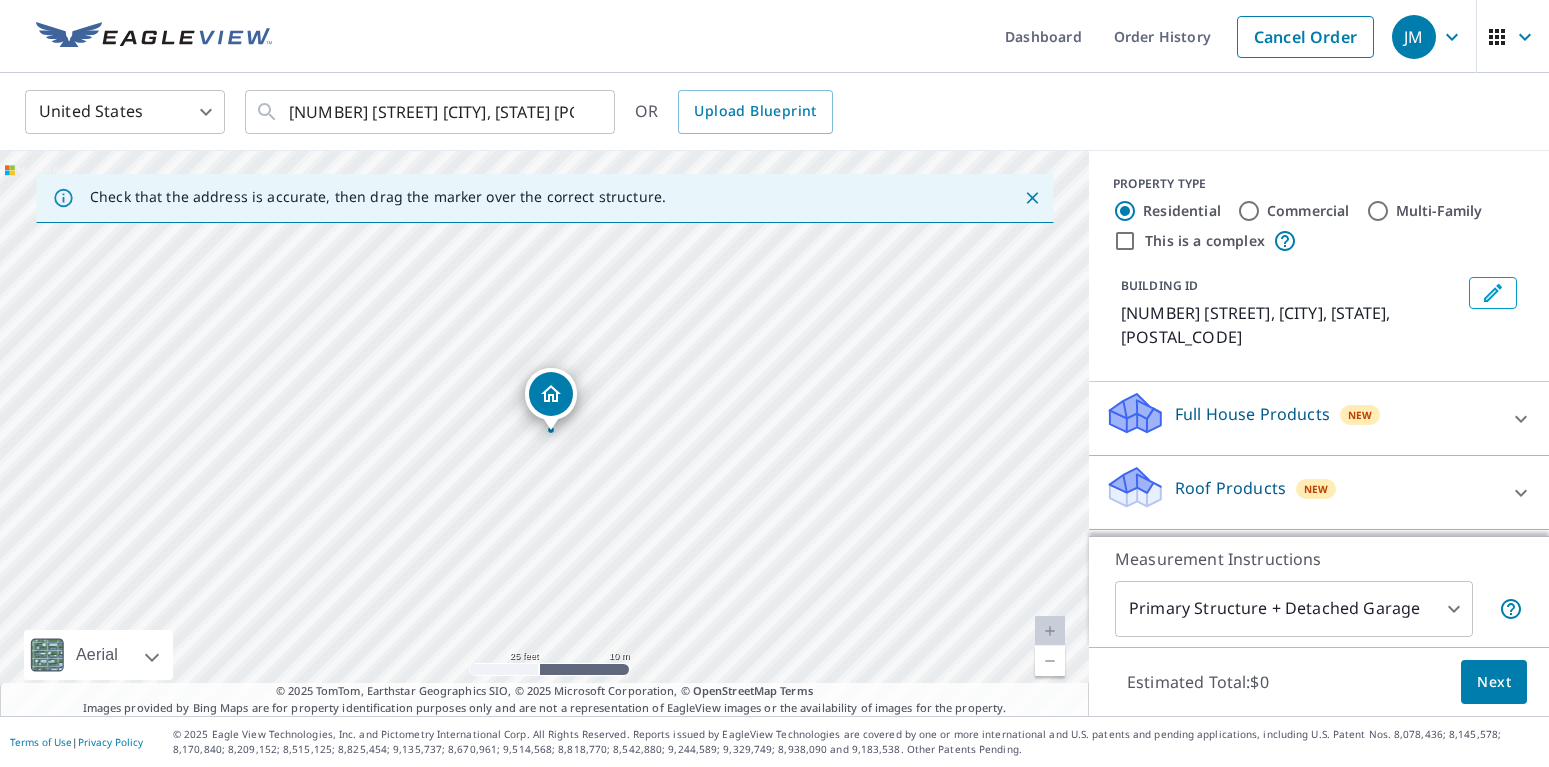 click on "[COMPANY] - [NUMBER] [STREET] [CITY], [STATE] [POSTAL_CODE] OR Upload Blueprint Check that the address is accurate, then drag the marker over the correct structure. [NUMBER] [STREET] [CITY], [STATE] [POSTAL_CODE] Aerial Road A standard road map Aerial A detailed look from above Labels Labels 25 feet 10 m © 2025 TomTom, © Vexcel Imaging, © 2025 Microsoft Corporation,  © OpenStreetMap Terms © 2025 TomTom, Earthstar Geographics SIO, © 2025 Microsoft Corporation, ©   OpenStreetMap   Terms Images provided by Bing Maps are for property identification purposes only and are not a representation of EagleView images or the availability of images for the property. PROPERTY TYPE Residential Commercial Multi-Family This is a complex BUILDING ID [NUMBER] [STREET], [CITY], [STATE], [POSTAL_CODE] Full House Products New Full House™ $84 Roof Products New Premium $21.75 - $69.5 QuickSquares™ $18 Gutter $13.75 Bid Perfect™ $18 Solar Products New Inform Essentials+ New" at bounding box center (774, 383) 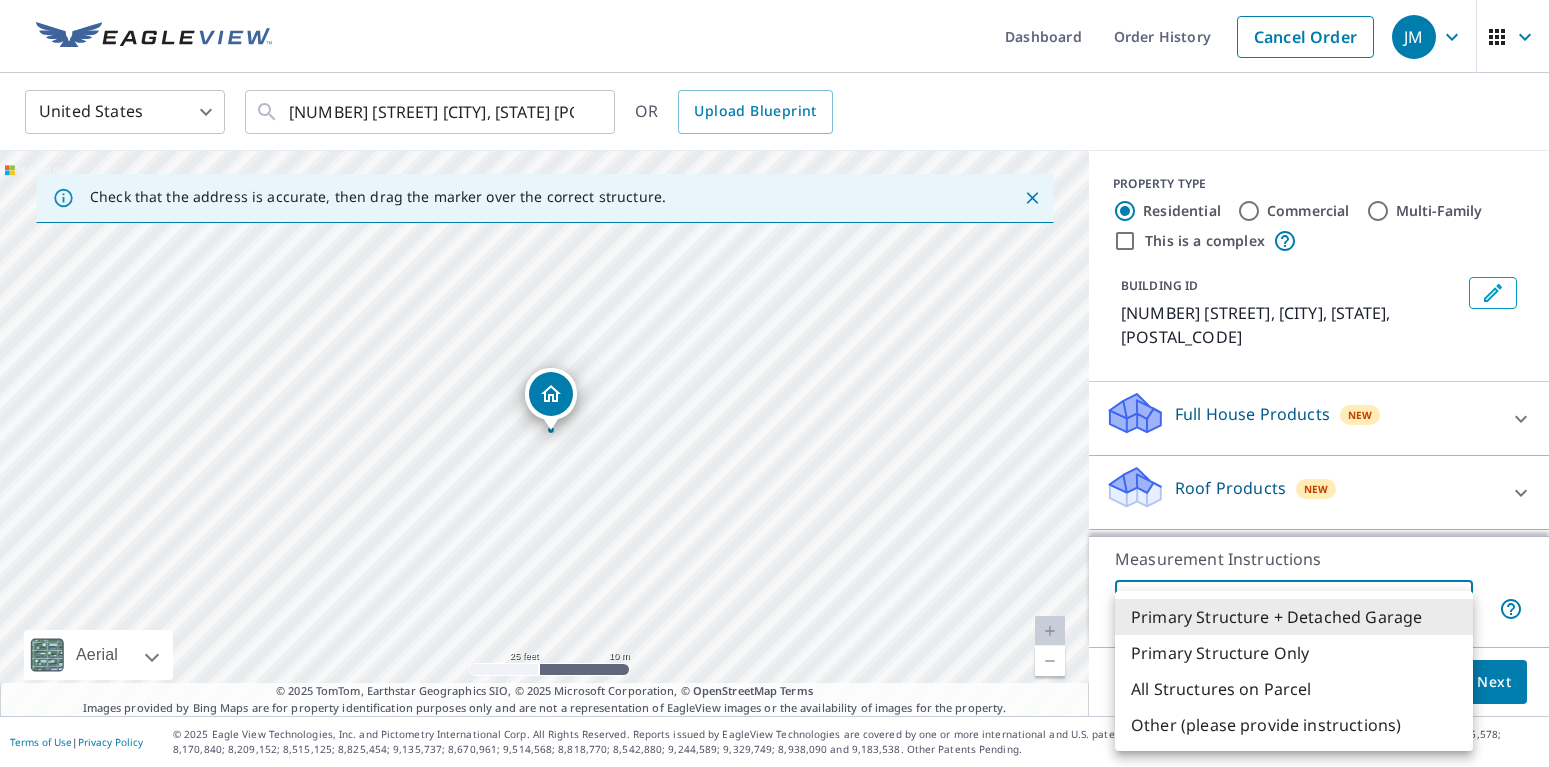 click on "Primary Structure Only" at bounding box center (1294, 653) 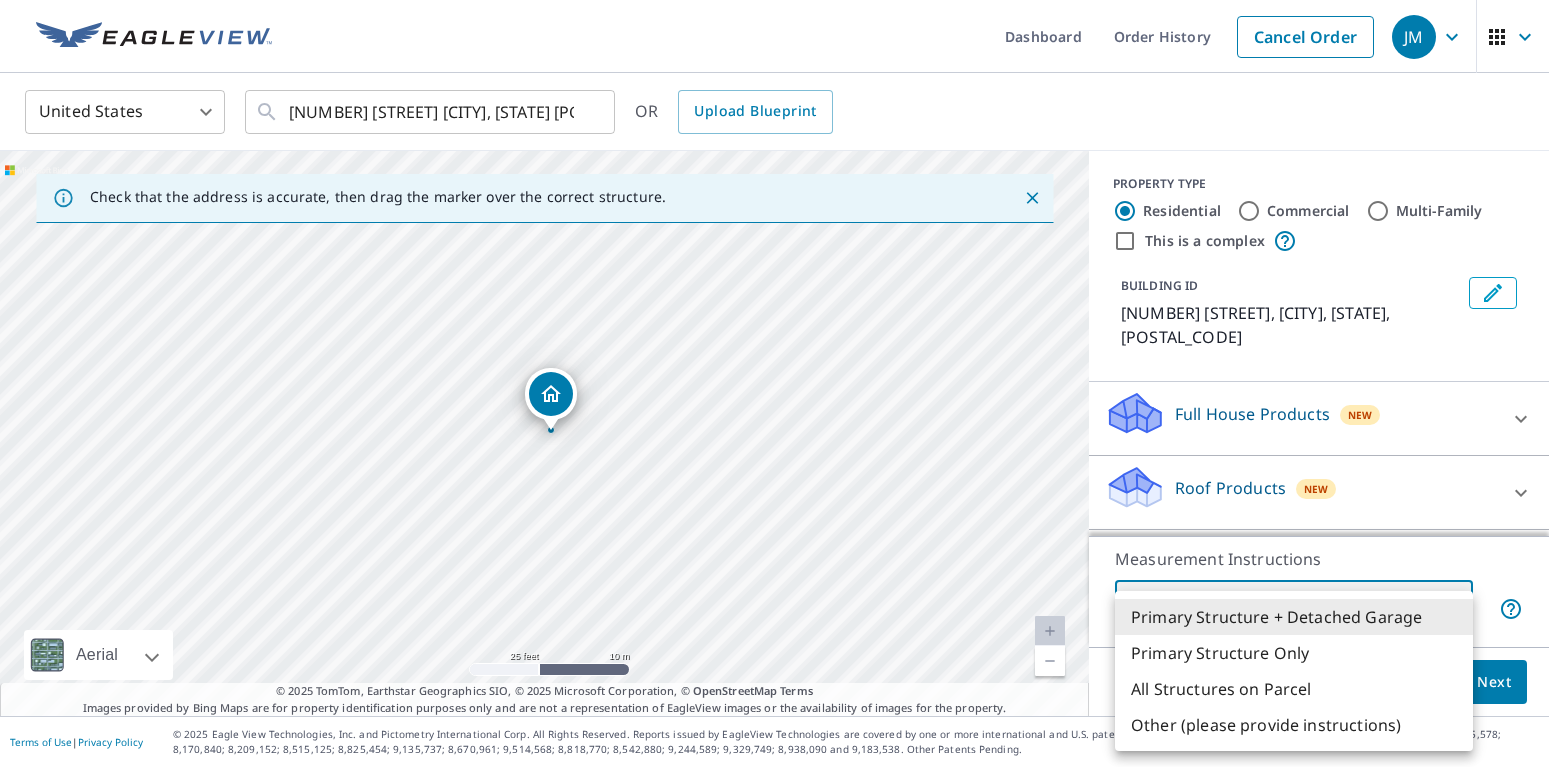 type on "2" 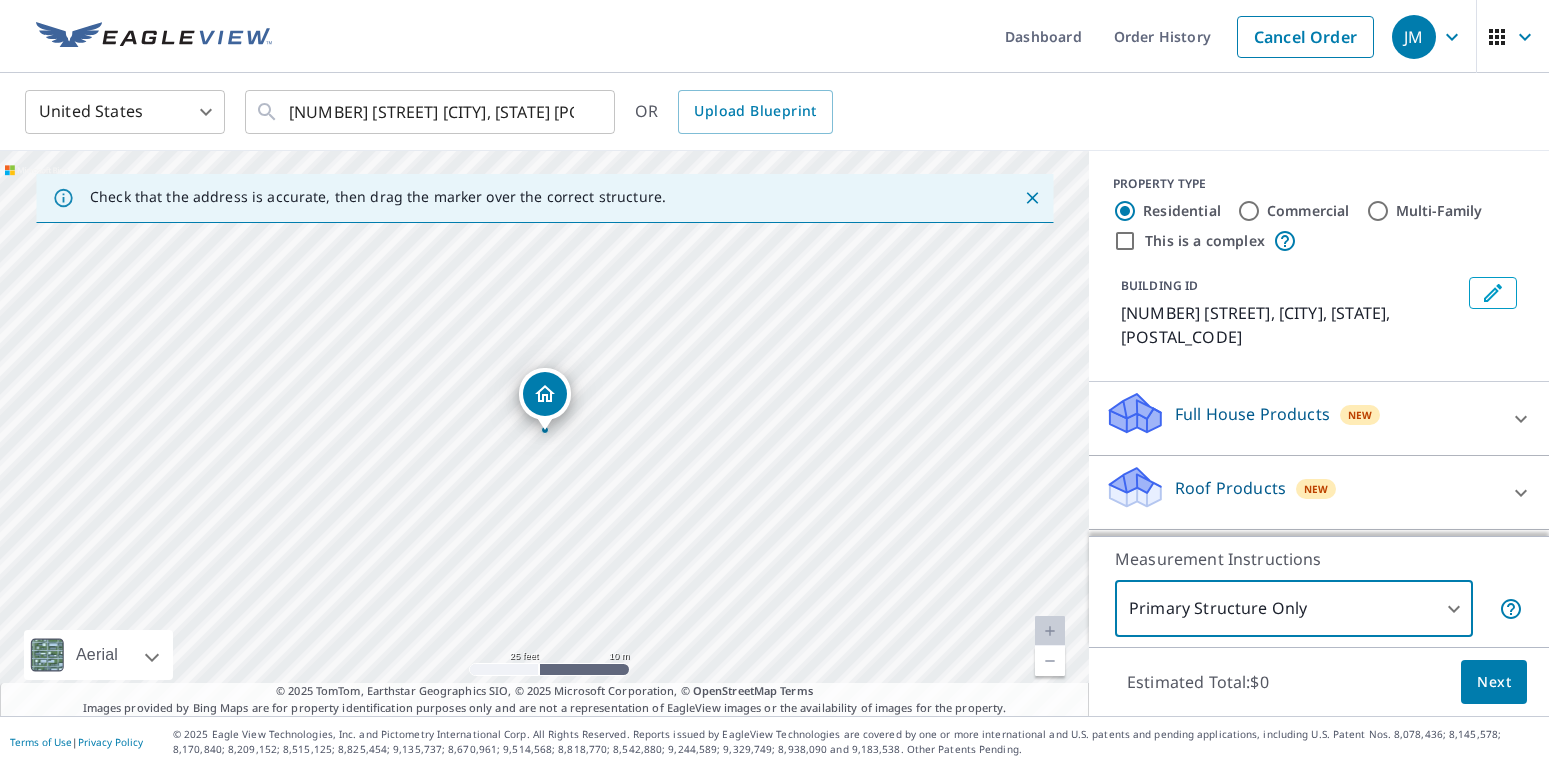 click on "Roof Products New" at bounding box center (1301, 492) 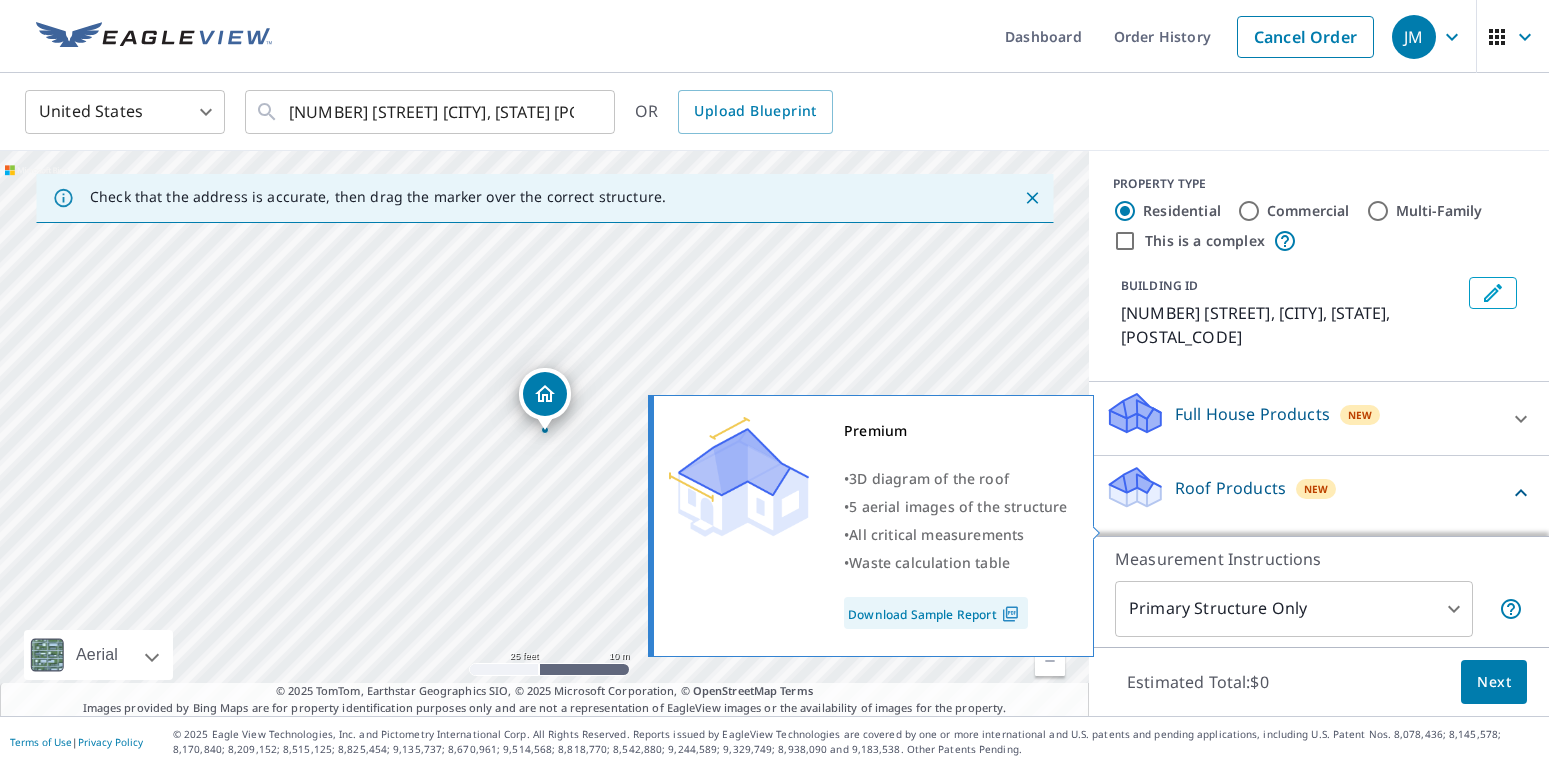 click on "Premium" at bounding box center [1170, 549] 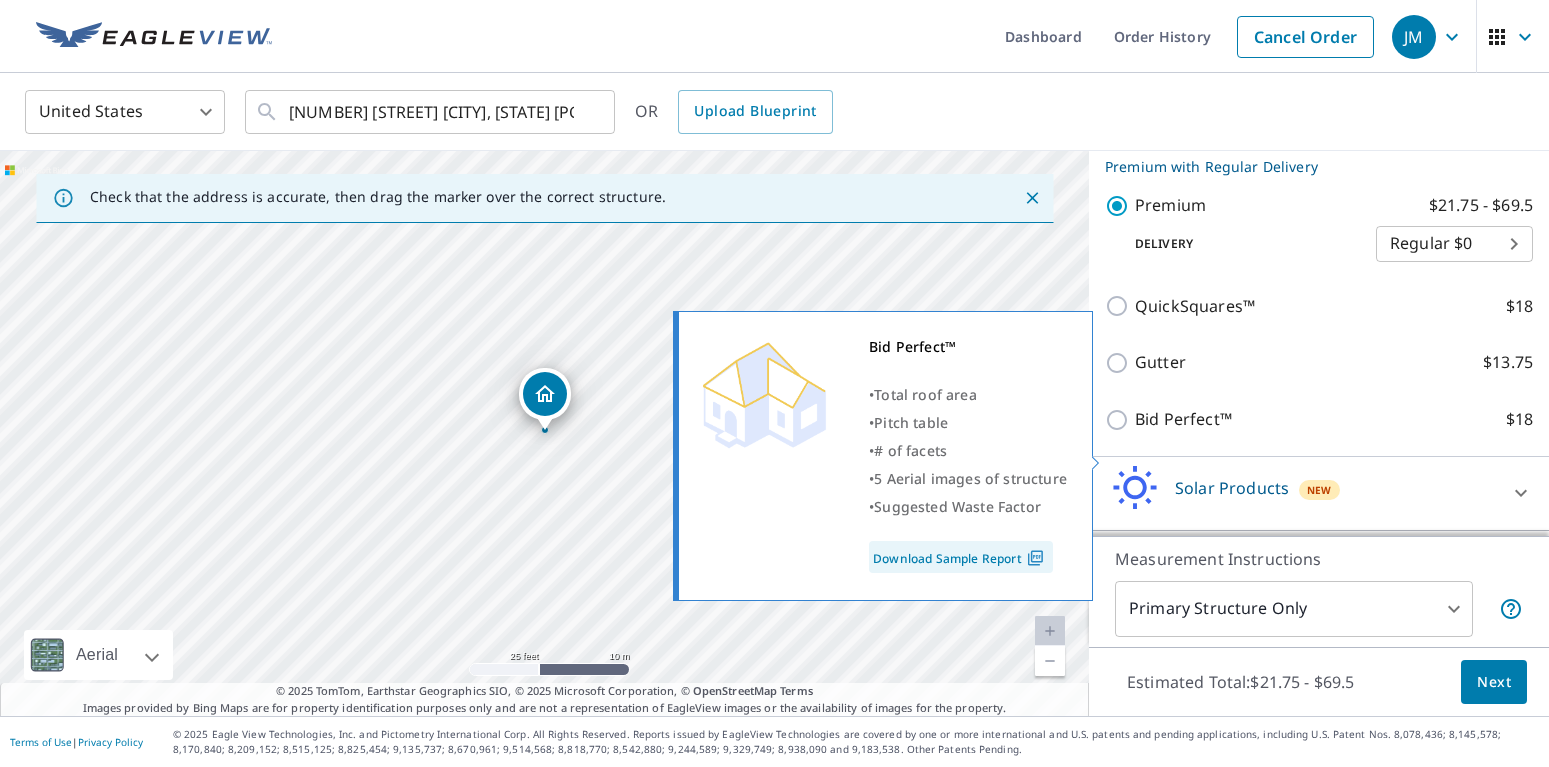 scroll, scrollTop: 412, scrollLeft: 0, axis: vertical 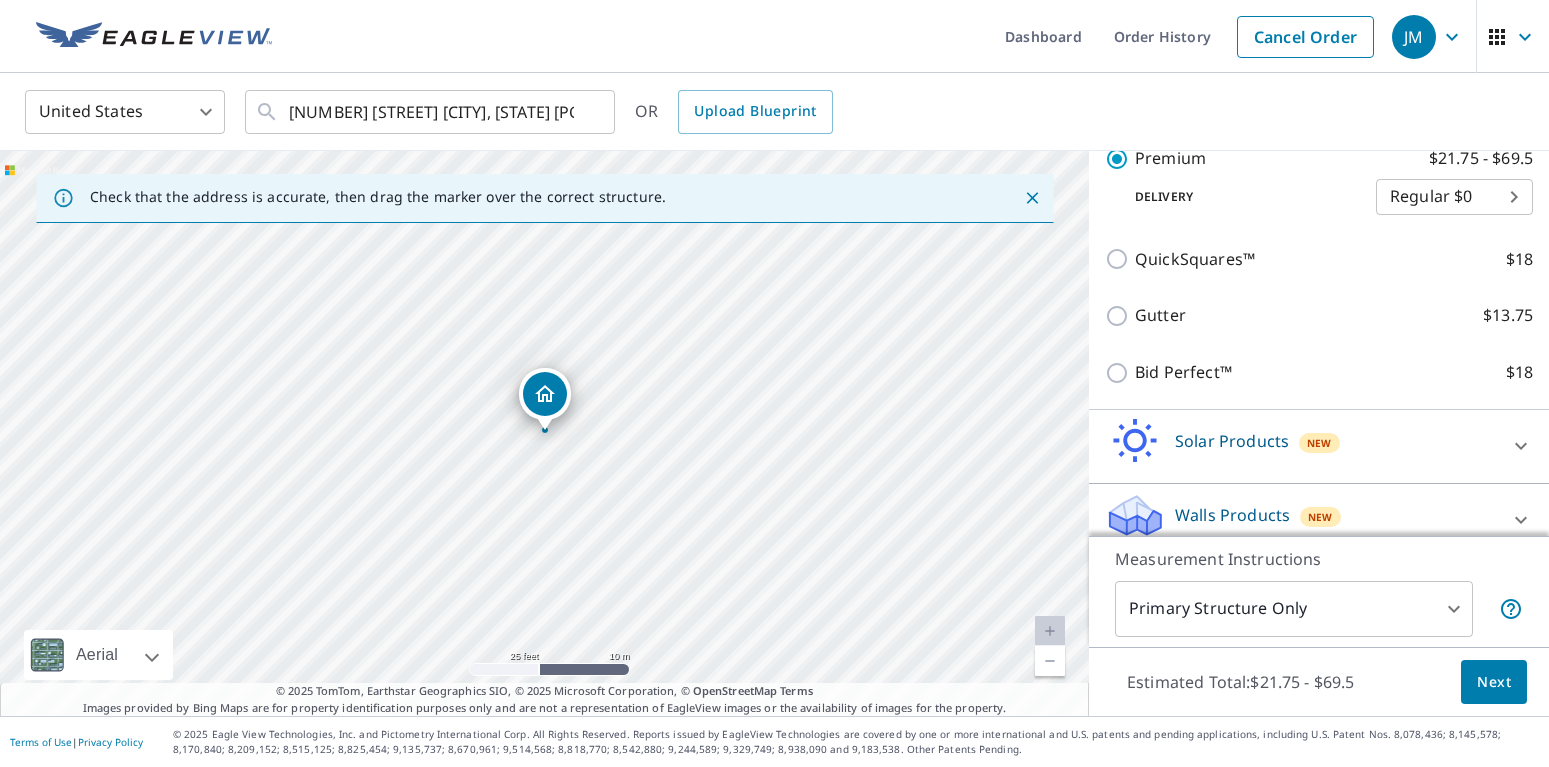 click on "Next" at bounding box center (1494, 682) 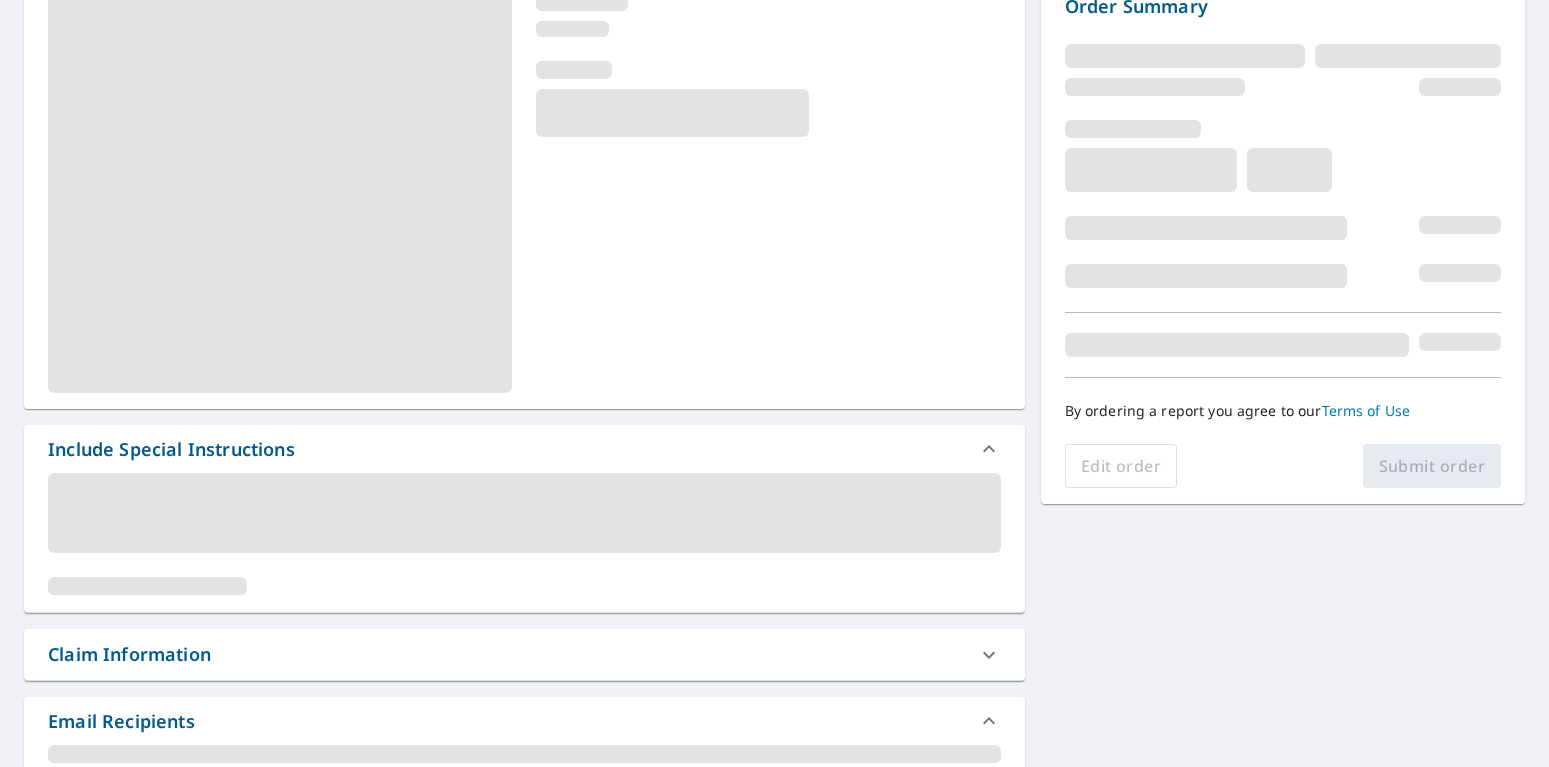scroll, scrollTop: 264, scrollLeft: 0, axis: vertical 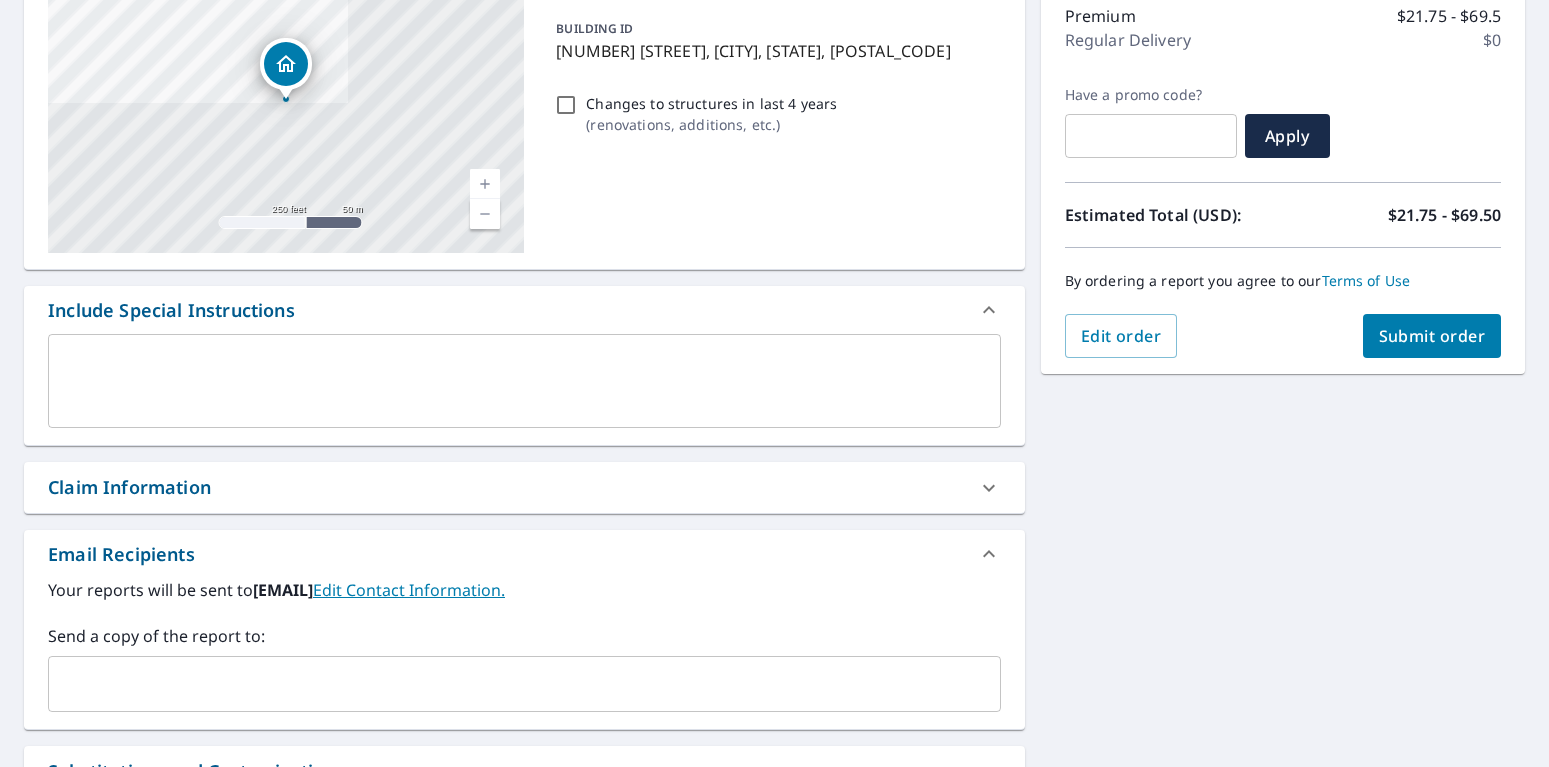 drag, startPoint x: 431, startPoint y: 489, endPoint x: 534, endPoint y: 490, distance: 103.00485 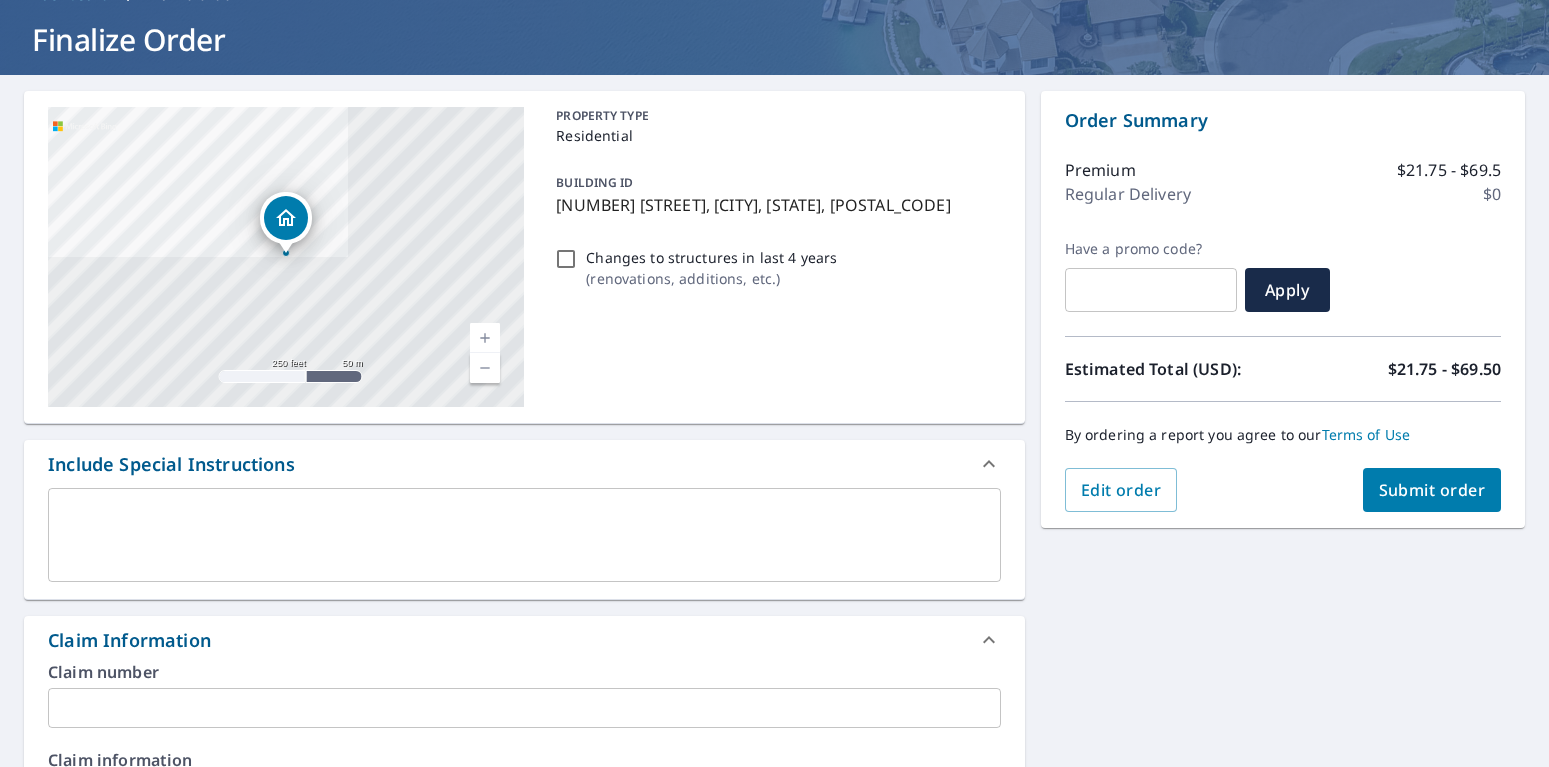scroll, scrollTop: 0, scrollLeft: 0, axis: both 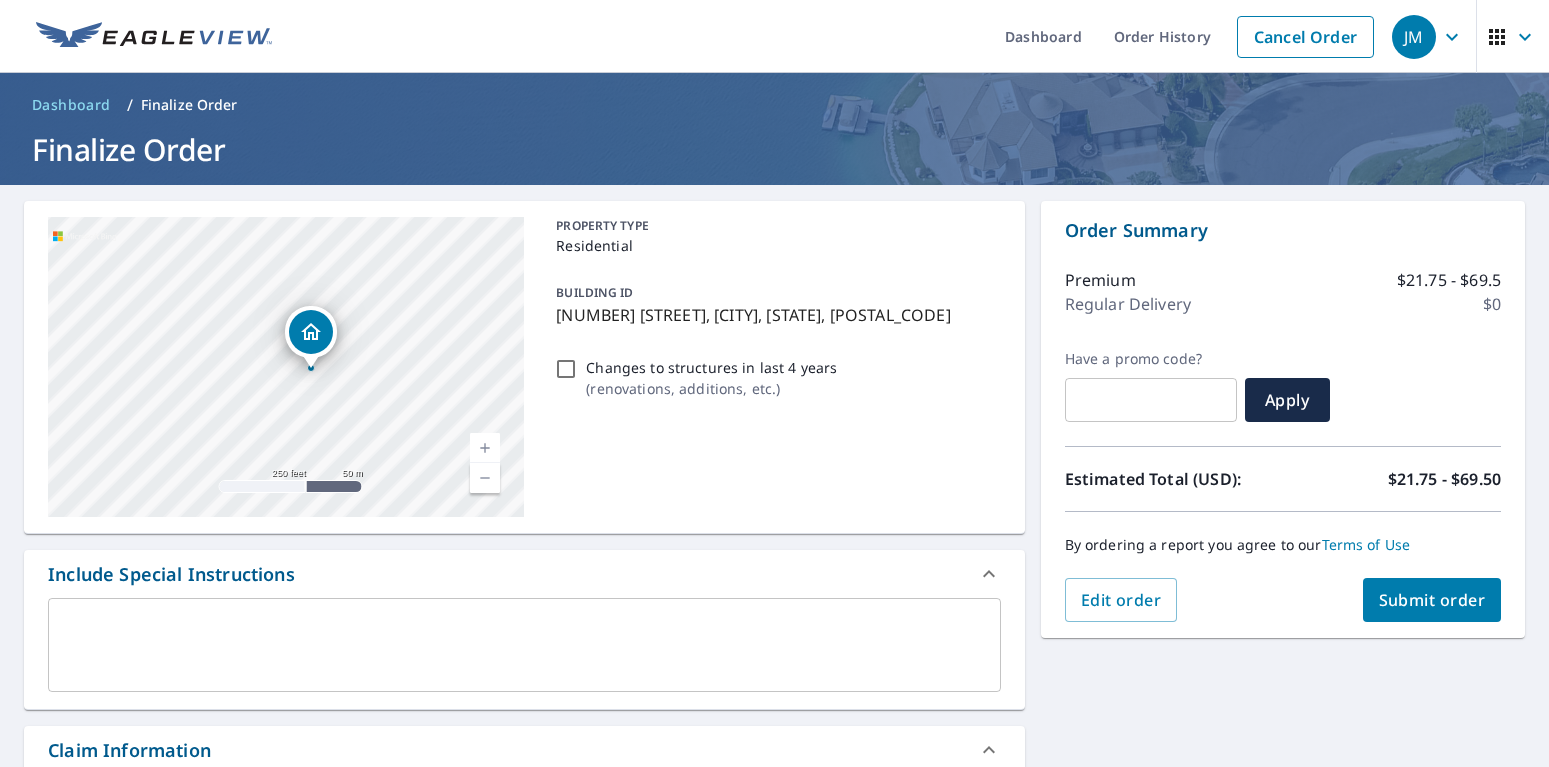 drag, startPoint x: 220, startPoint y: 347, endPoint x: 278, endPoint y: 384, distance: 68.7968 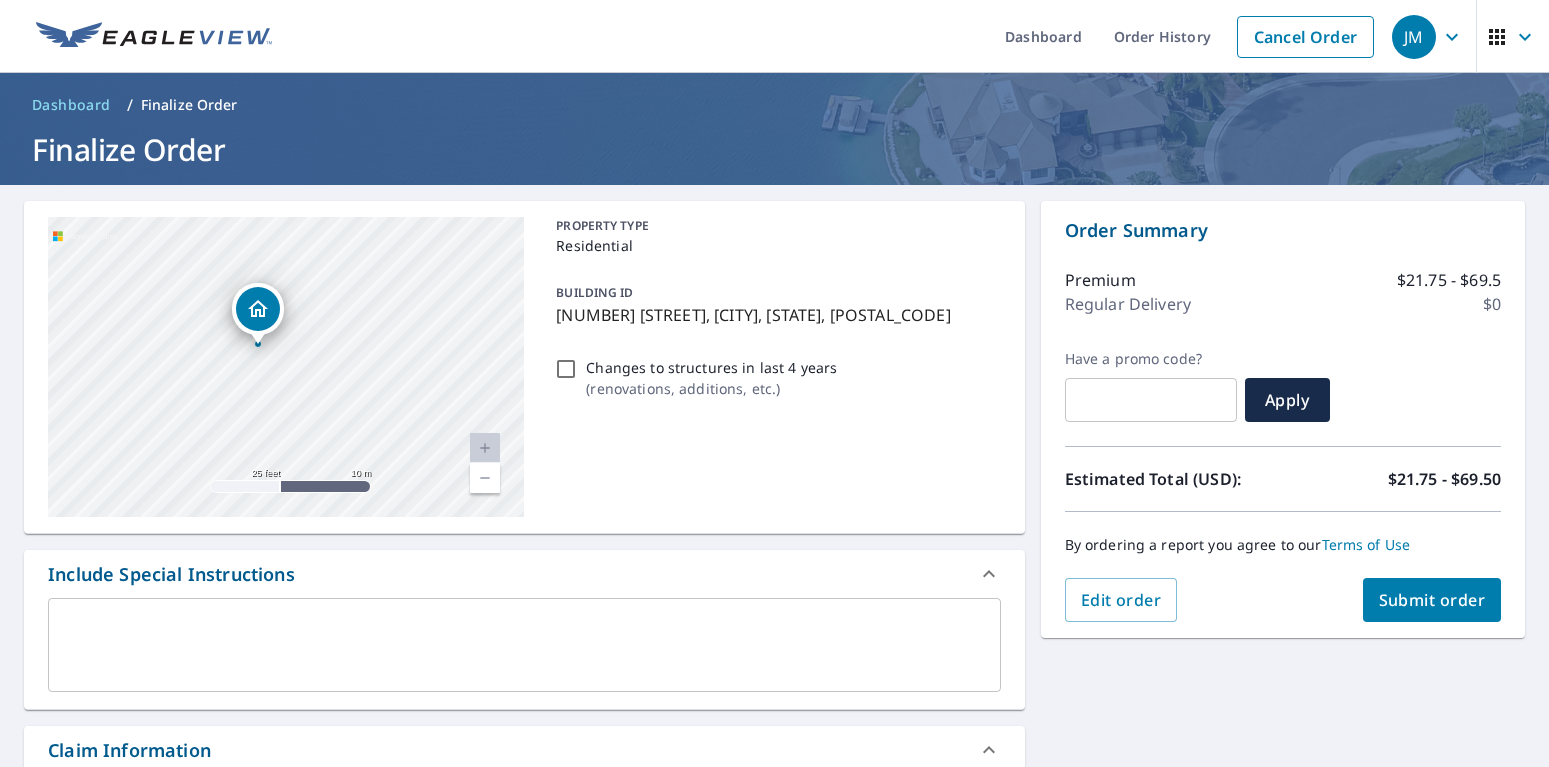 drag, startPoint x: 337, startPoint y: 371, endPoint x: 473, endPoint y: 346, distance: 138.2787 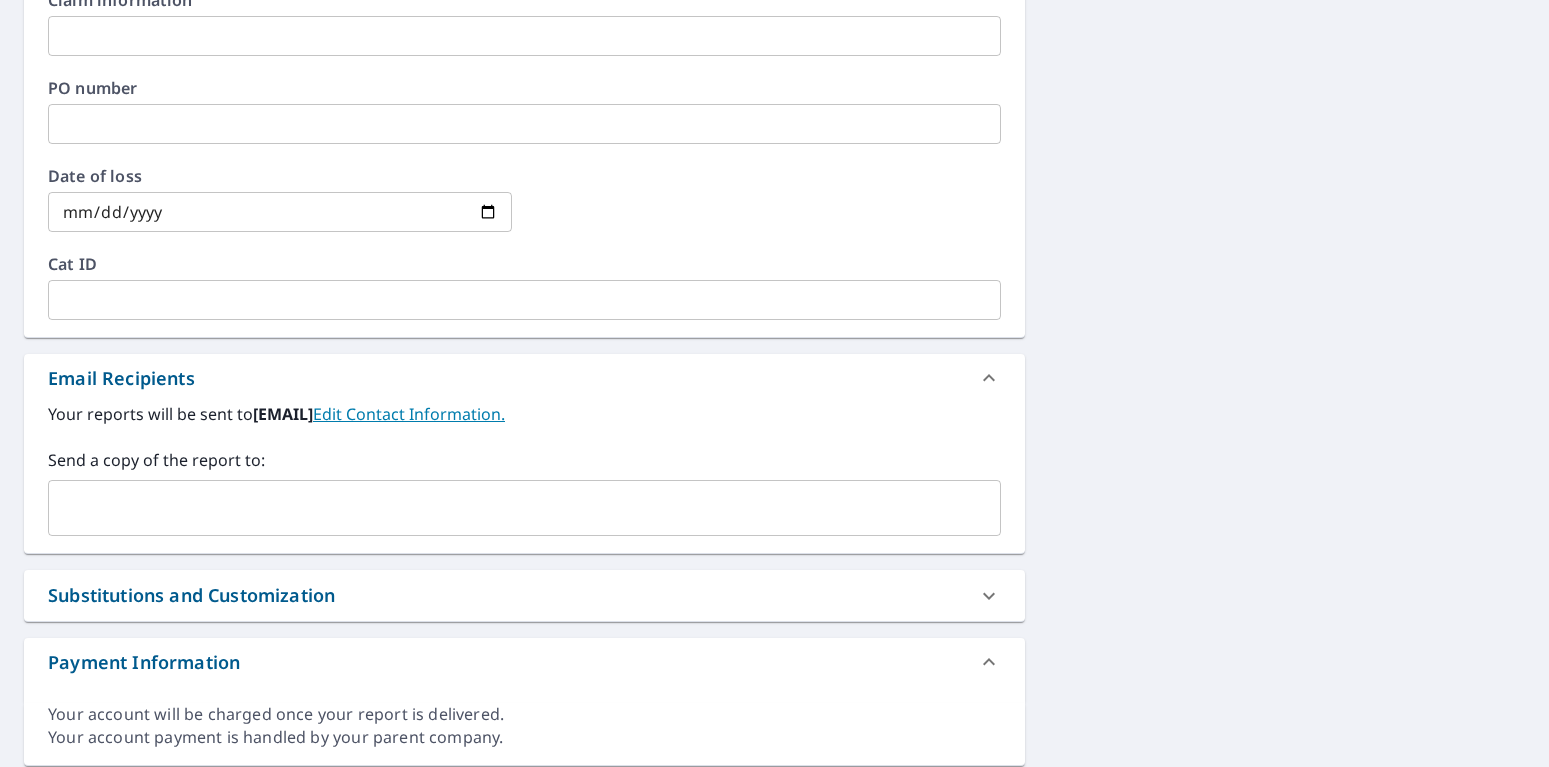 scroll, scrollTop: 936, scrollLeft: 0, axis: vertical 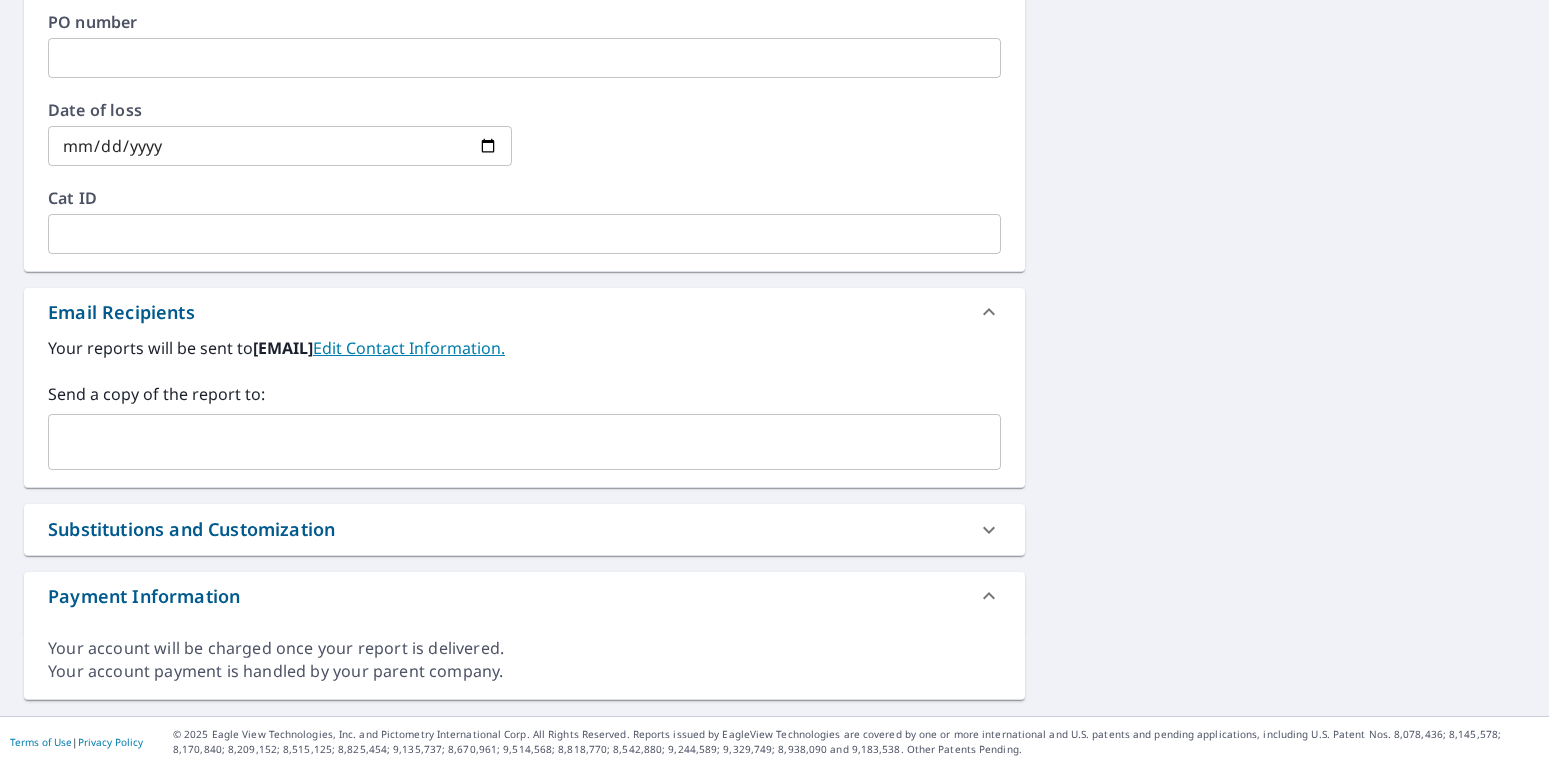 click at bounding box center (509, 442) 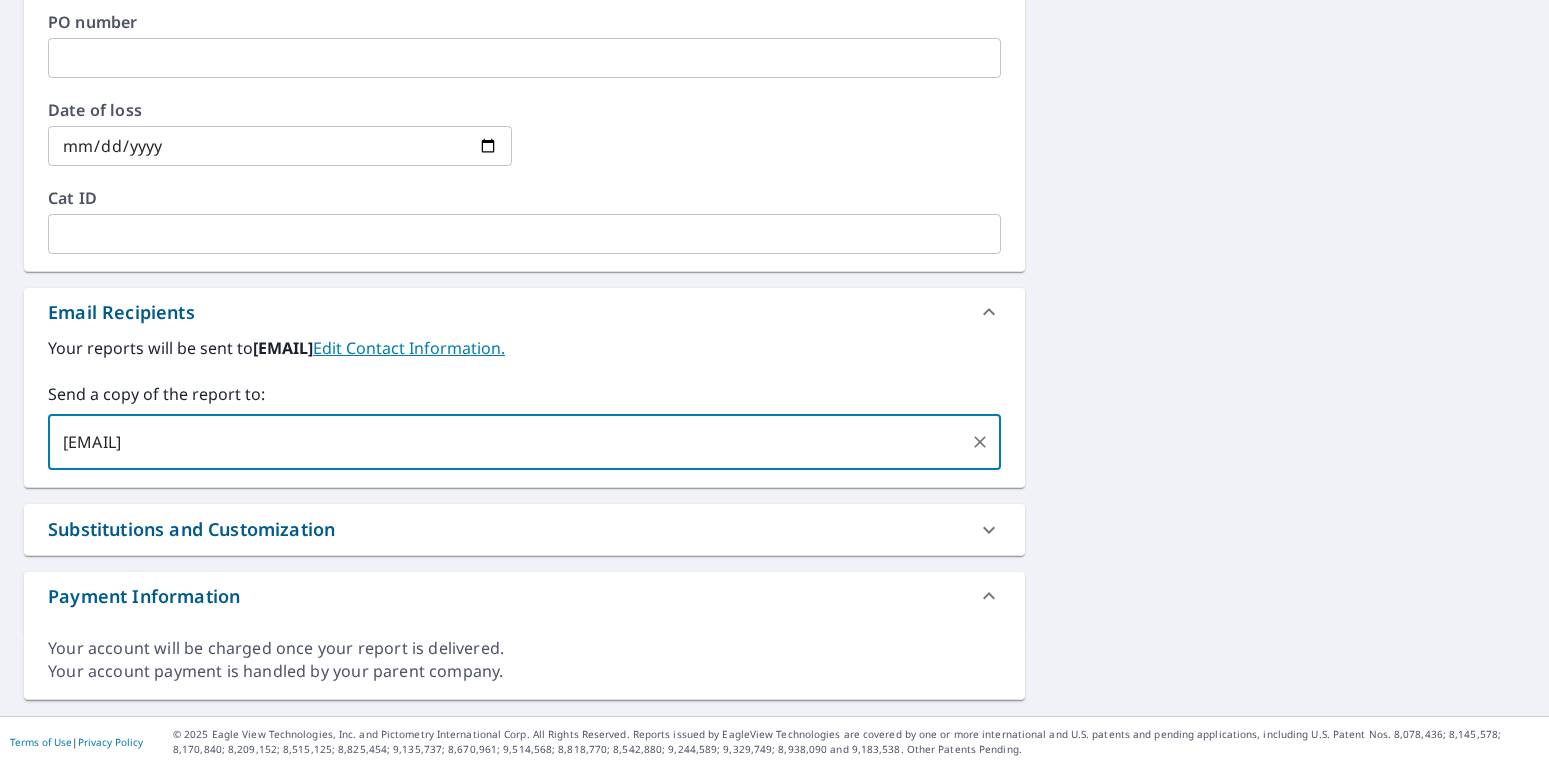 type on "[EMAIL]" 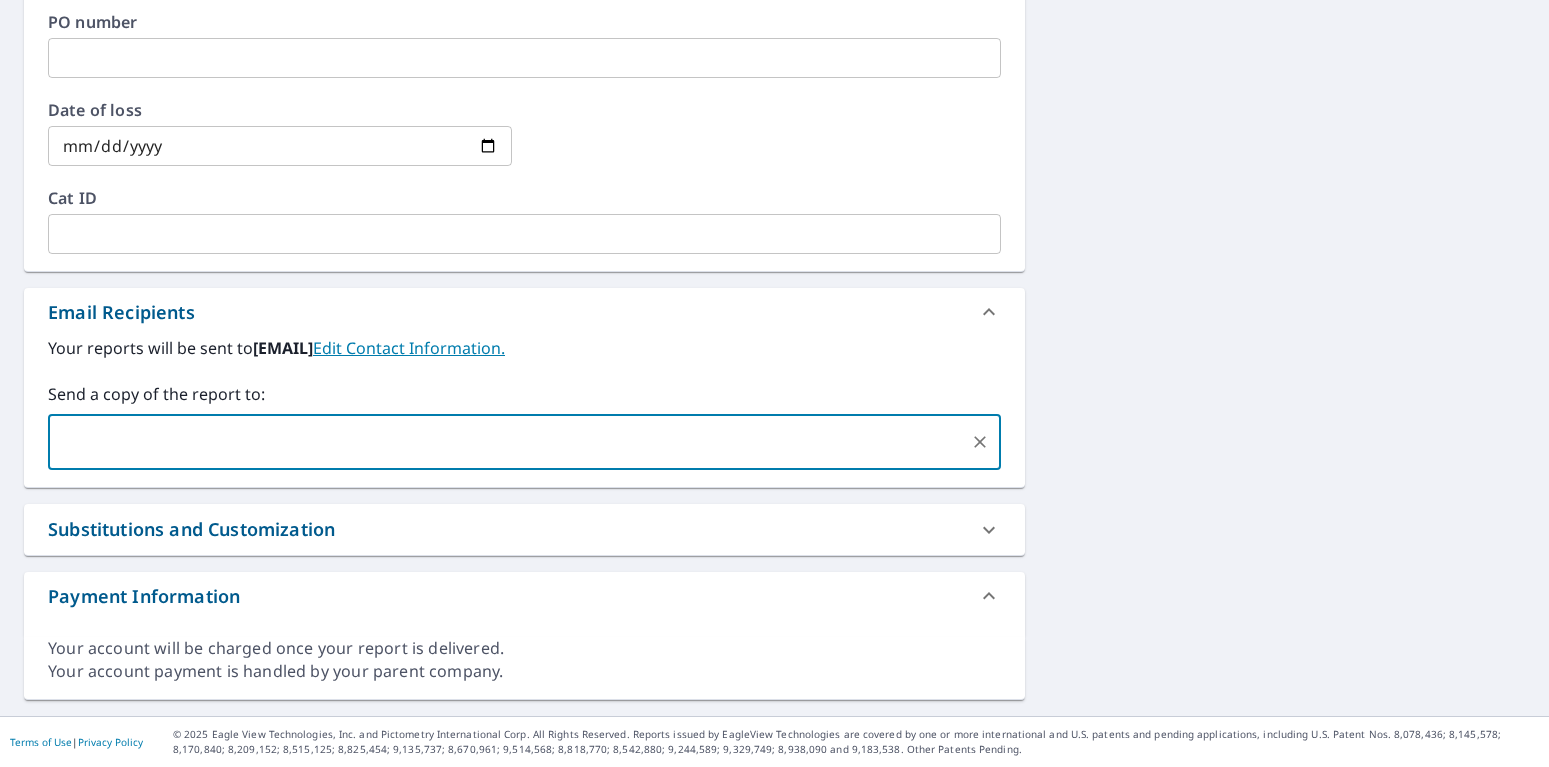 click on "[NUMBER] [STREET] [CITY], [STATE] [POSTAL_CODE] Aerial Road A standard road map Aerial A detailed look from above Labels Labels 25 feet 10 m © 2025 TomTom, © Vexcel Imaging, © 2025 Microsoft Corporation,  © OpenStreetMap Terms PROPERTY TYPE Residential BUILDING ID [NUMBER] [STREET], [CITY], [STATE] [POSTAL_CODE] Changes to structures in last 4 years ( renovations, additions, etc. ) Include Special Instructions x ​ Claim Information Claim number ​ Claim information ​ PO number ​ Date of loss ​ Cat ID ​ Email Recipients Your reports will be sent to  [EMAIL].  Edit Contact Information. Send a copy of the report to: ​ Substitutions and Customization Roof measurement report substitutions If a Premium Report is unavailable send me an Extended Coverage 3D Report: Yes No Ask If an Extended Coverage 3D Report is unavailable send me an Extended Coverage 2D Report: Yes No Ask If a Residential/Multi-Family Report is unavailable send me a Commercial Report: Yes No Ask DXF RXF XML Premium $0" at bounding box center [774, -18] 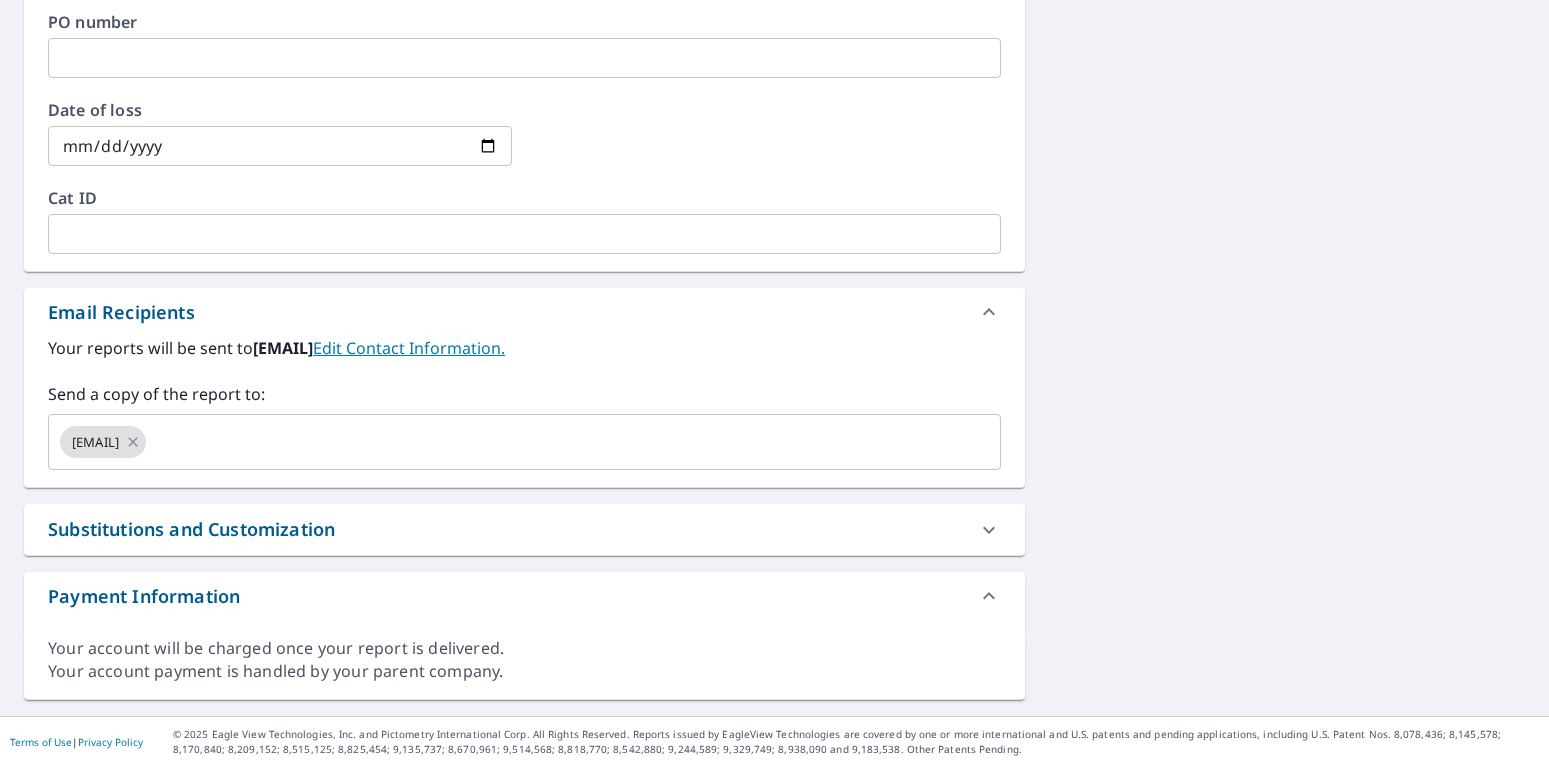 scroll, scrollTop: 672, scrollLeft: 0, axis: vertical 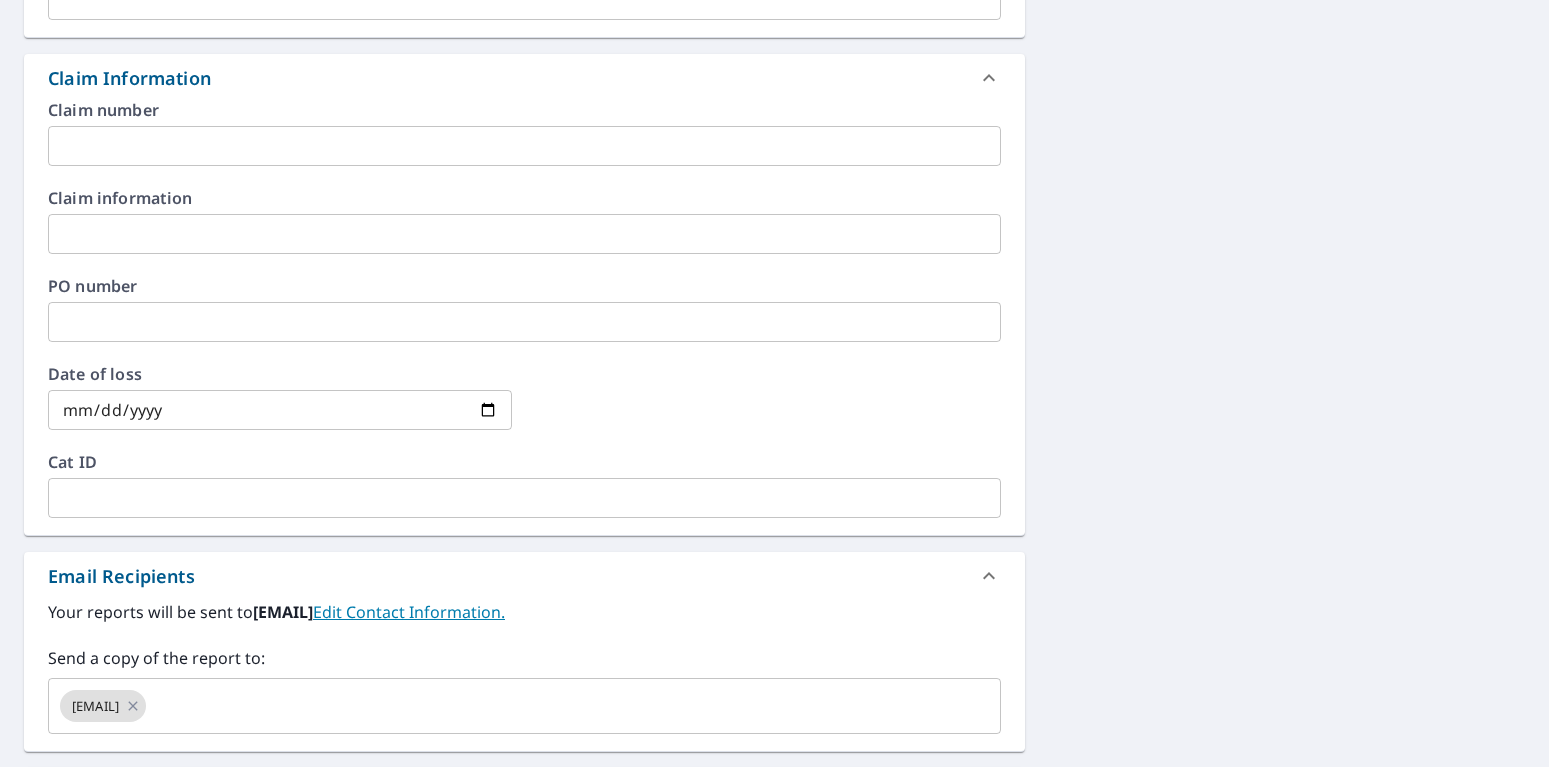 click at bounding box center [524, 146] 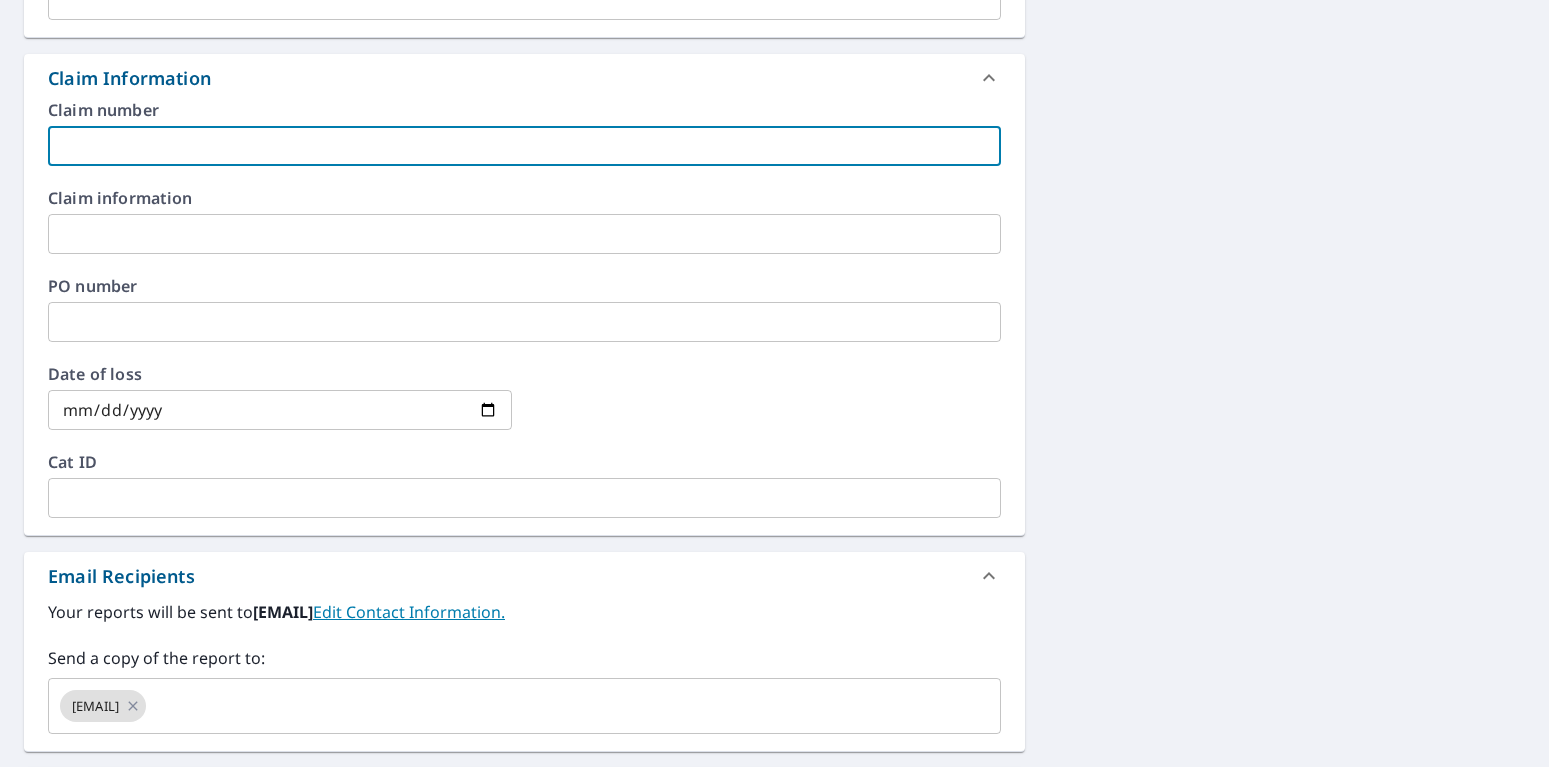 type on "B" 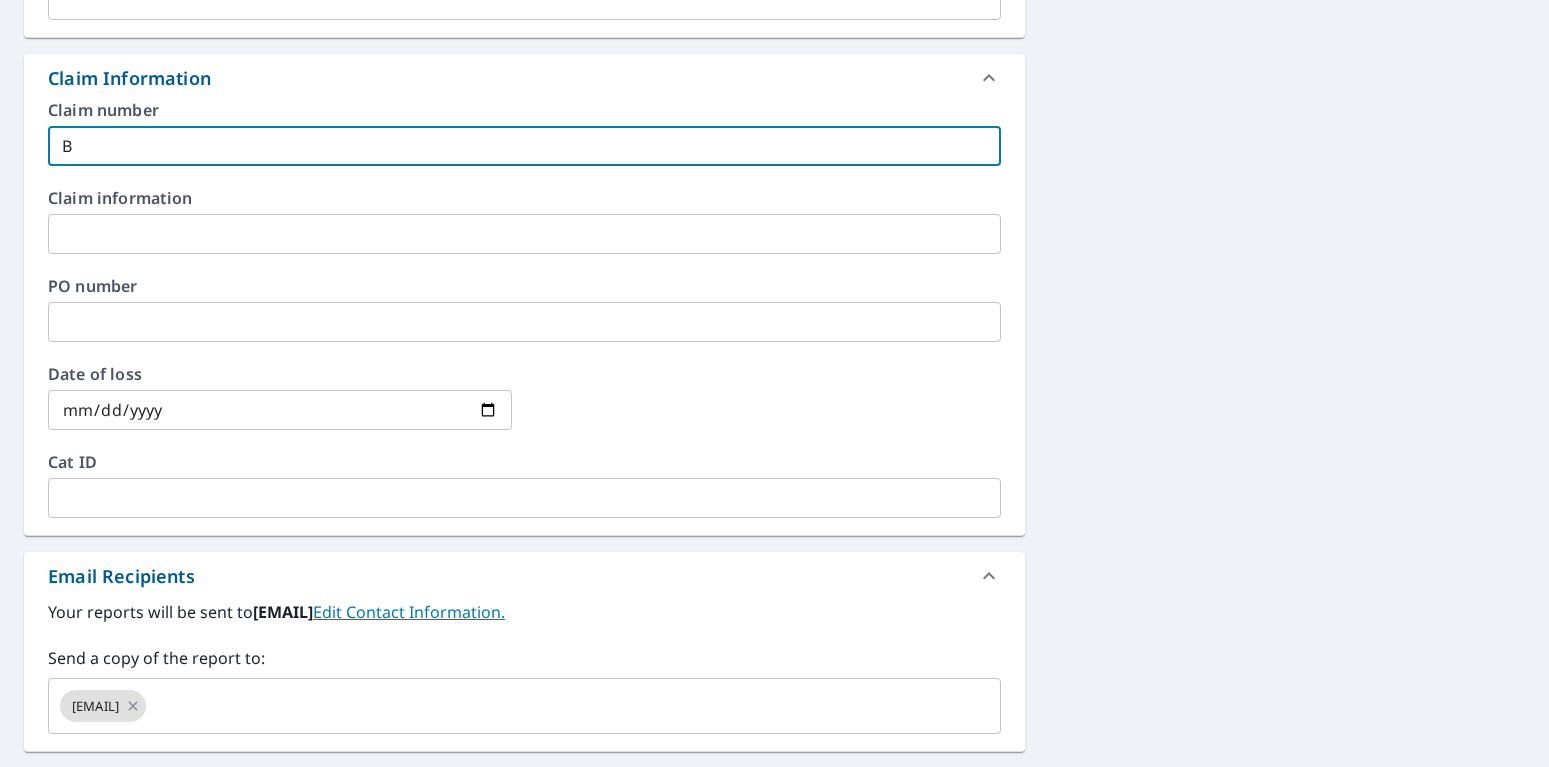 type on "By" 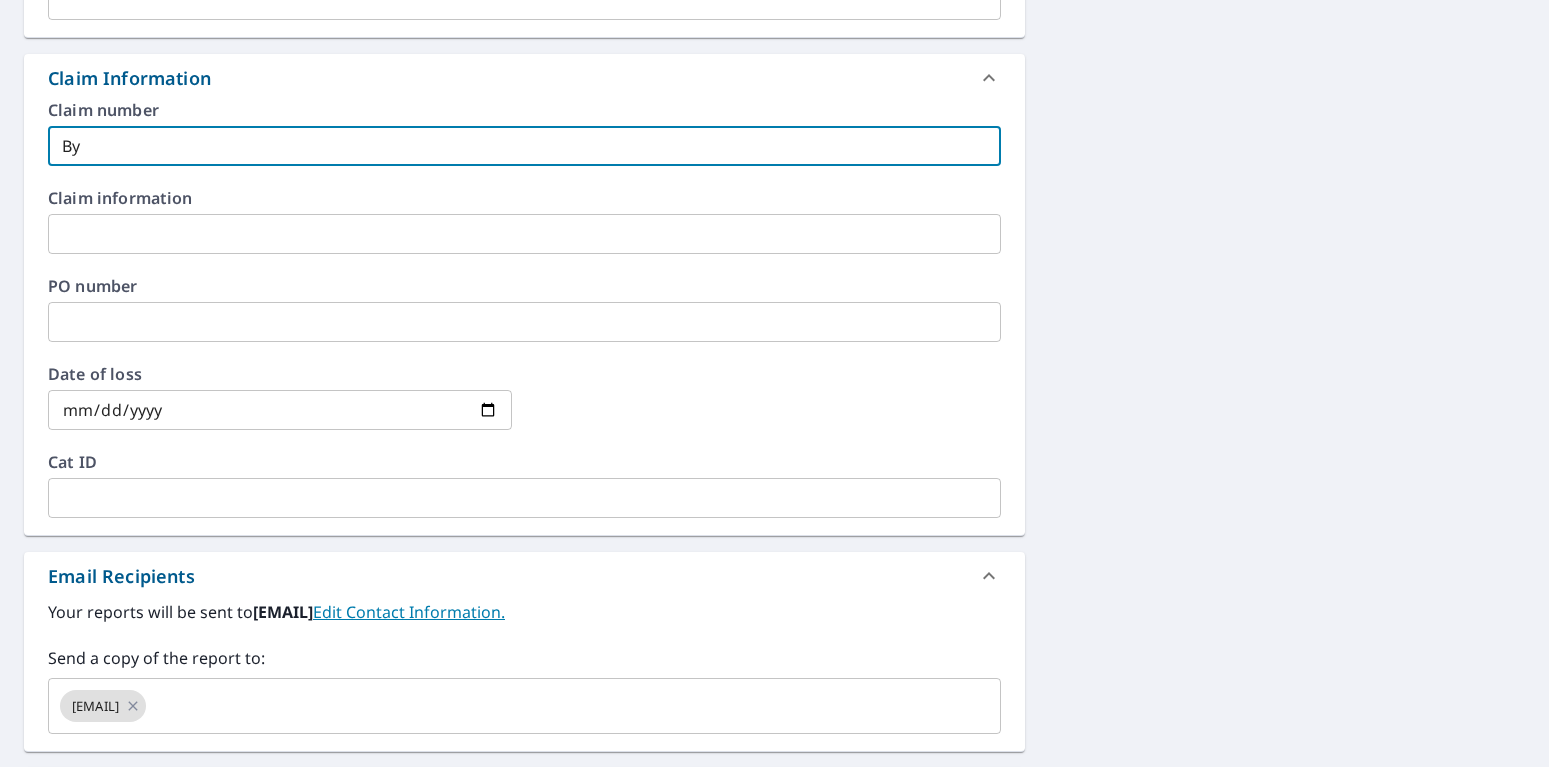 type on "Byl" 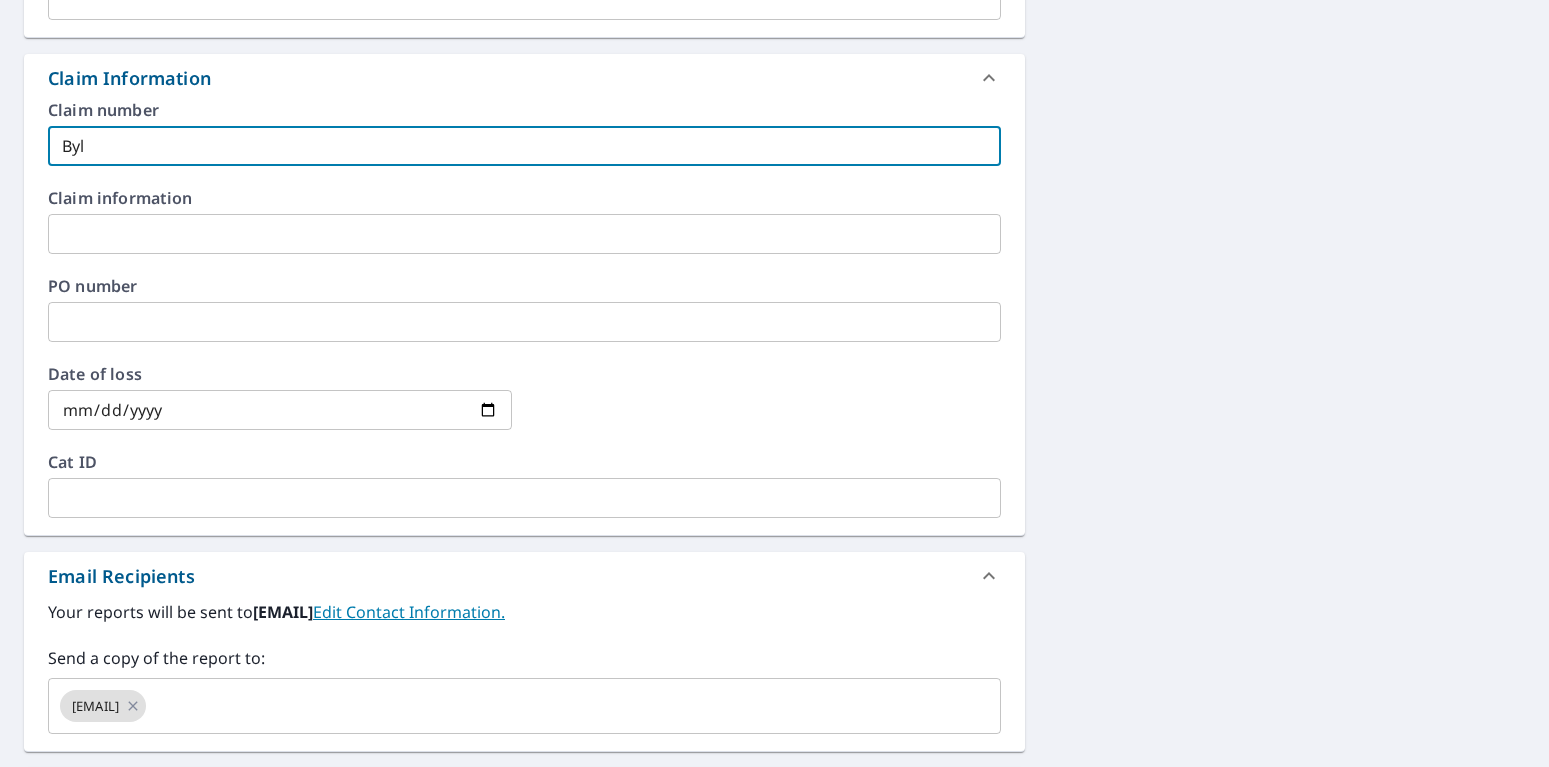 checkbox on "true" 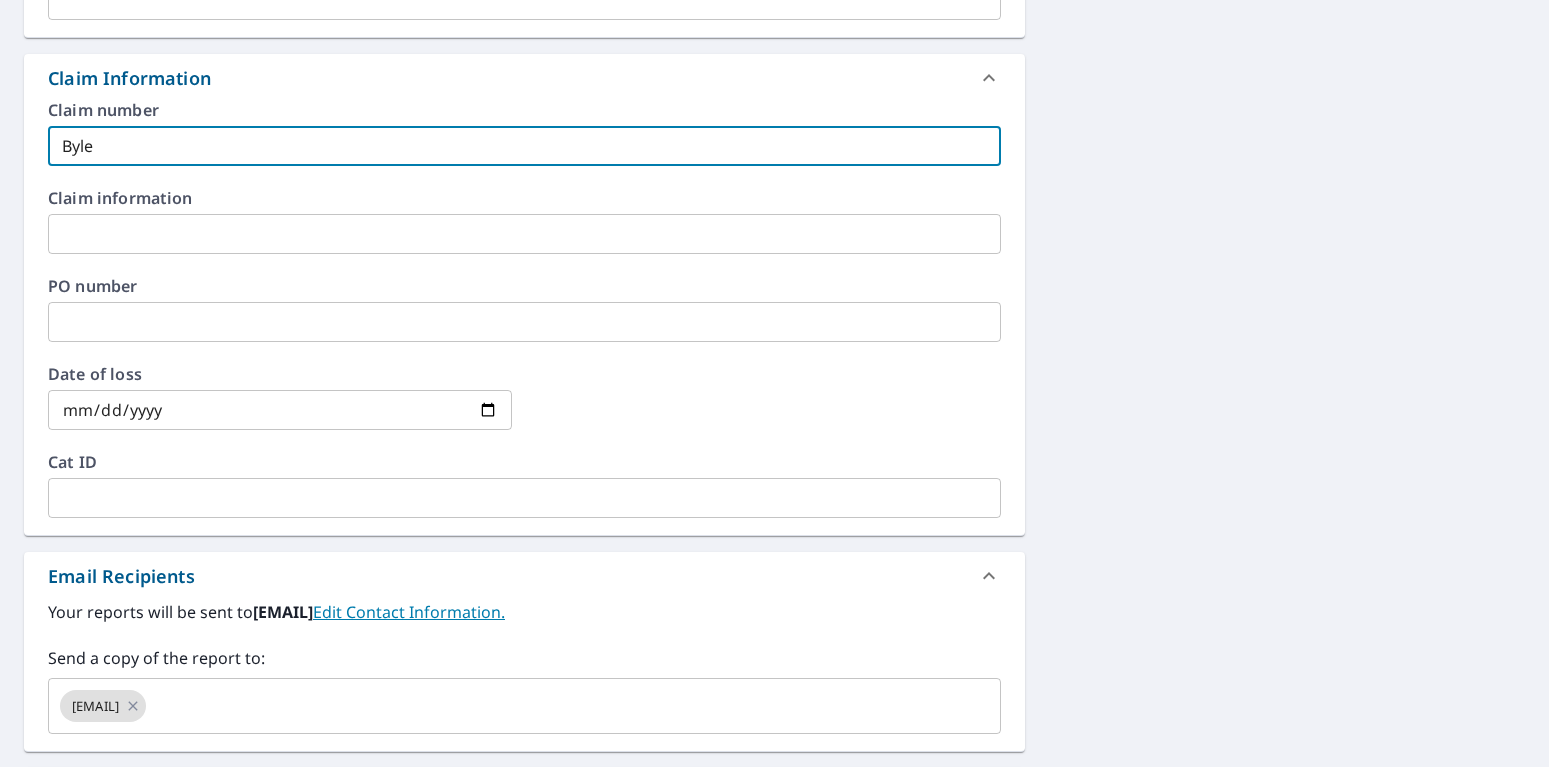 checkbox on "true" 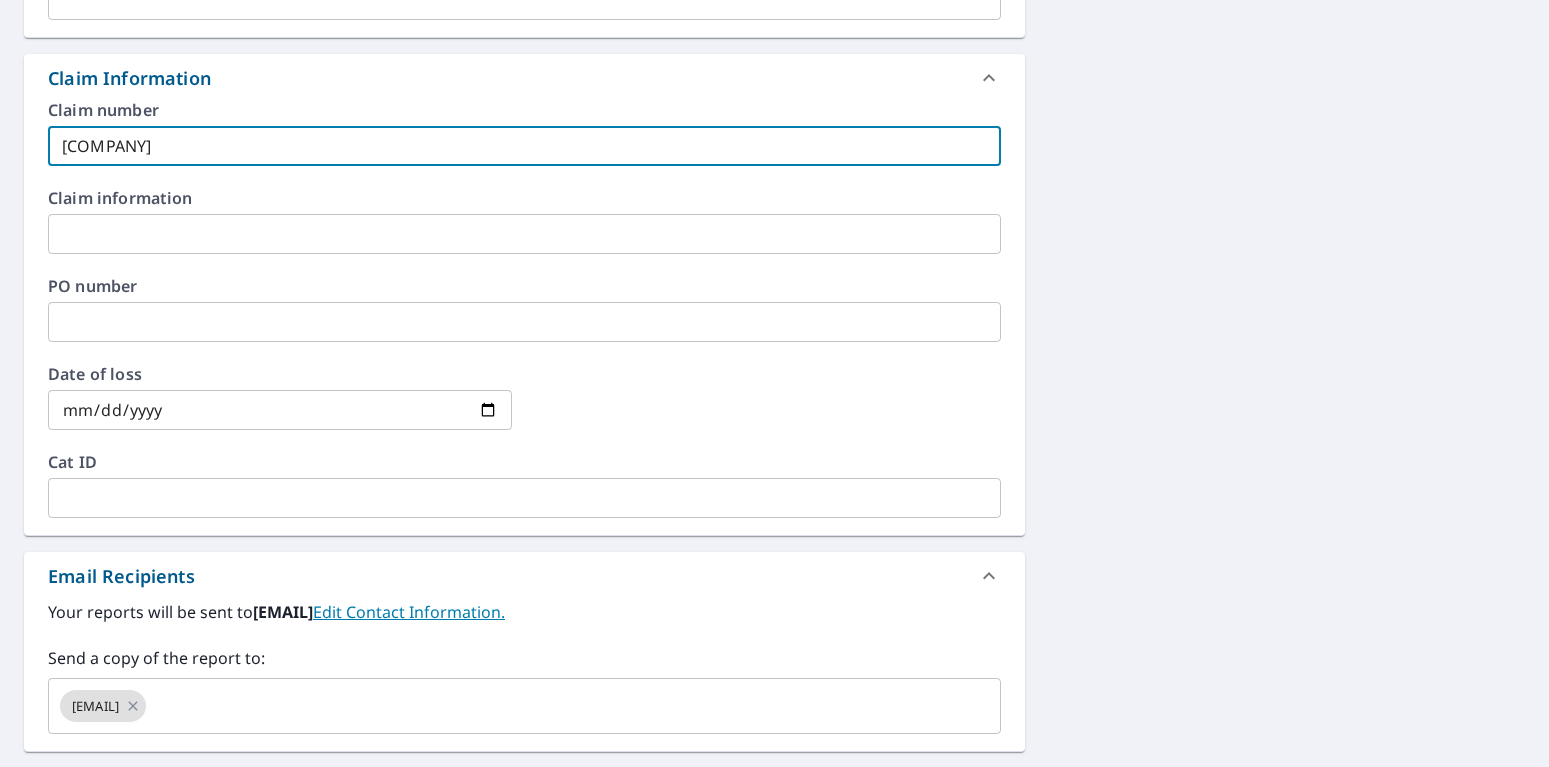 type on "[COMPANY]" 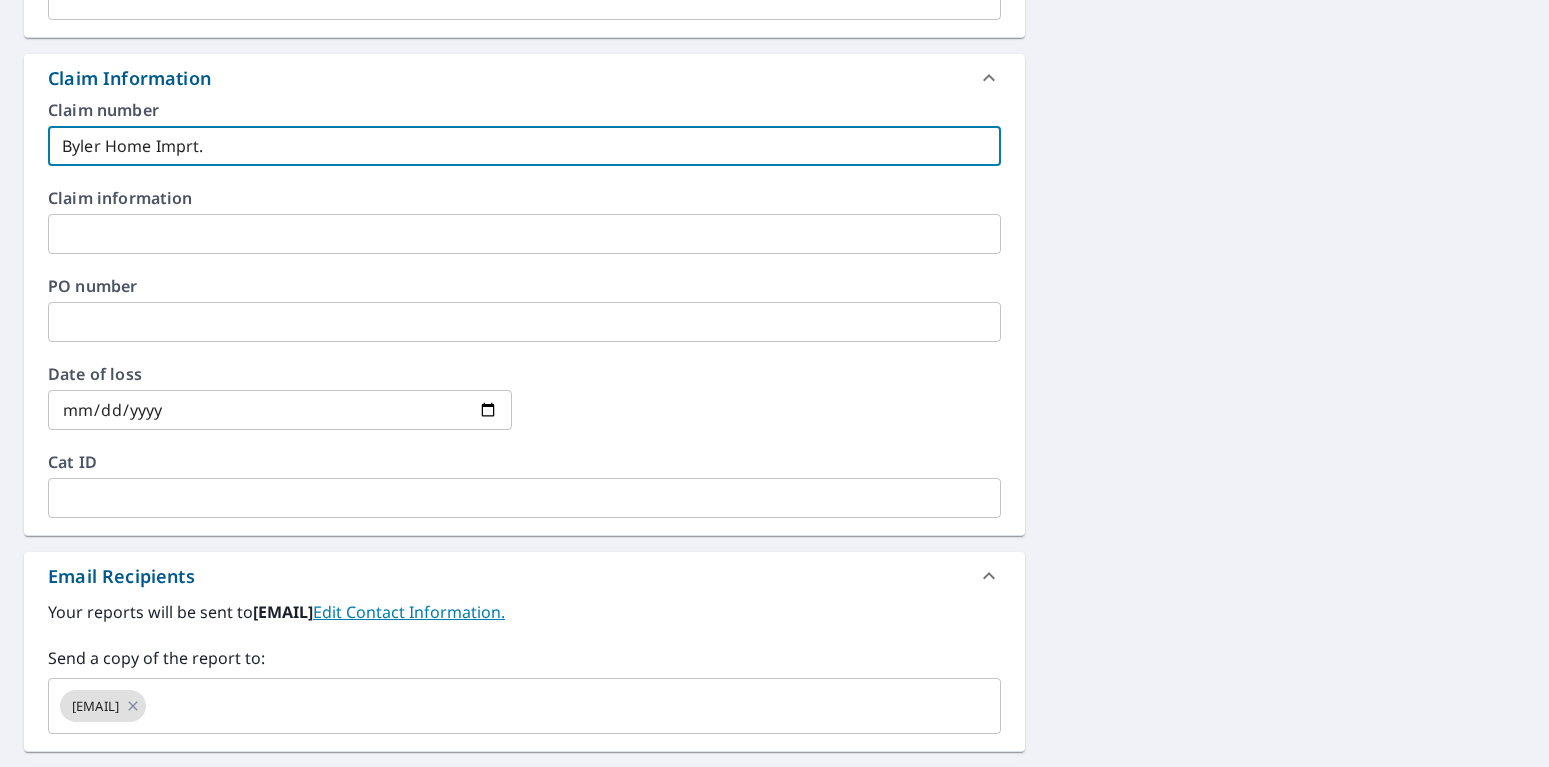 type on "[COMPANY]" 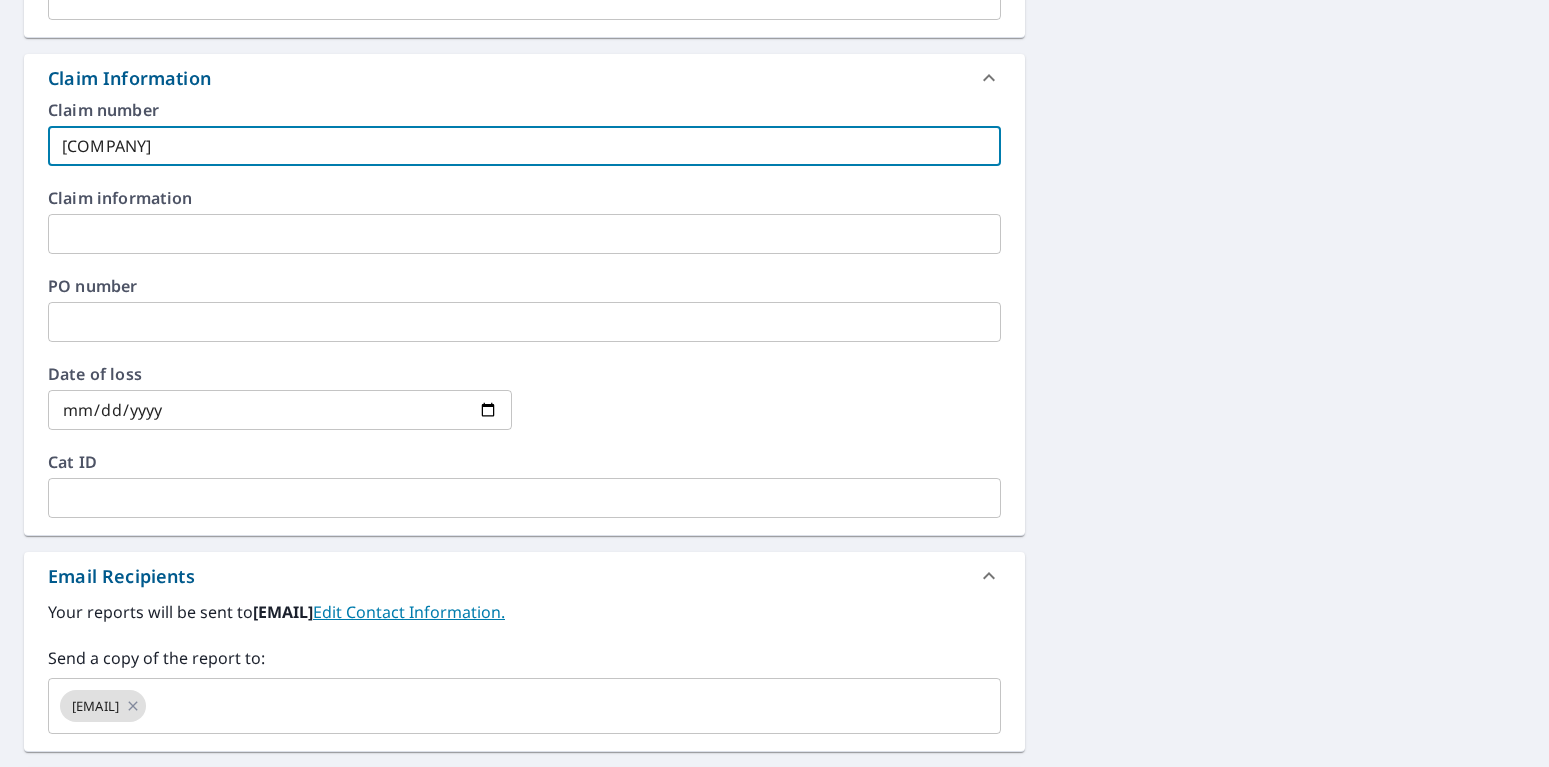 type on "[COMPANY]" 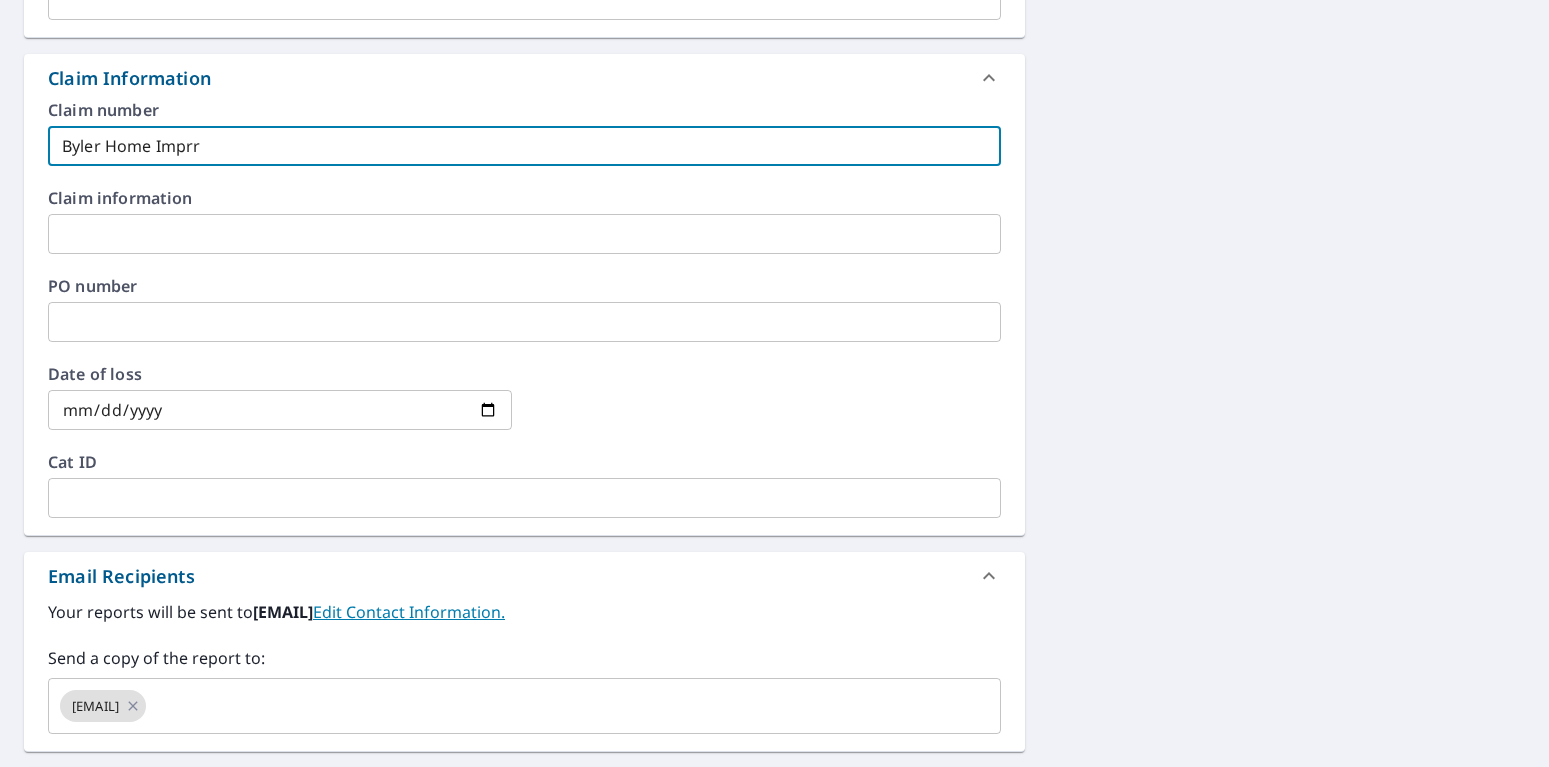 type on "[COMPANY]" 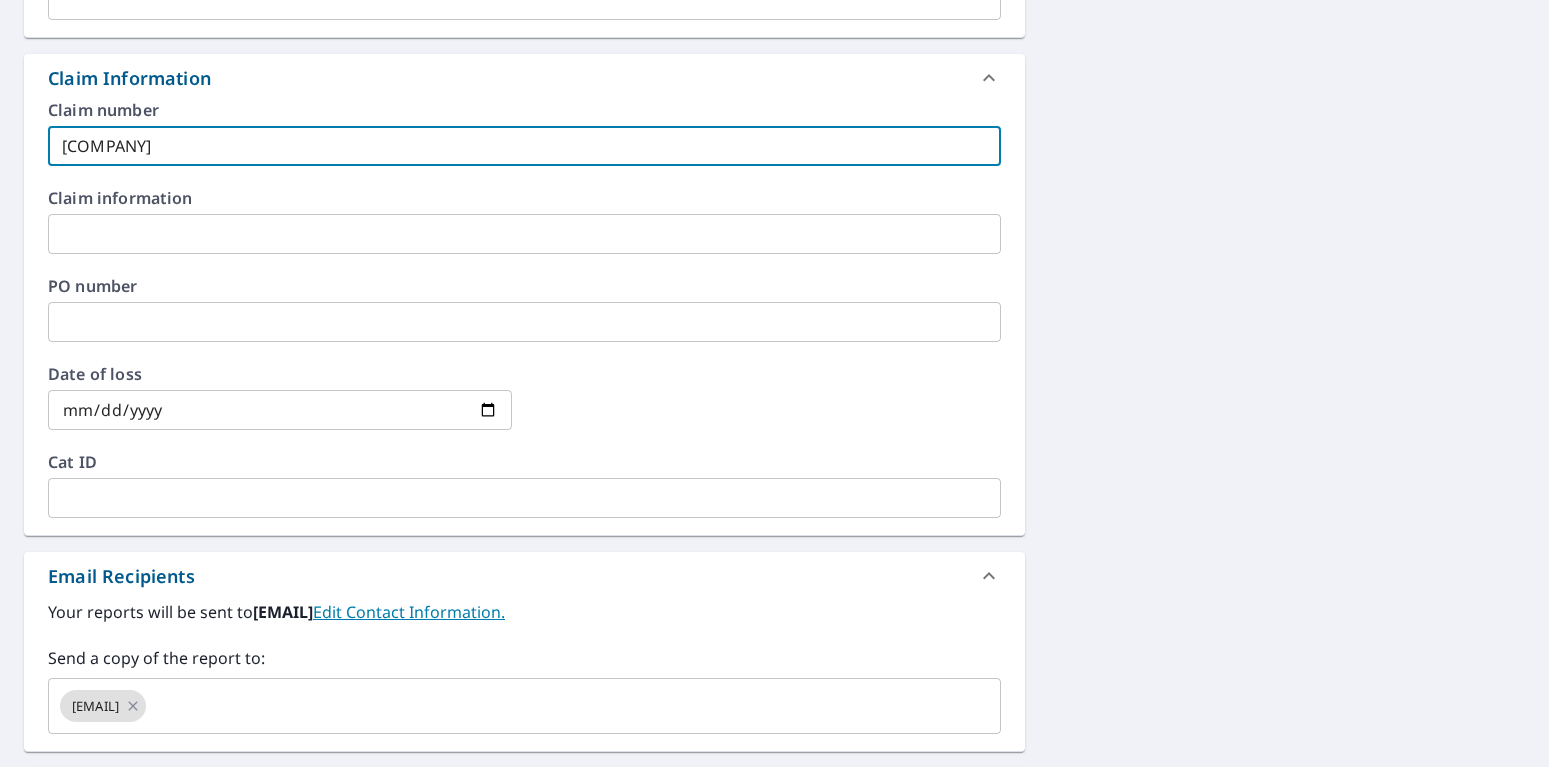 type on "Byler Home Imprr" 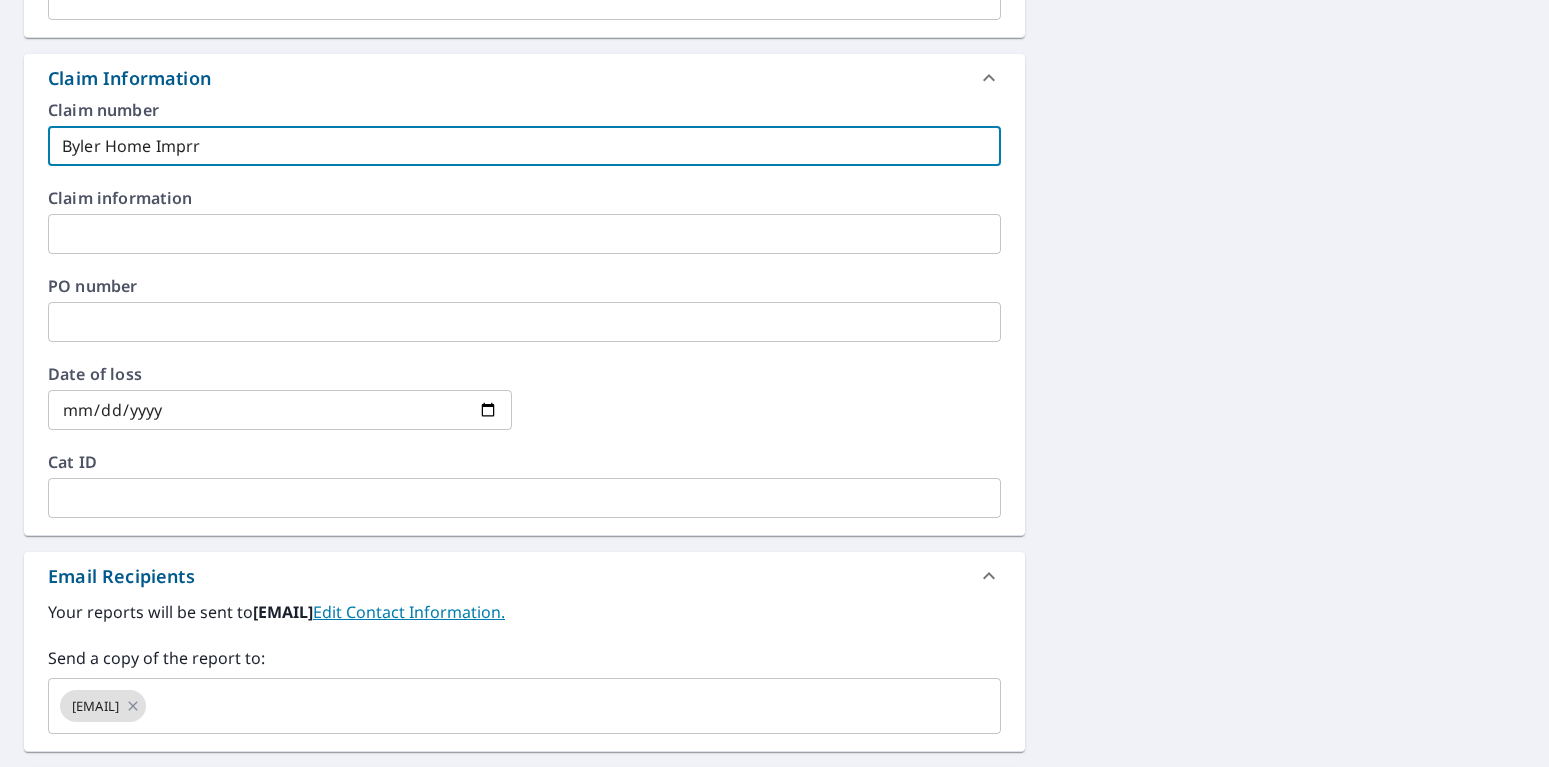type on "[COMPANY]" 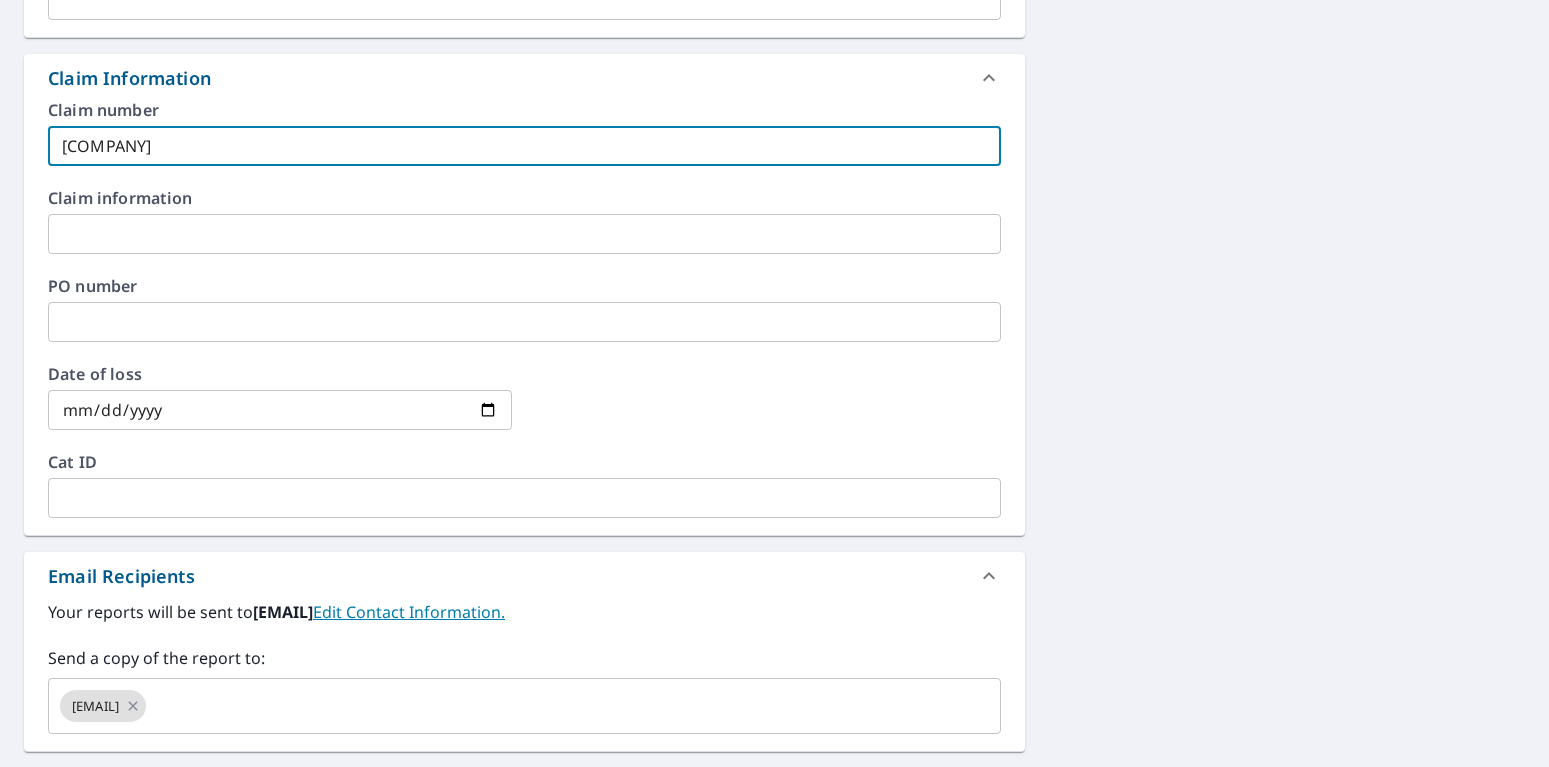 type on "[COMPANY]" 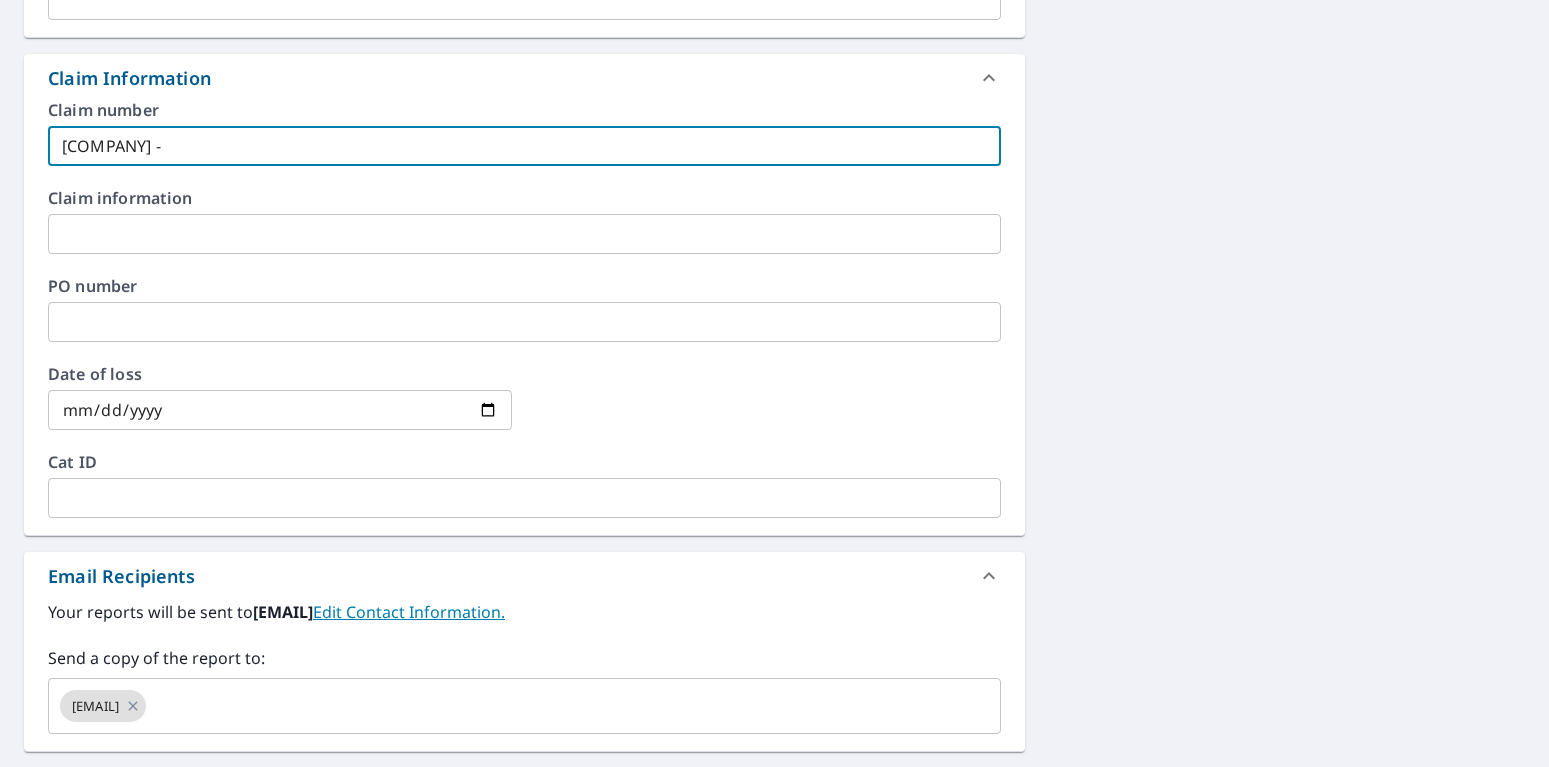 type on "[COMPANY] -" 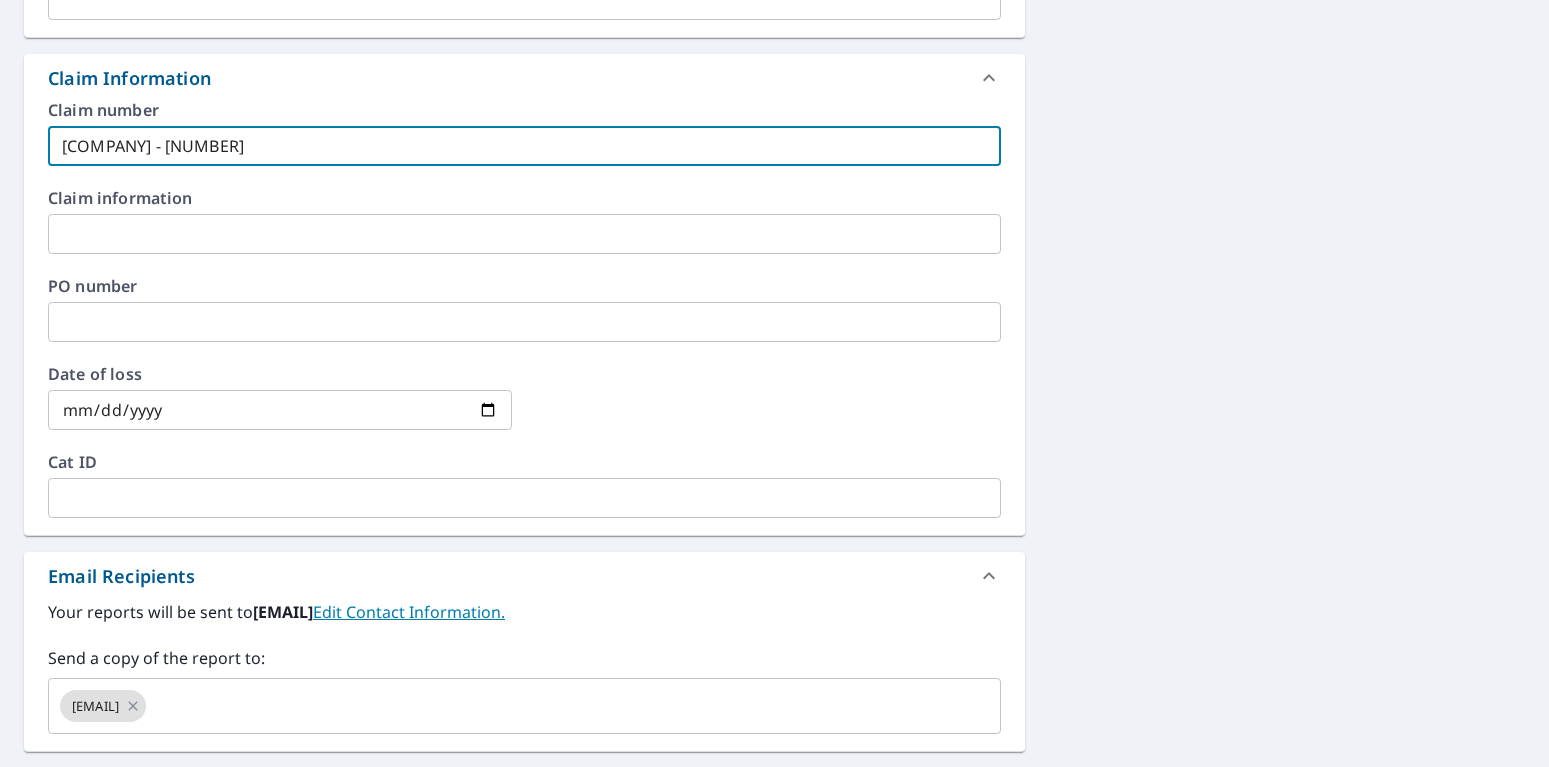 type on "[COMPANY] - [NUMBER]" 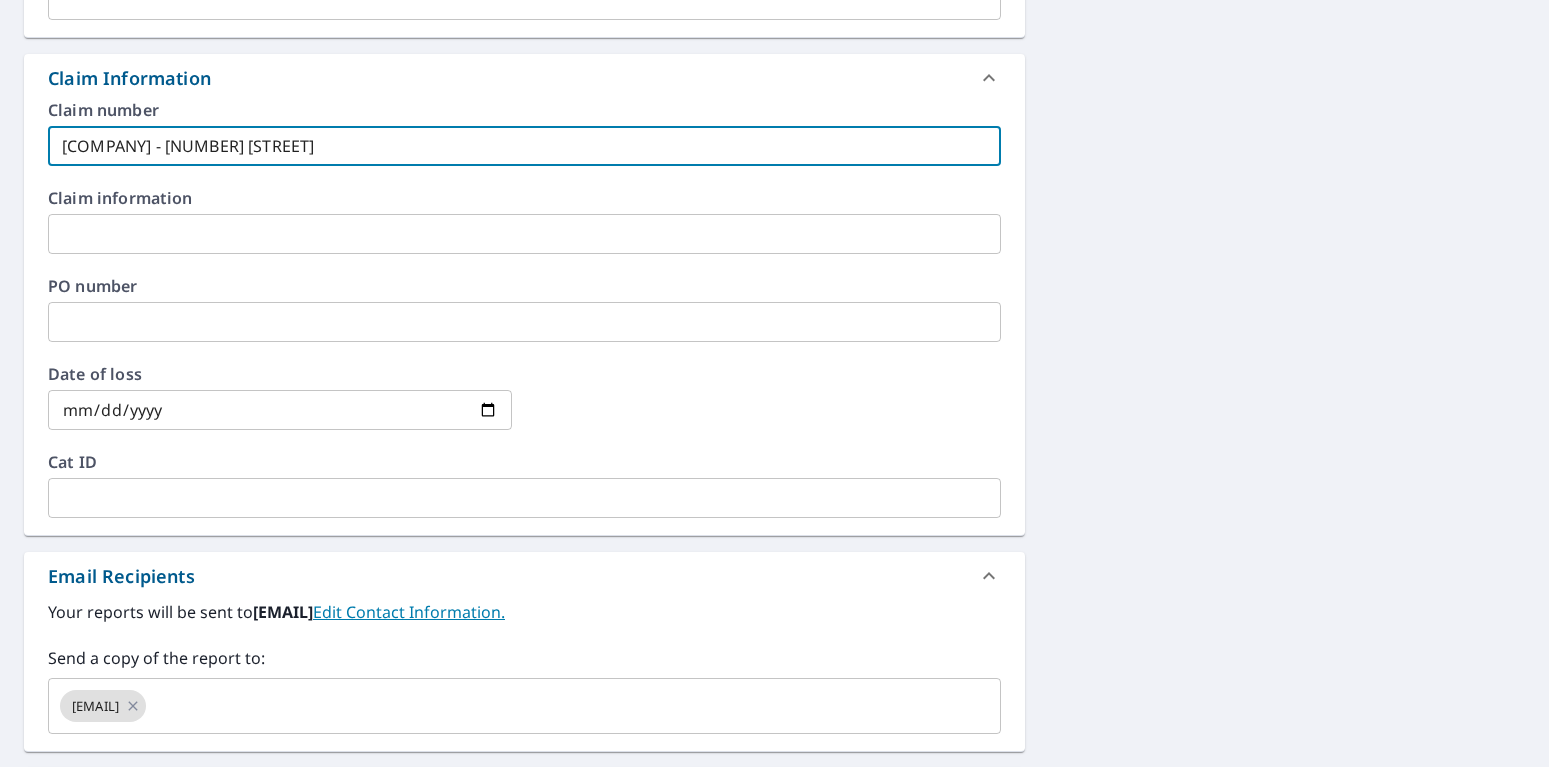 type on "[COMPANY] - [NUMBER] [STREET]" 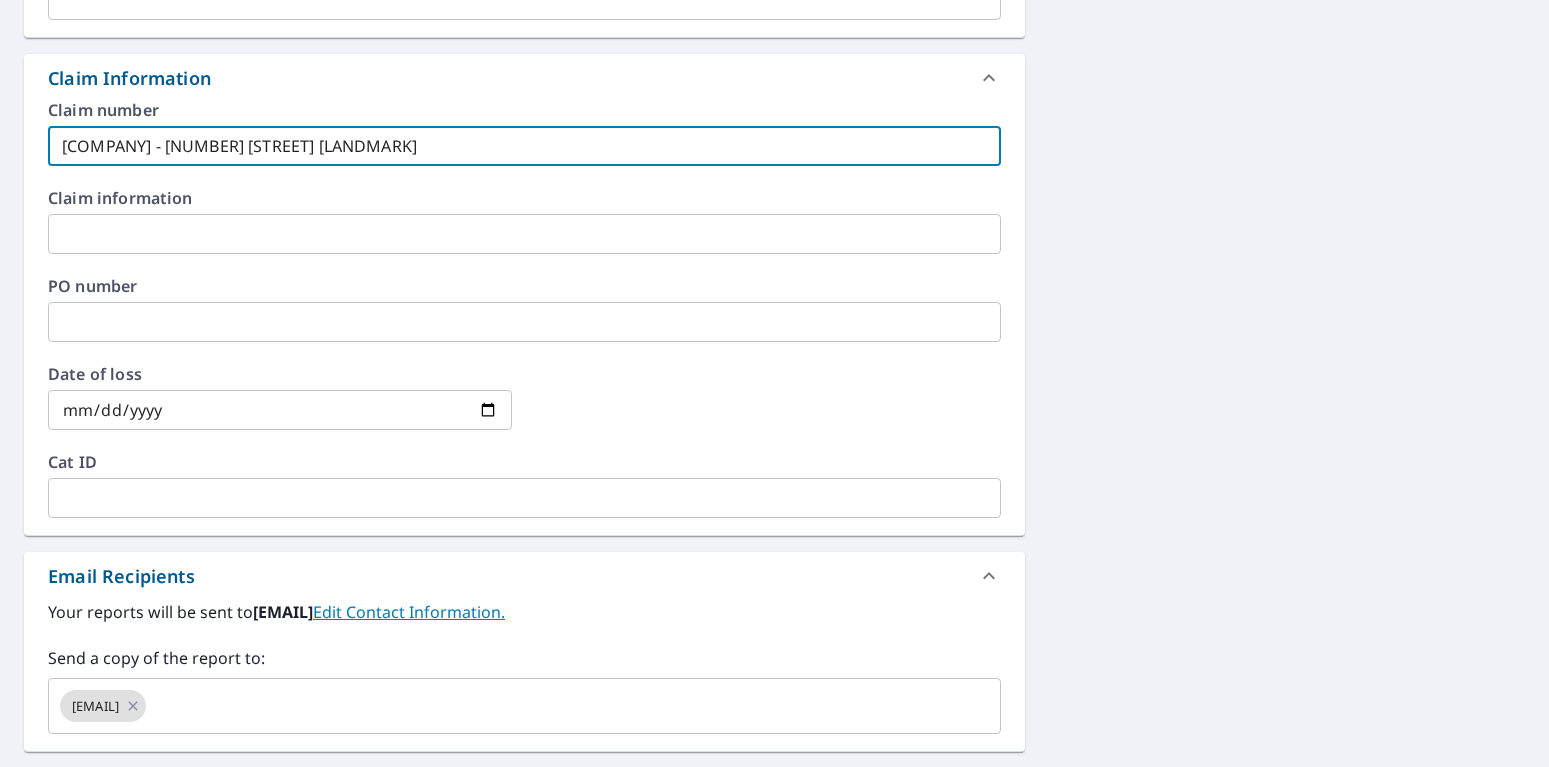type on "[COMPANY] - [NUMBER] [STREET] [LANDMARK]" 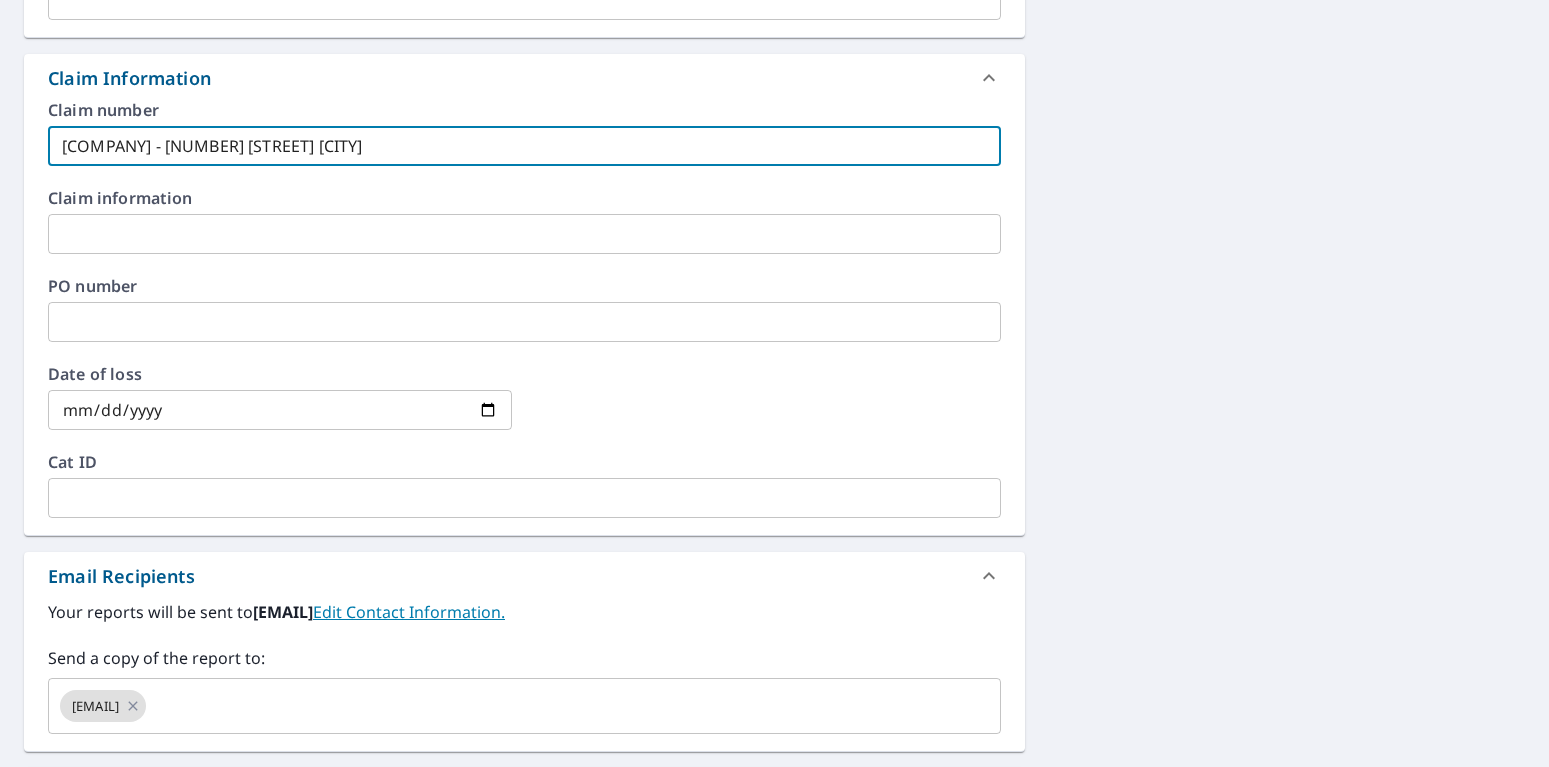 type on "[COMPANY] - [NUMBER] [STREET] [CITY]" 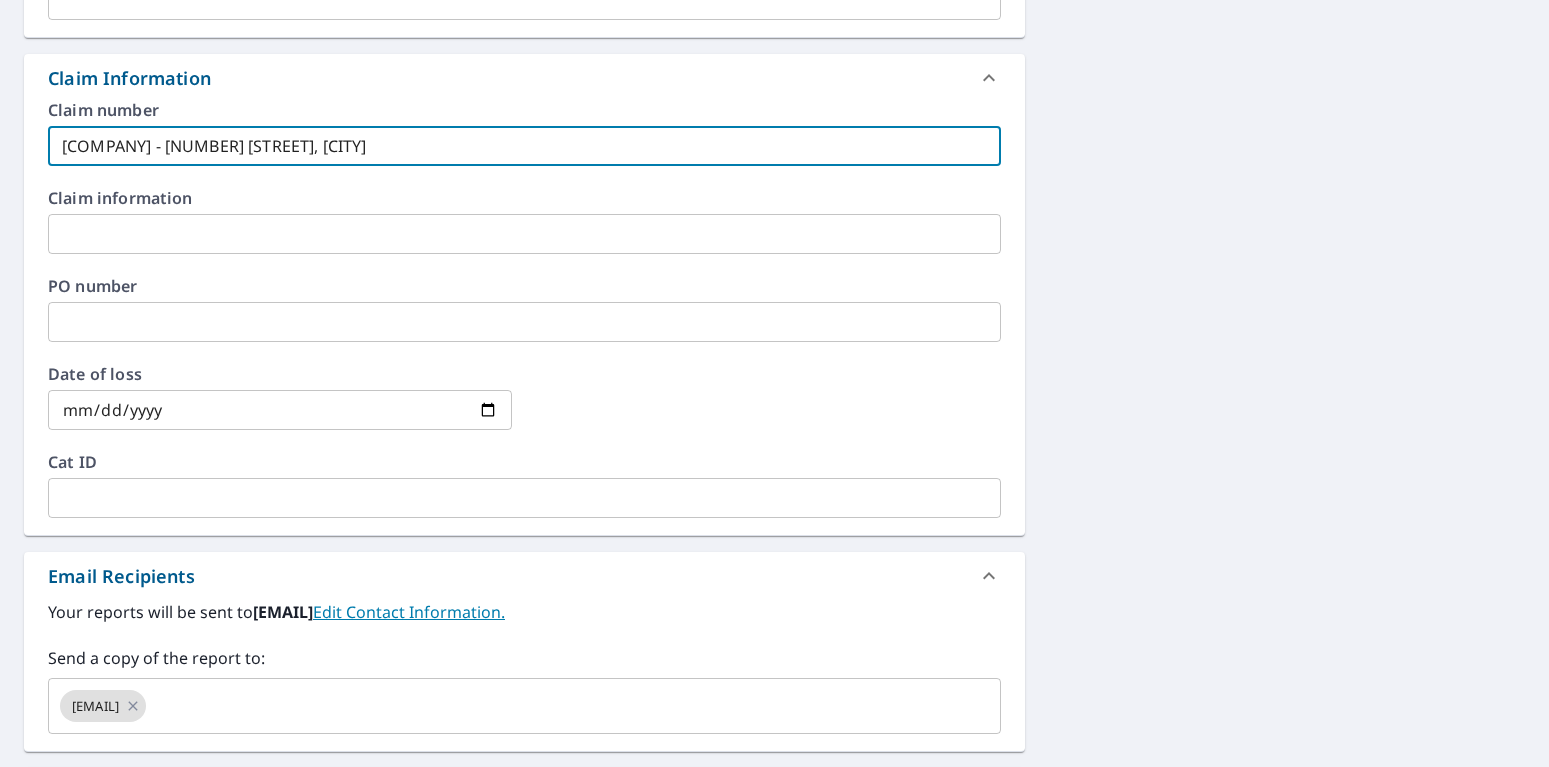 type on "[COMPANY] - [NUMBER] [STREET], [CITY]" 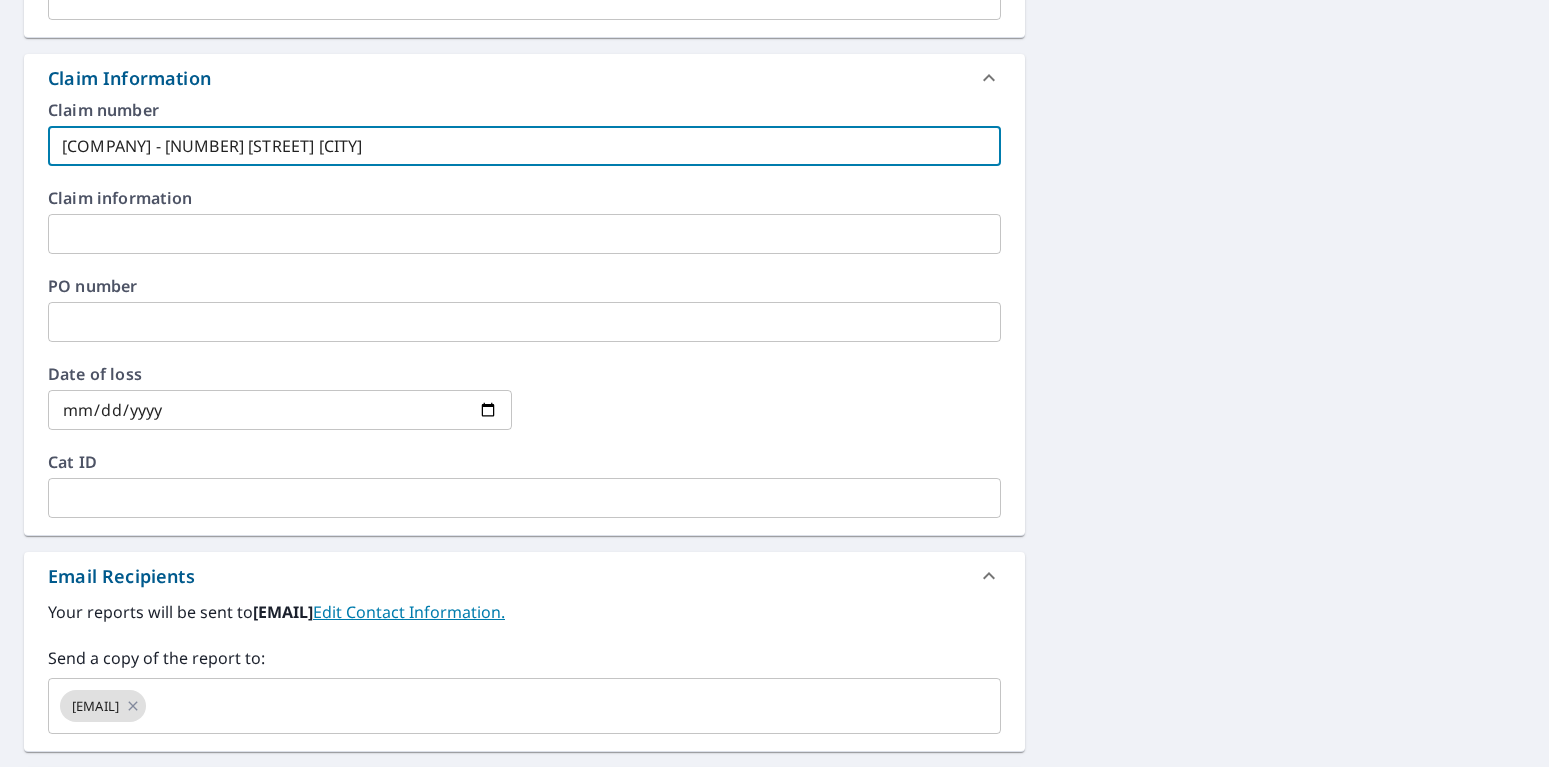 type on "[COMPANY] - [NUMBER] [STREET] [CITY]" 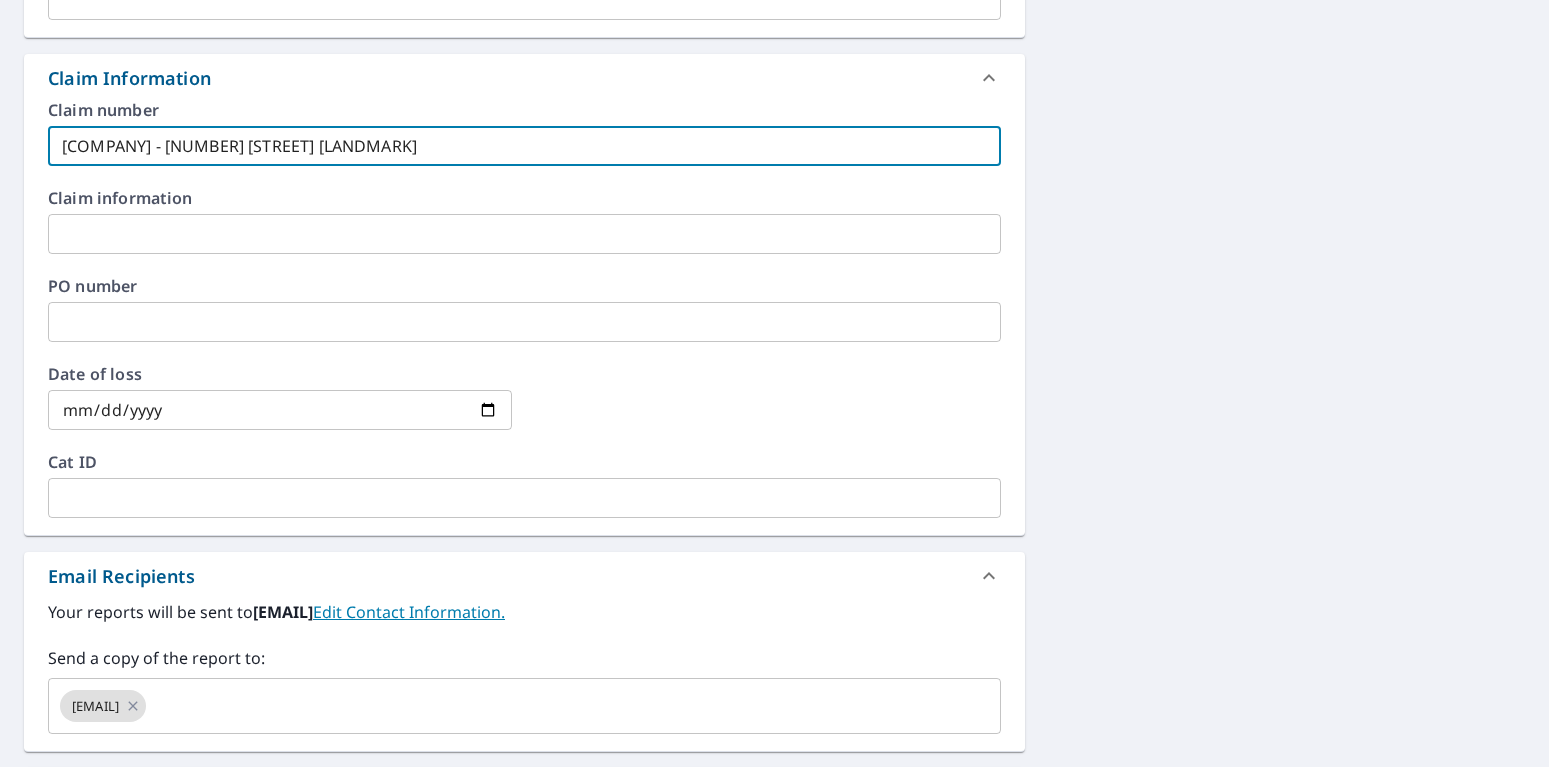 type on "[COMPANY] - [NUMBER] [STREET] [LANDMARK]" 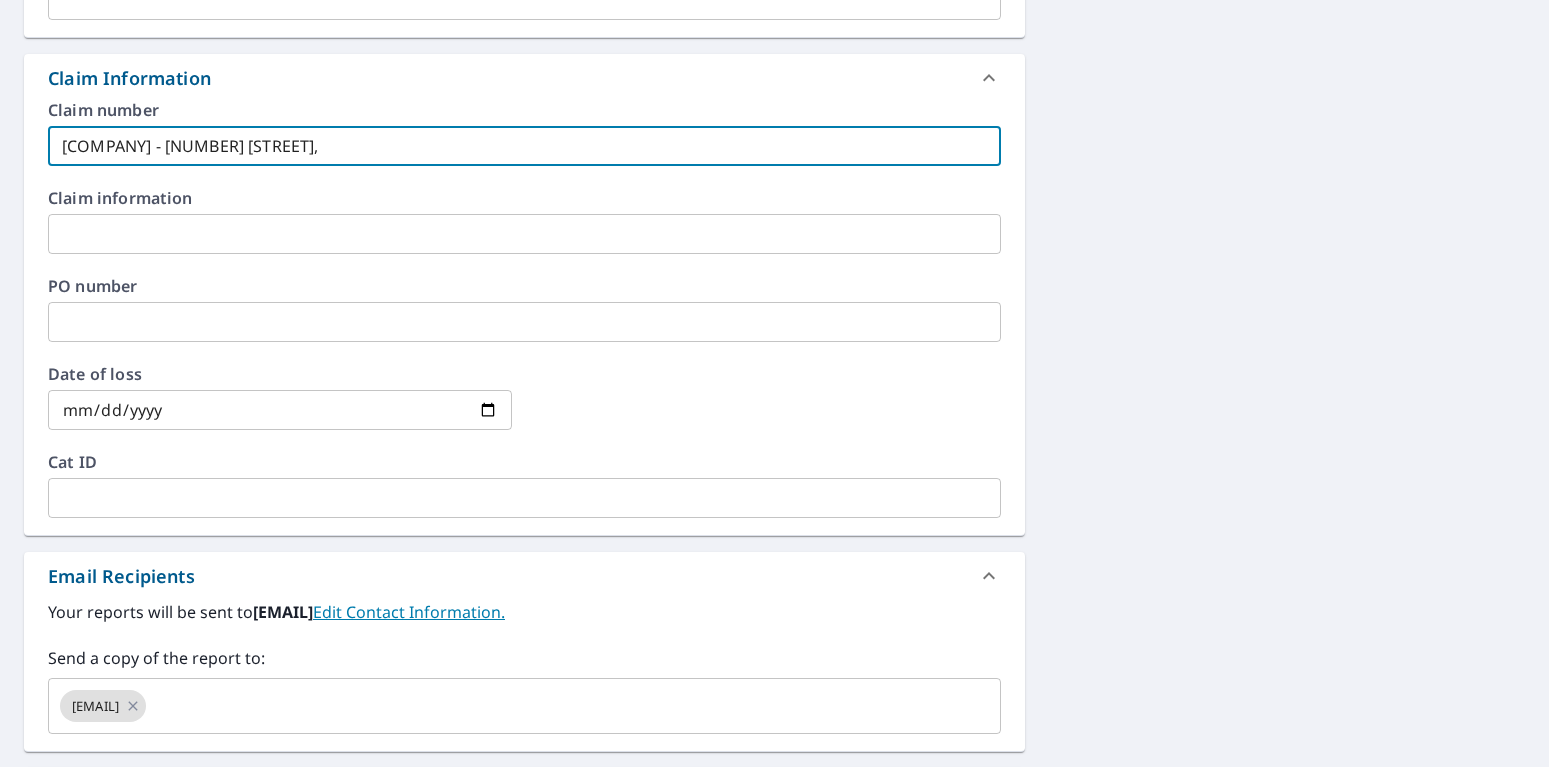 type on "[COMPANY] - [NUMBER] [STREET]," 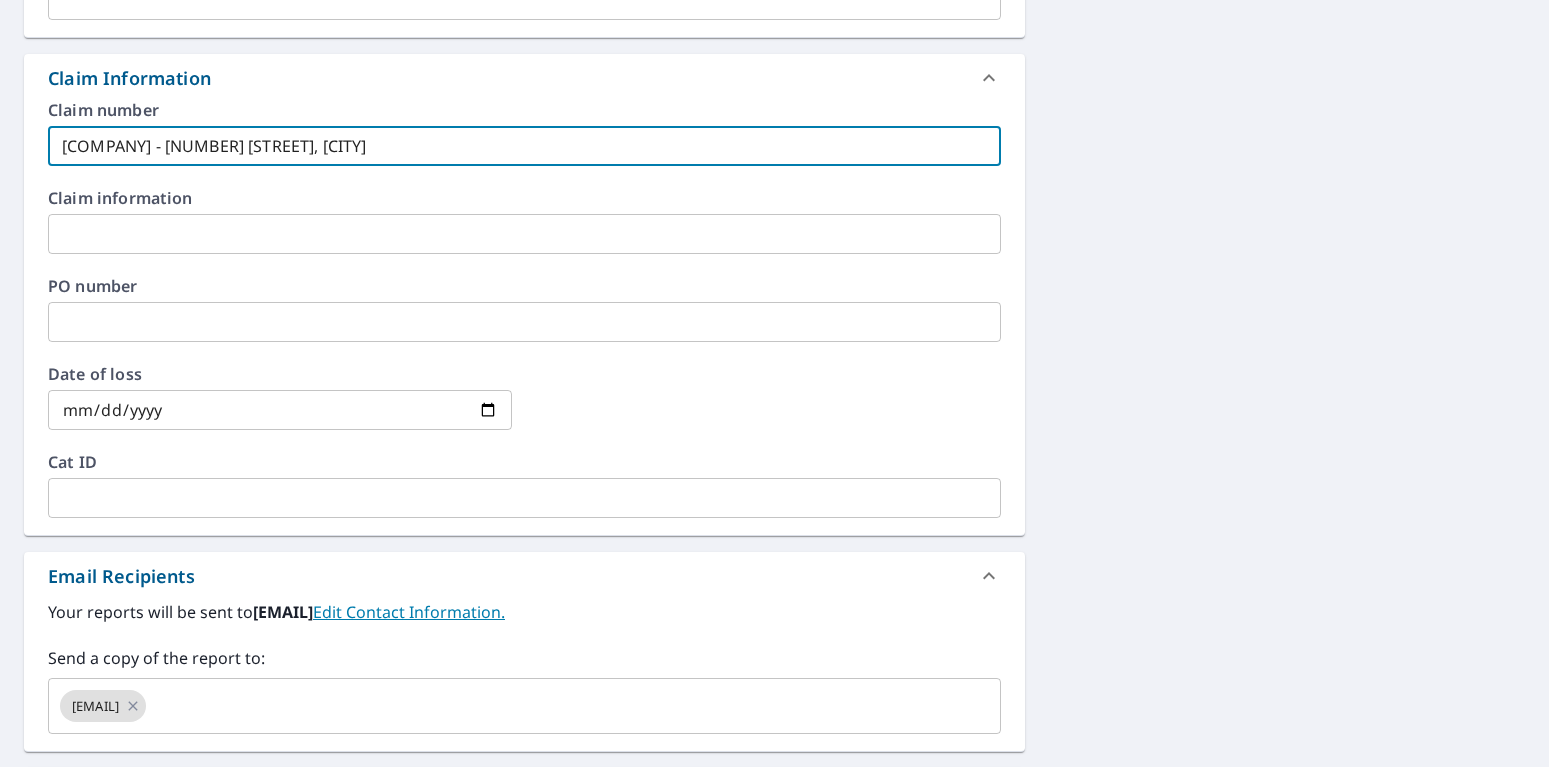 type on "[COMPANY] - [NUMBER] [STREET], [CITY]" 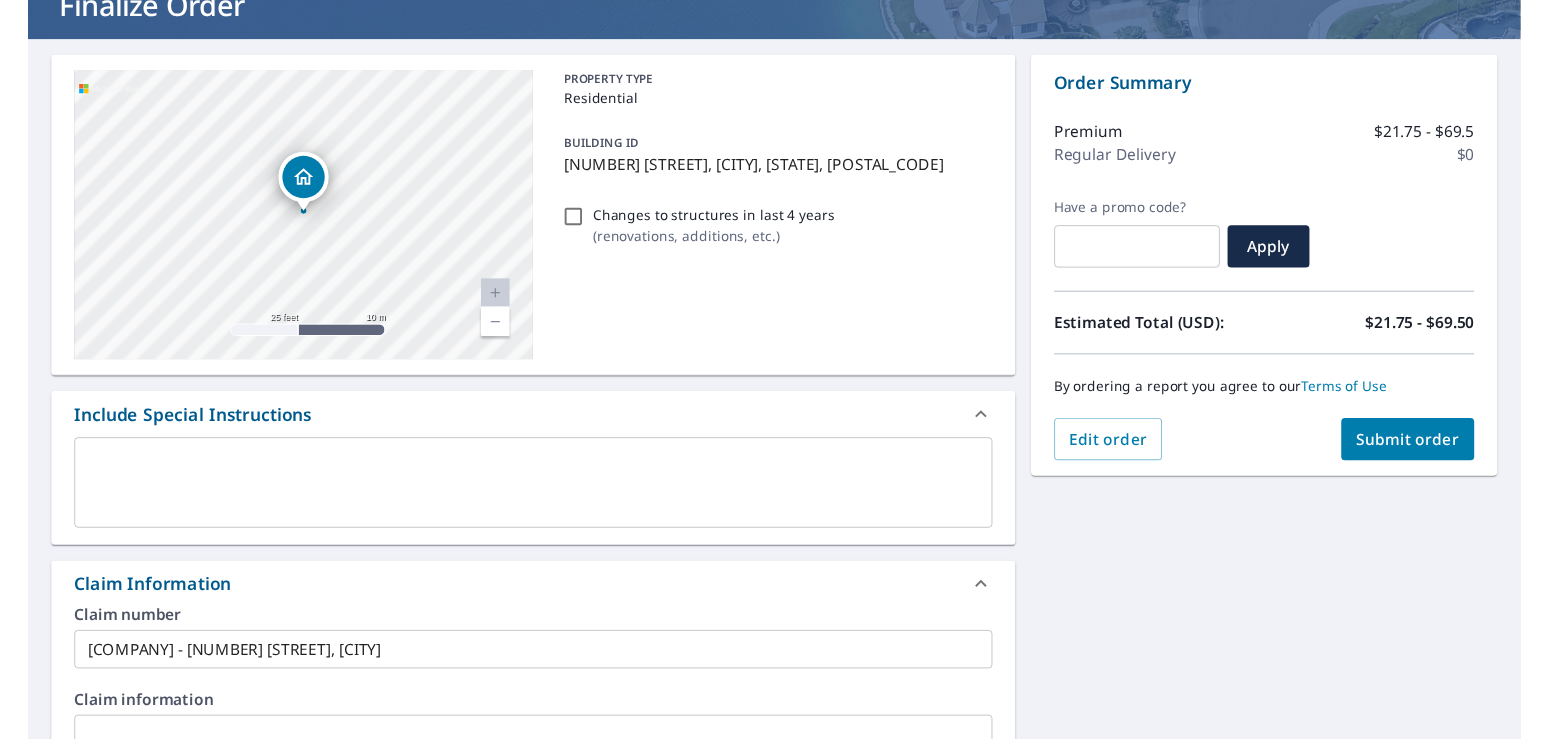 scroll, scrollTop: 0, scrollLeft: 0, axis: both 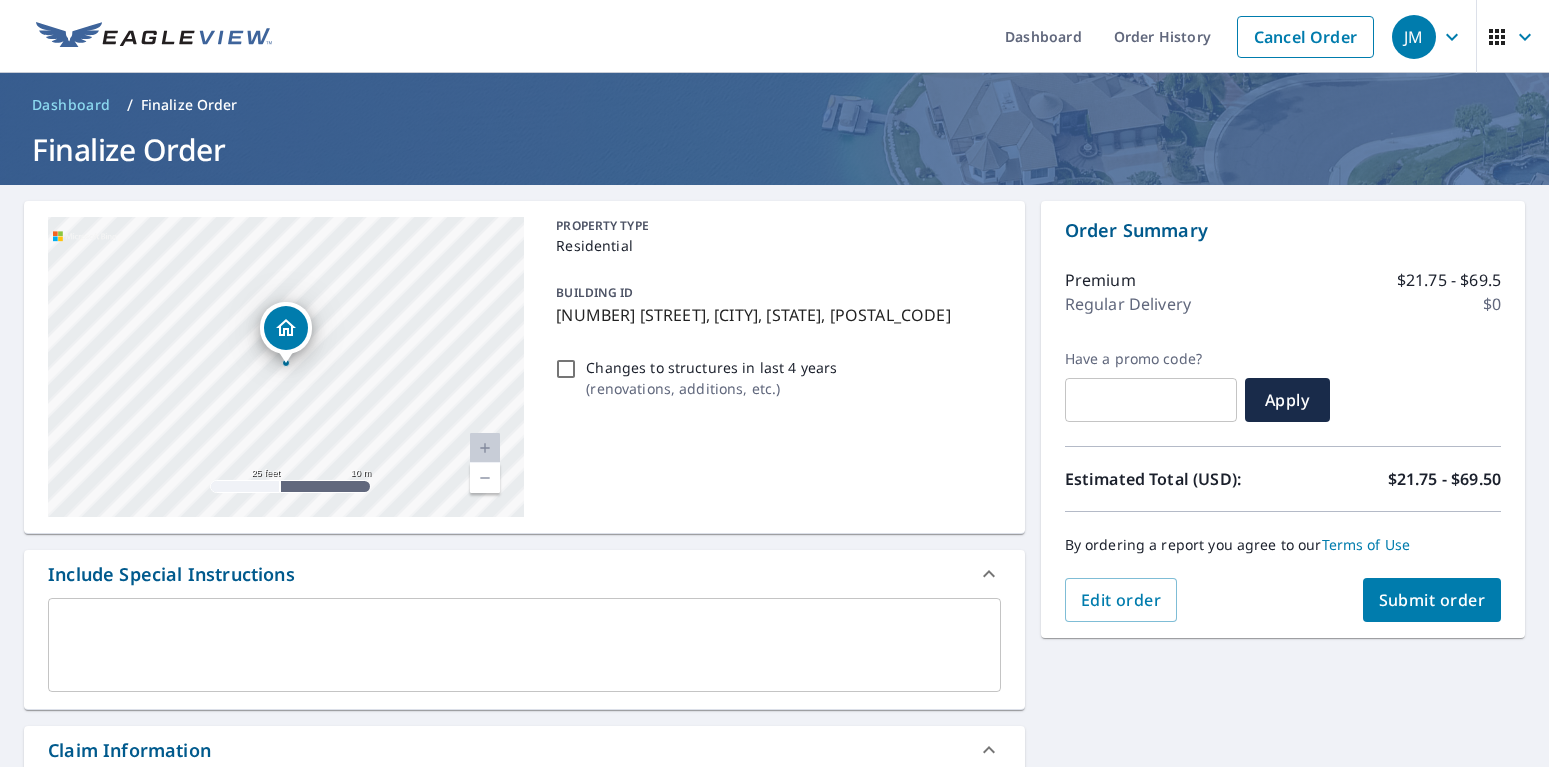 click on "Submit order" at bounding box center [1432, 600] 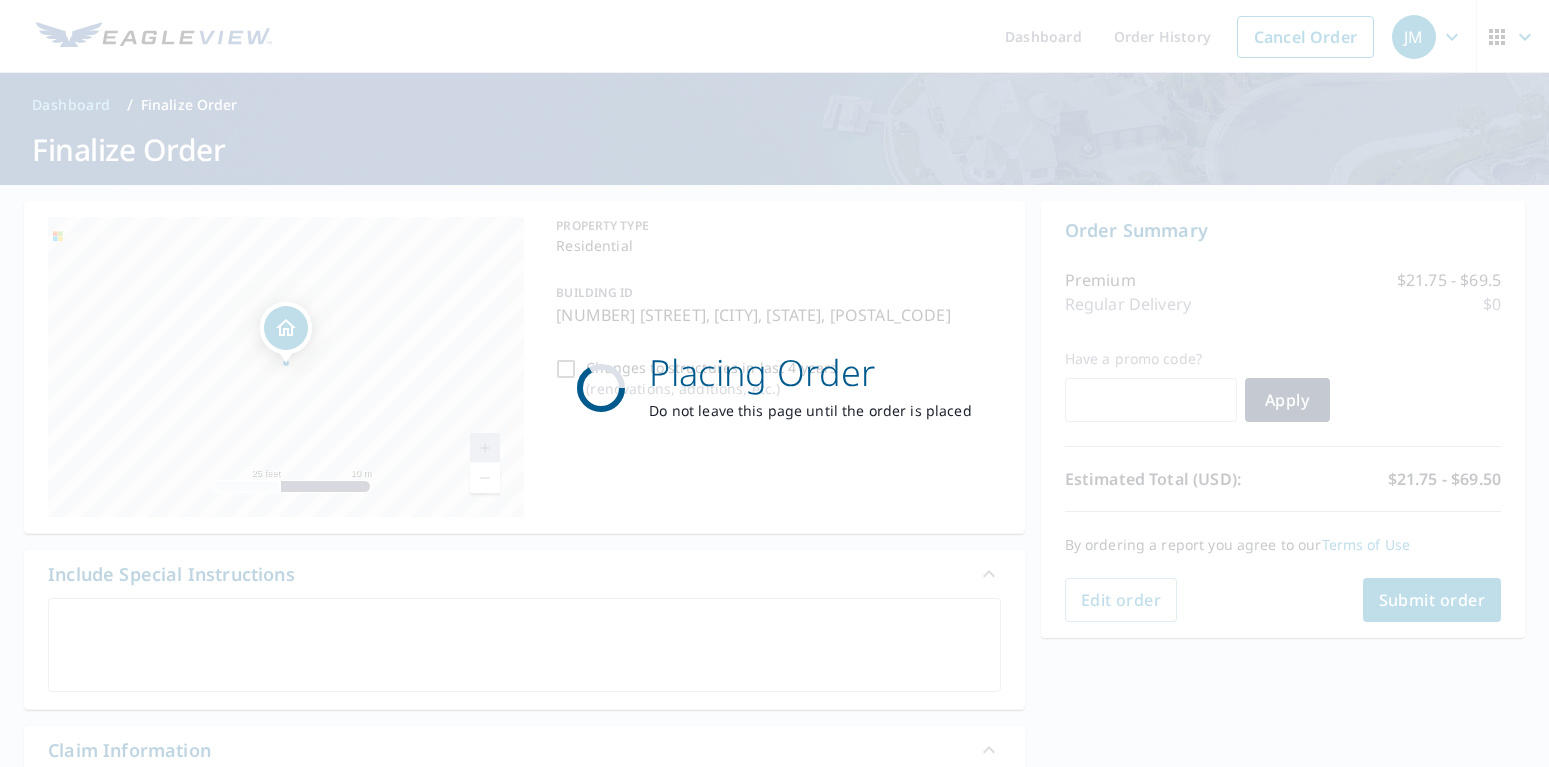 checkbox on "true" 